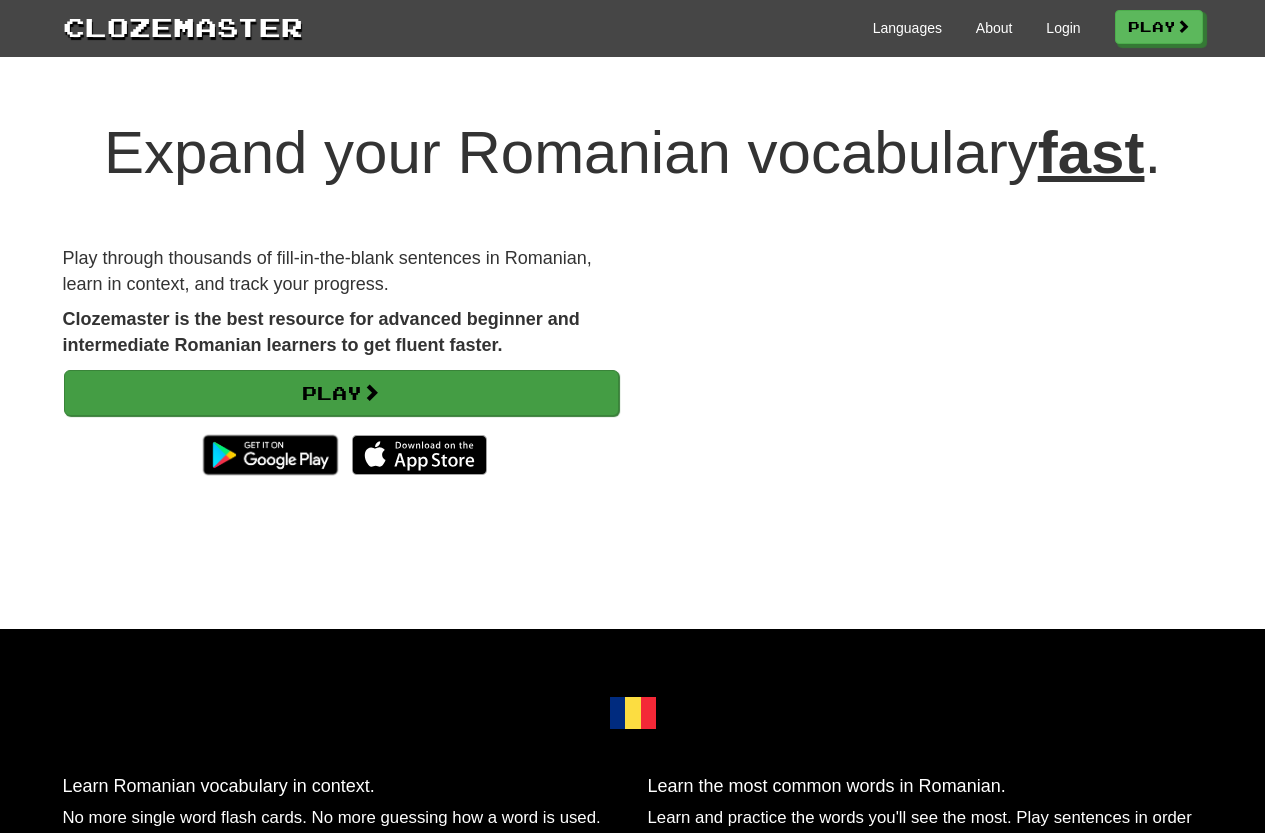 scroll, scrollTop: 0, scrollLeft: 0, axis: both 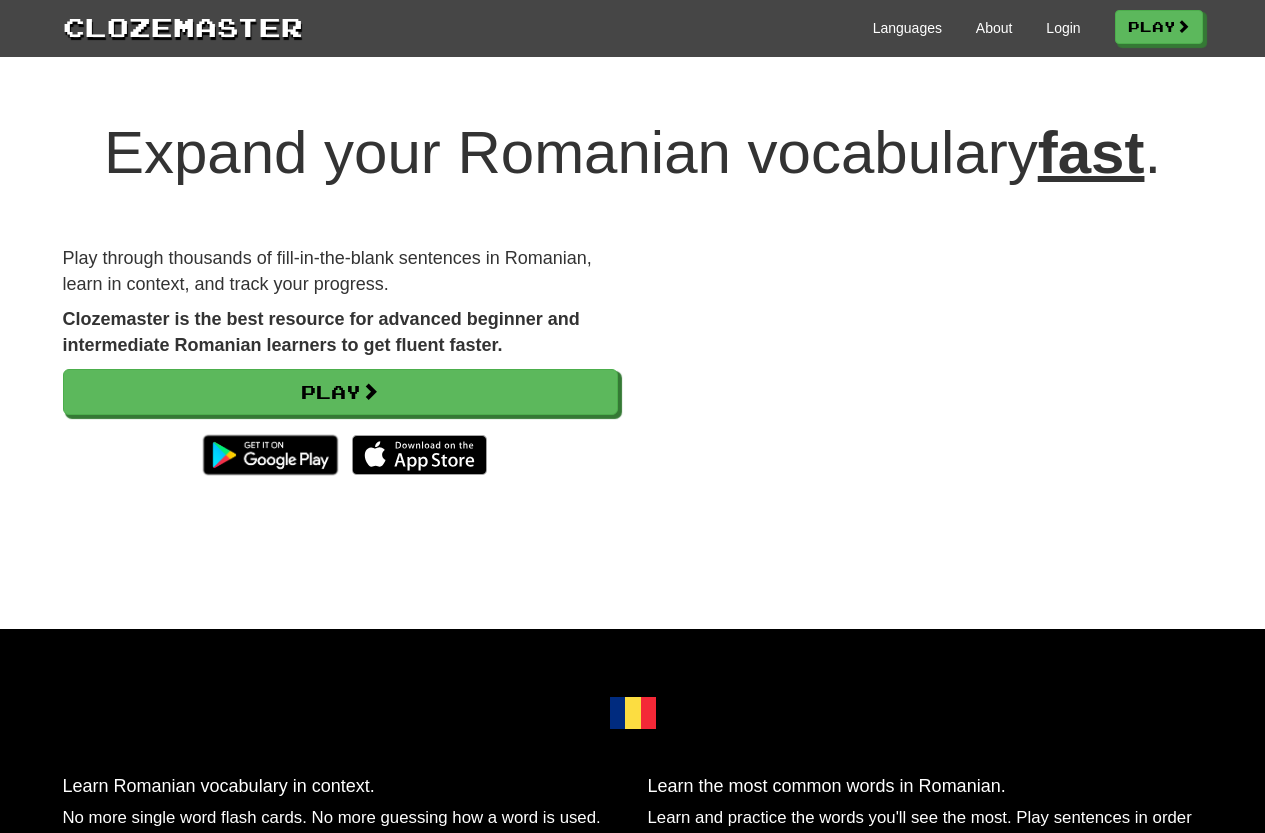 drag, startPoint x: 958, startPoint y: 390, endPoint x: 972, endPoint y: 424, distance: 36.769554 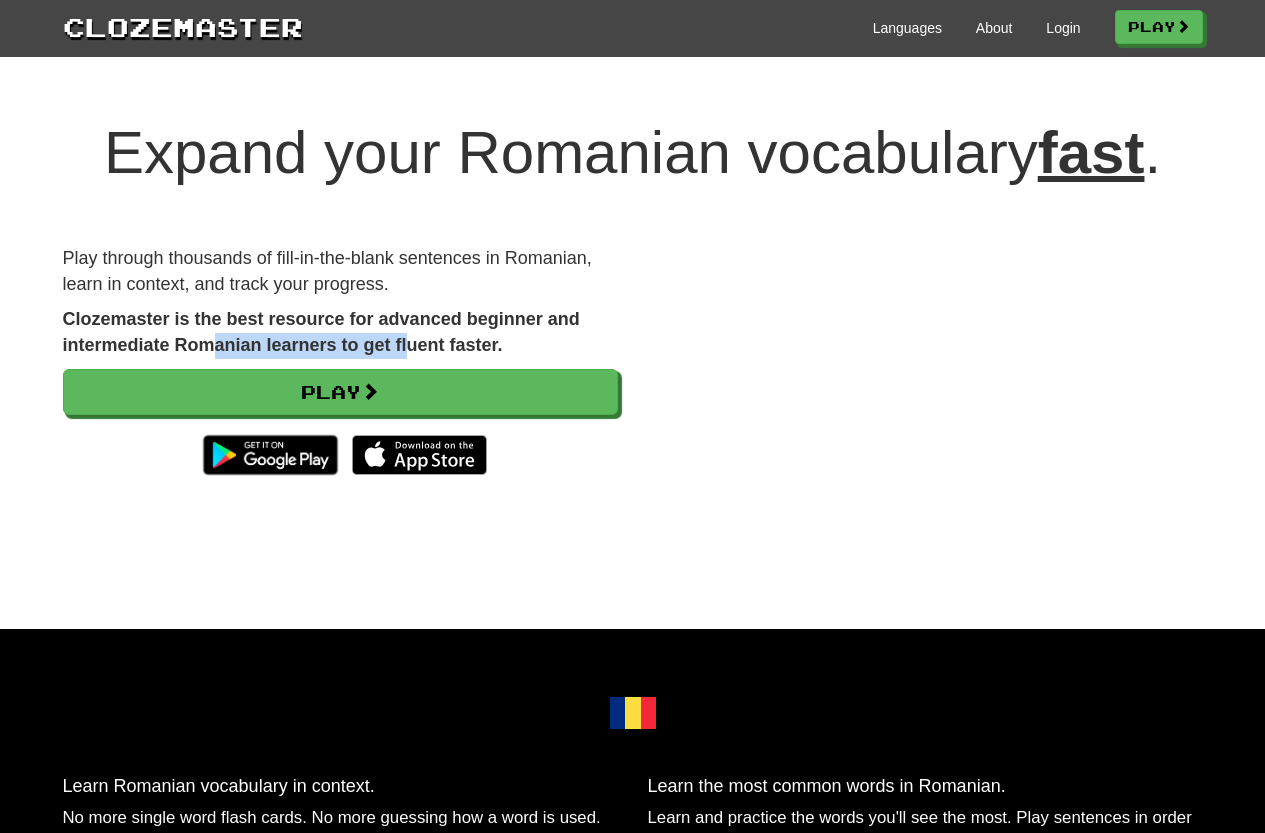 drag, startPoint x: 209, startPoint y: 340, endPoint x: 423, endPoint y: 340, distance: 214 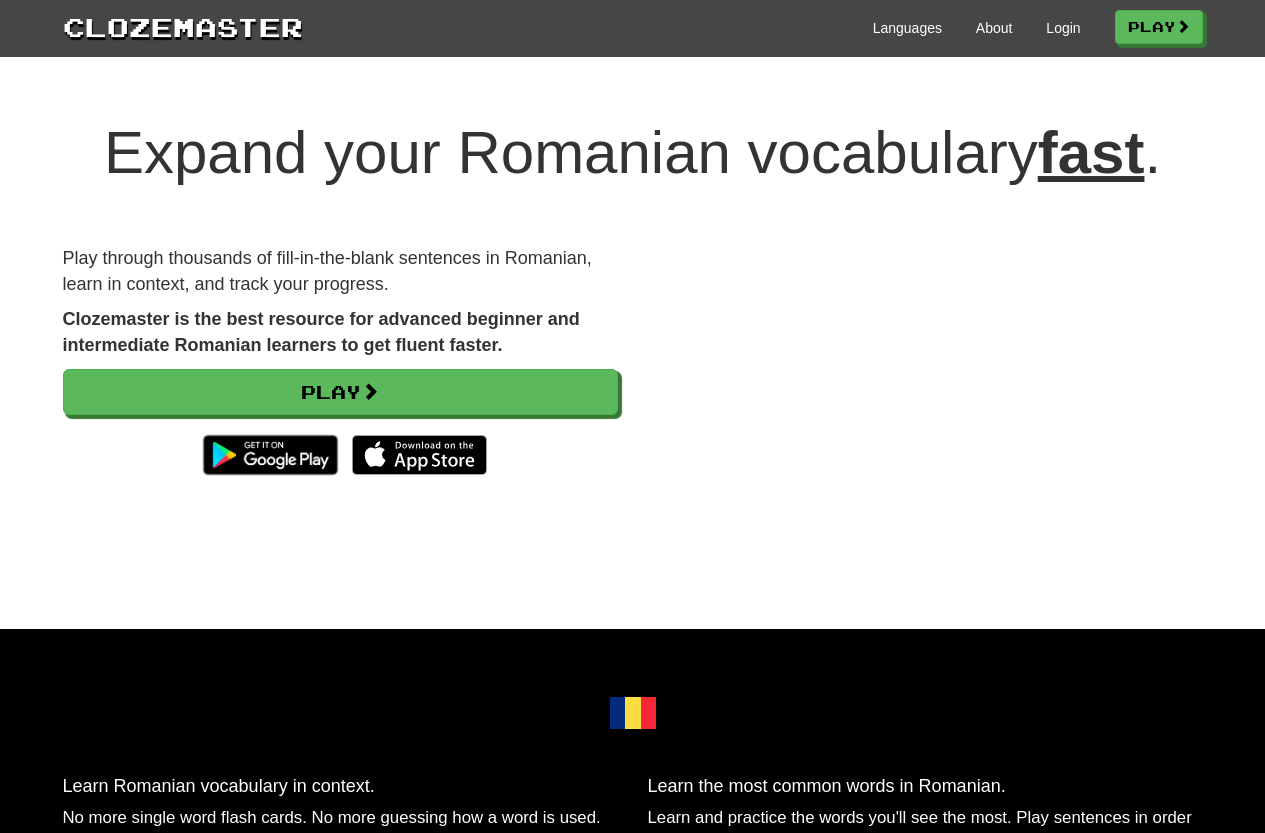 click on "Clozemaster is the best resource for advanced beginner and intermediate Romanian learners to get fluent faster." at bounding box center (340, 332) 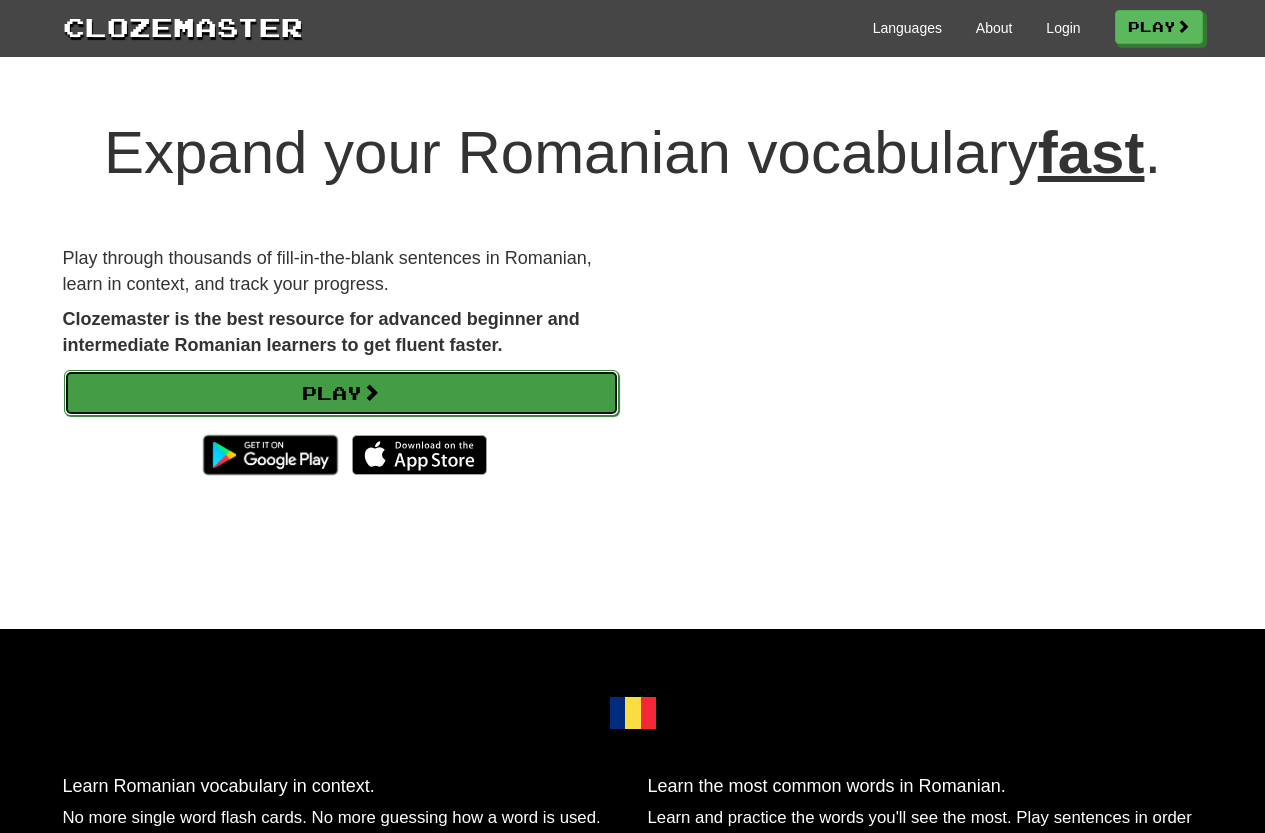 click on "Play" at bounding box center [341, 393] 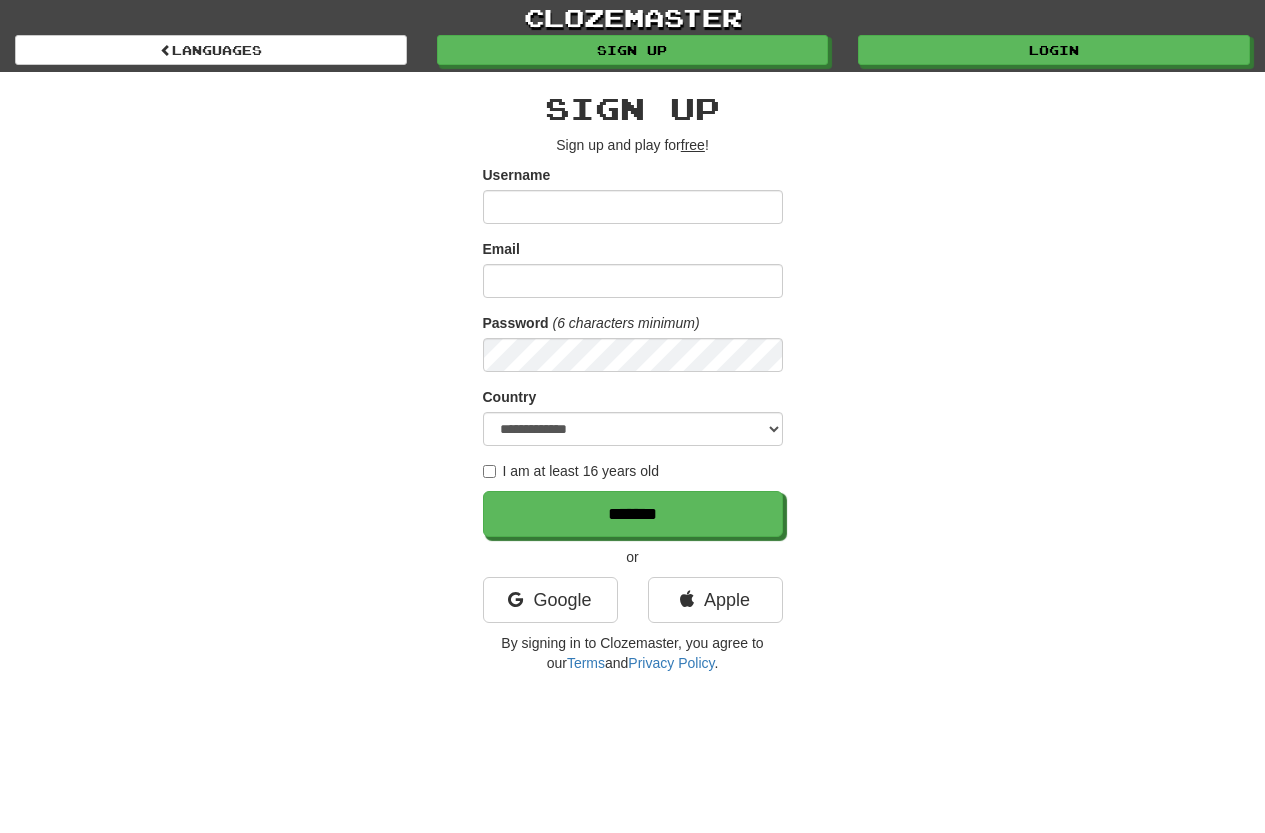 scroll, scrollTop: 0, scrollLeft: 0, axis: both 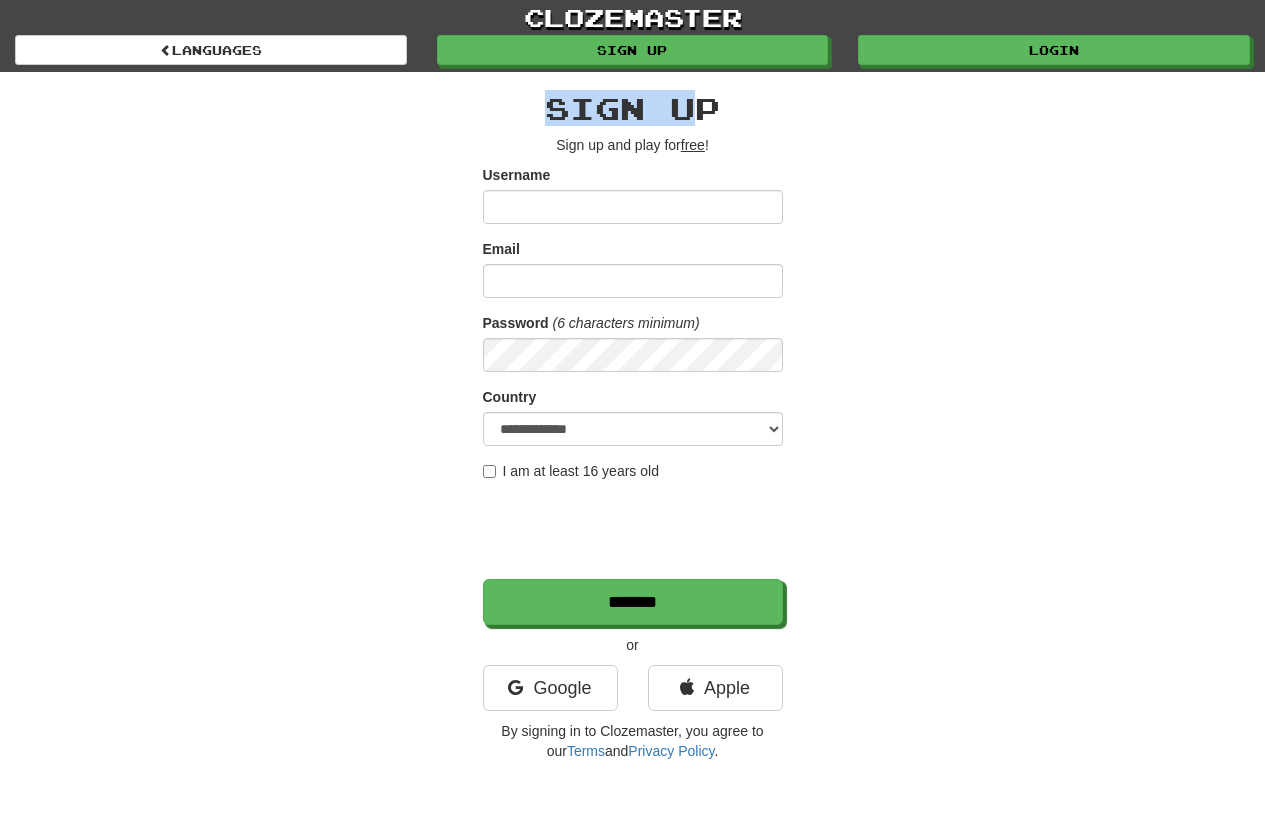 drag, startPoint x: 551, startPoint y: 107, endPoint x: 757, endPoint y: 113, distance: 206.08736 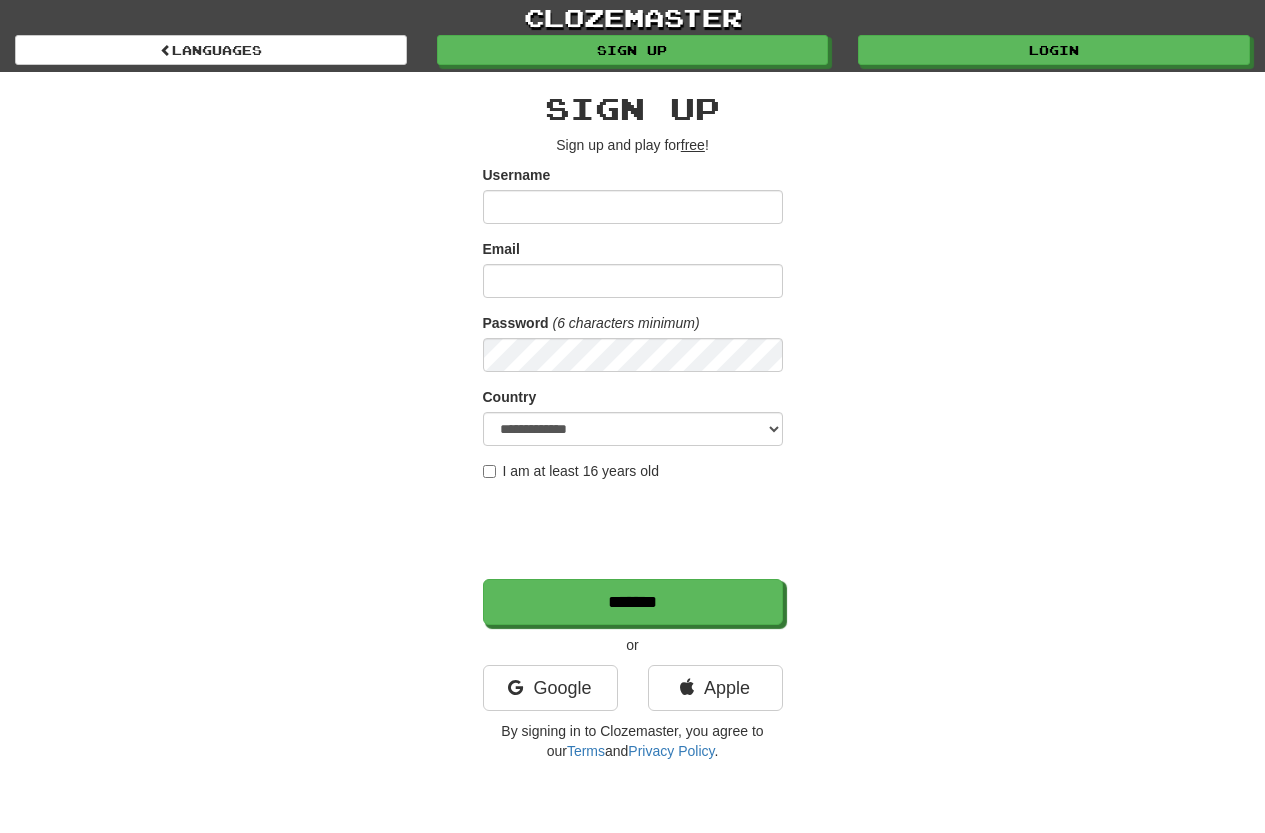 click on "Sign up
Sign up and play for  free !
Username
Email
[EMAIL]
Password
(6 characters minimum)
Country
[COUNTRY]
[COUNTRY]
[COUNTRY]
[COUNTRY]
[COUNTRY]
[COUNTRY]
[COUNTRY]
[COUNTRY]
[COUNTRY]
[COUNTRY]
[COUNTRY]
[COUNTRY]
[COUNTRY]
[COUNTRY]
[COUNTRY]
[COUNTRY]
[COUNTRY]
[COUNTRY]
[COUNTRY]
[COUNTRY]
[COUNTRY]
[COUNTRY]
[COUNTRY]
[COUNTRY]
[COUNTRY]
[COUNTRY]
[COUNTRY]
[COUNTRY]
[COUNTRY]
[COUNTRY]
[COUNTRY]
[COUNTRY]
[COUNTRY]
[COUNTRY]
[COUNTRY]
[COUNTRY]
[COUNTRY]
[COUNTRY]
[COUNTRY]
[COUNTRY]
[COUNTRY]
[COUNTRY]
[COUNTRY]
[COUNTRY]
[COUNTRY]
[COUNTRY]
[COUNTRY]
[COUNTRY]
[COUNTRY]
[COUNTRY]
[COUNTRY]
[COUNTRY]
[COUNTRY]
[COUNTRY]
[COUNTRY]
[COUNTRY]
[COUNTRY]
[COUNTRY]" at bounding box center (633, 421) 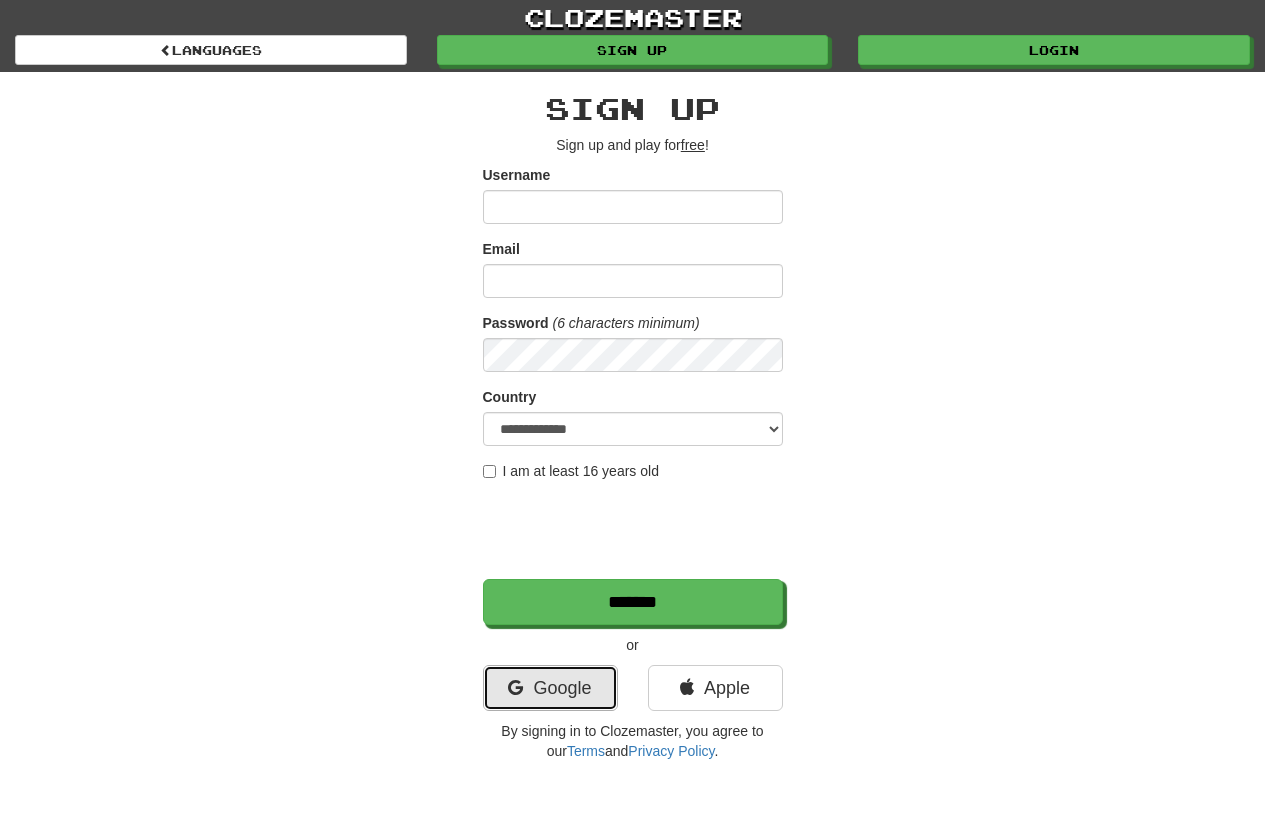 click on "Google" at bounding box center [550, 688] 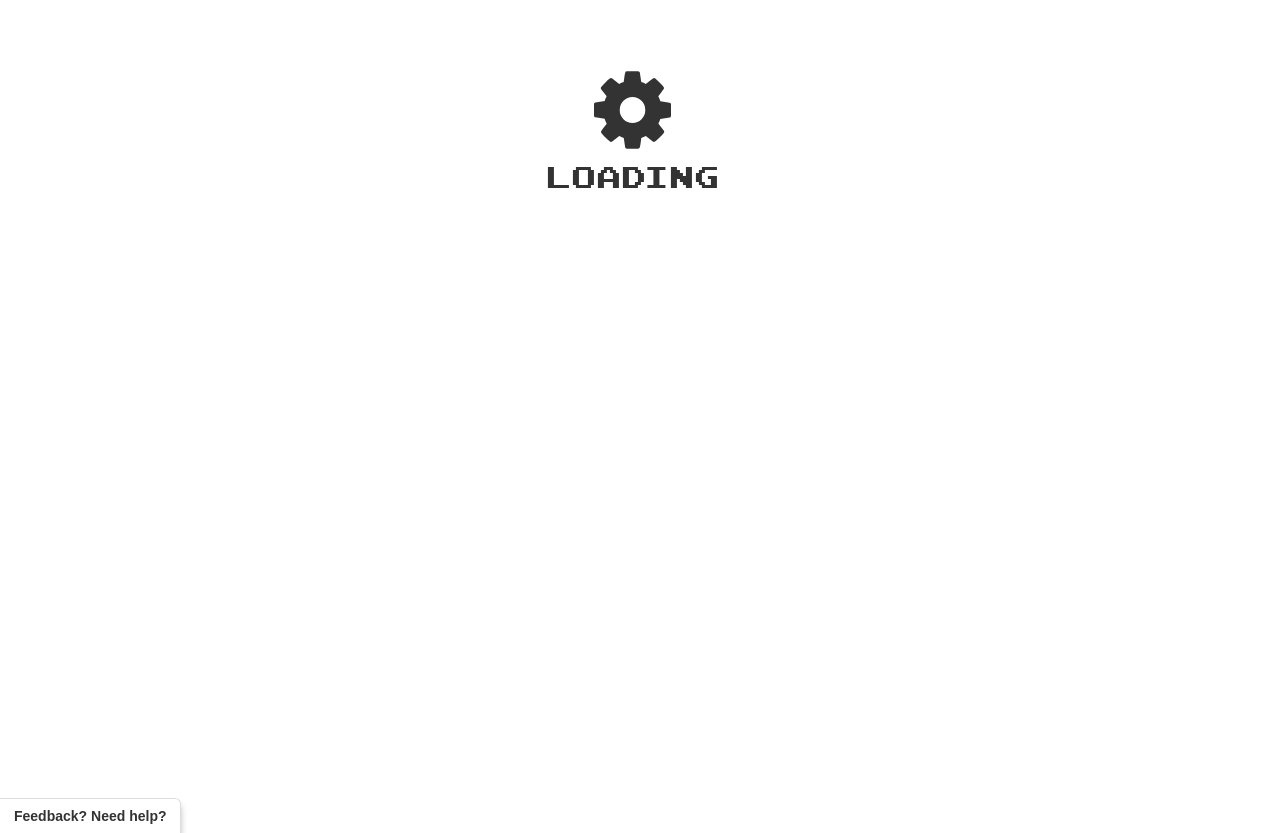 scroll, scrollTop: 0, scrollLeft: 0, axis: both 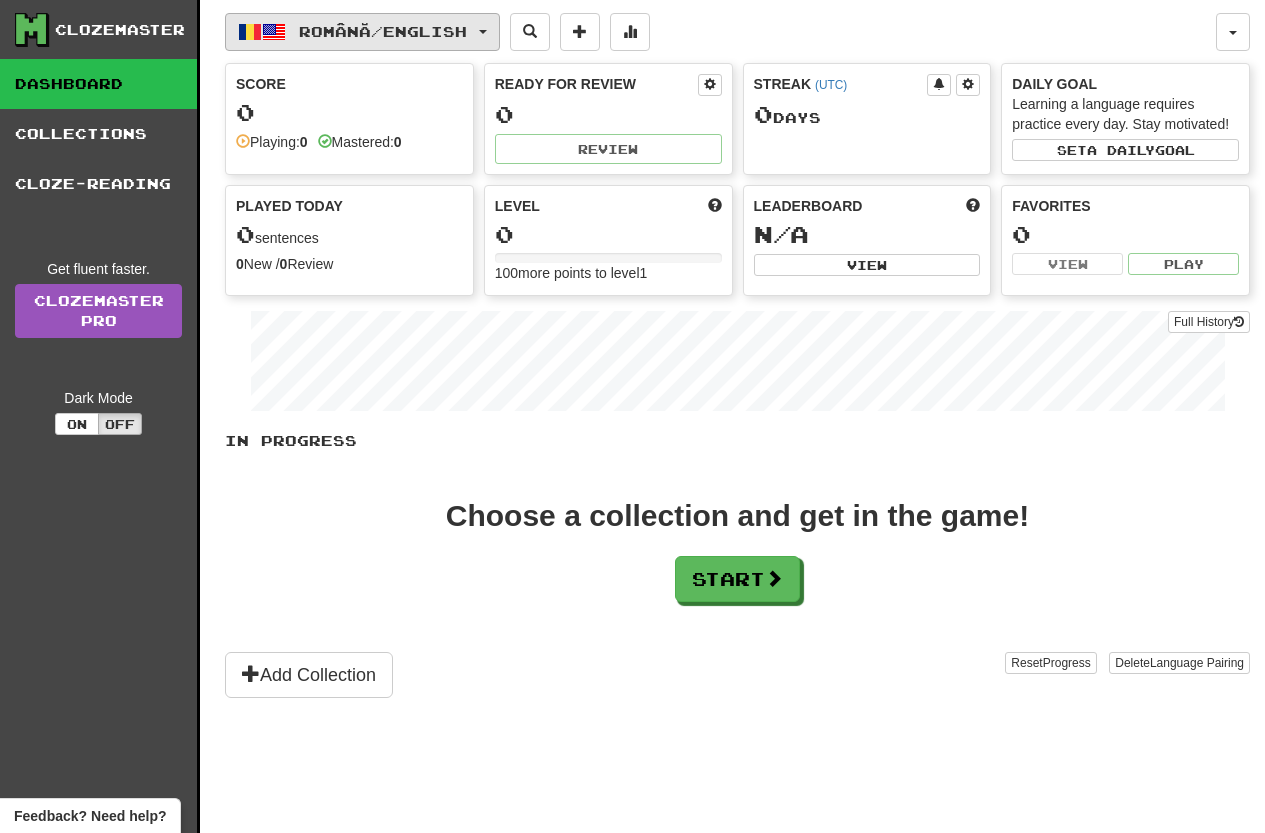 click on "Română  /  English" at bounding box center (383, 31) 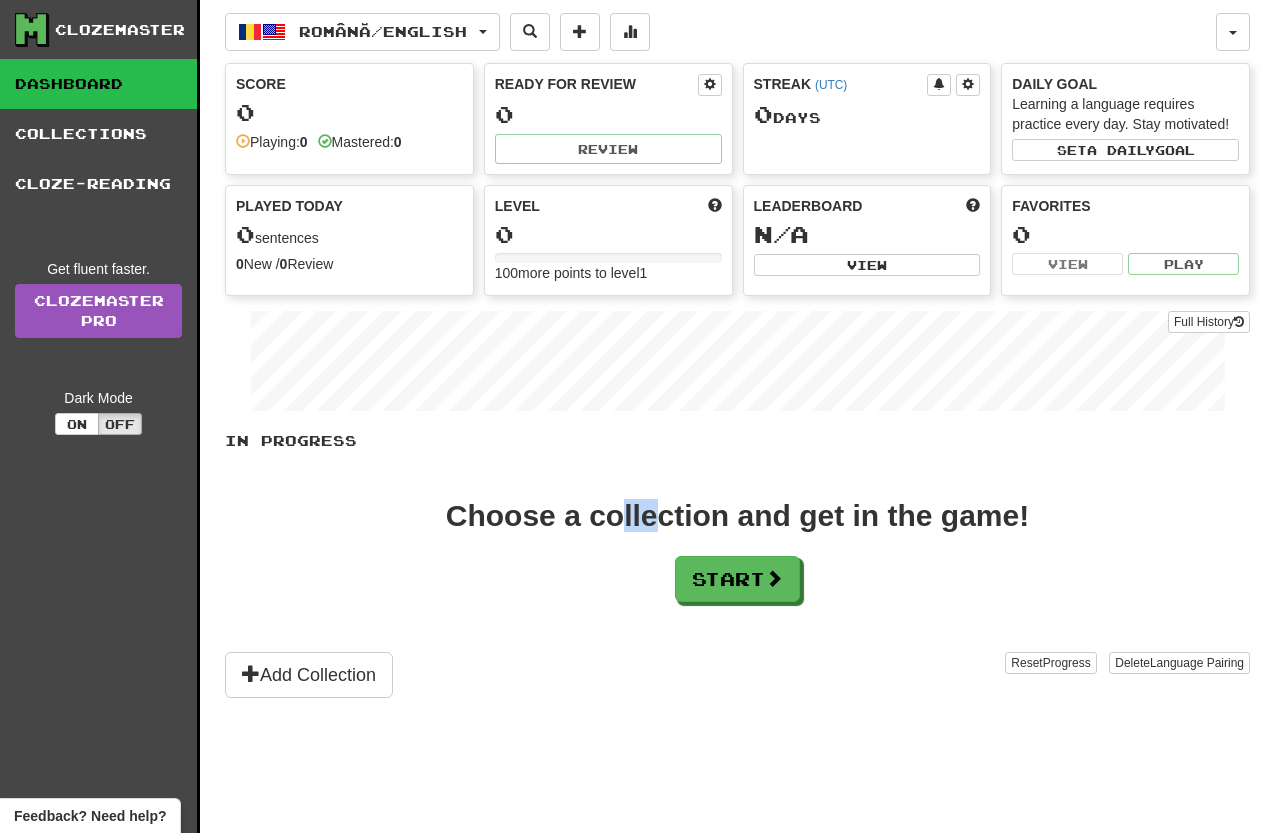 drag, startPoint x: 616, startPoint y: 514, endPoint x: 659, endPoint y: 506, distance: 43.737854 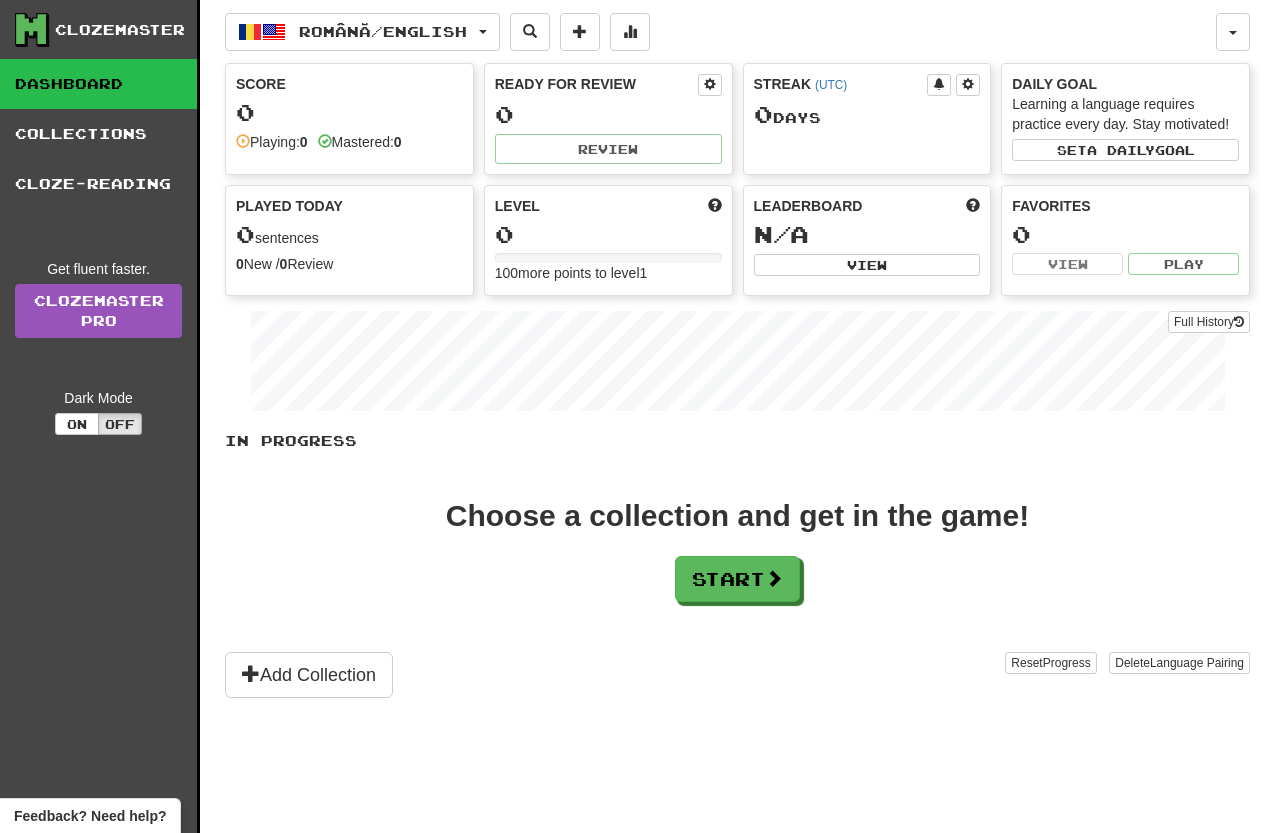 click on "Daily Goal Learning a language requires practice every day. Stay motivated! Set  a daily  goal" at bounding box center [1125, 119] 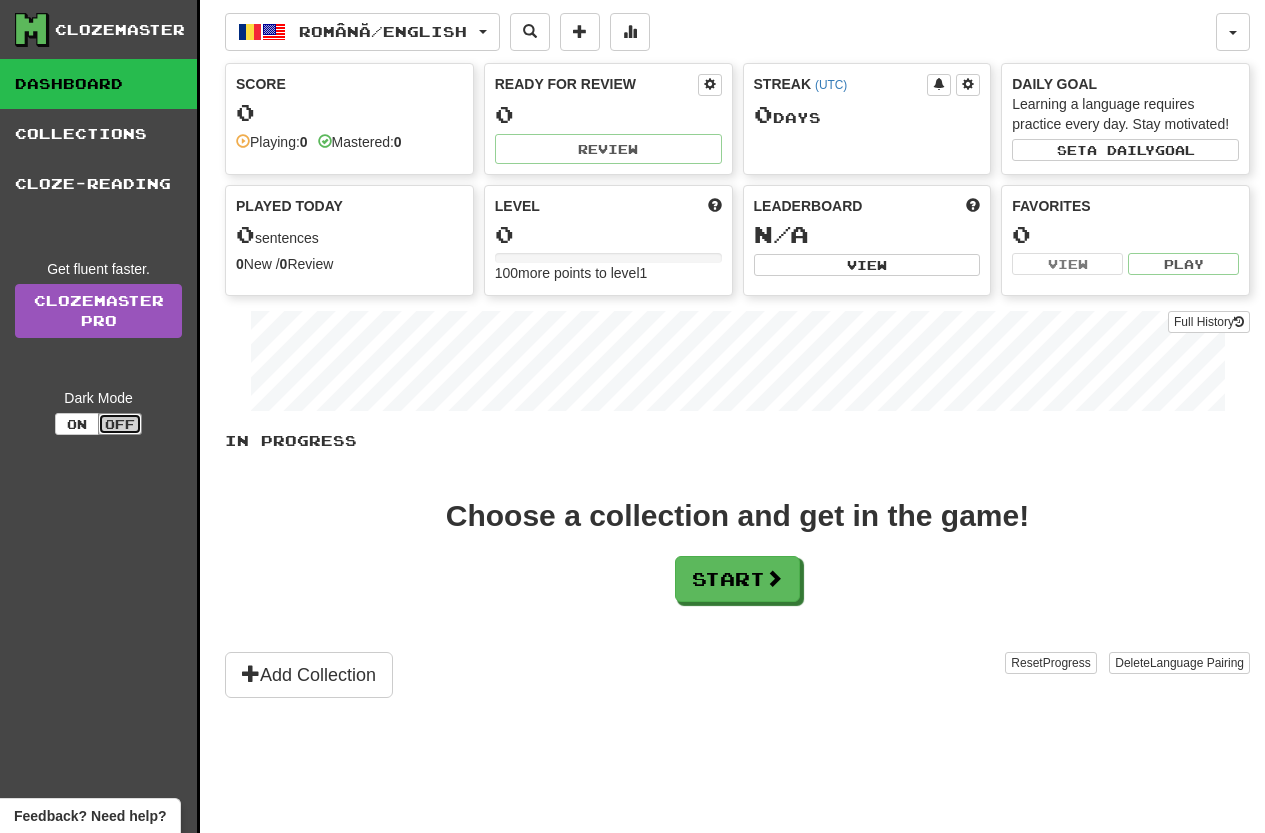 click on "Off" at bounding box center (120, 424) 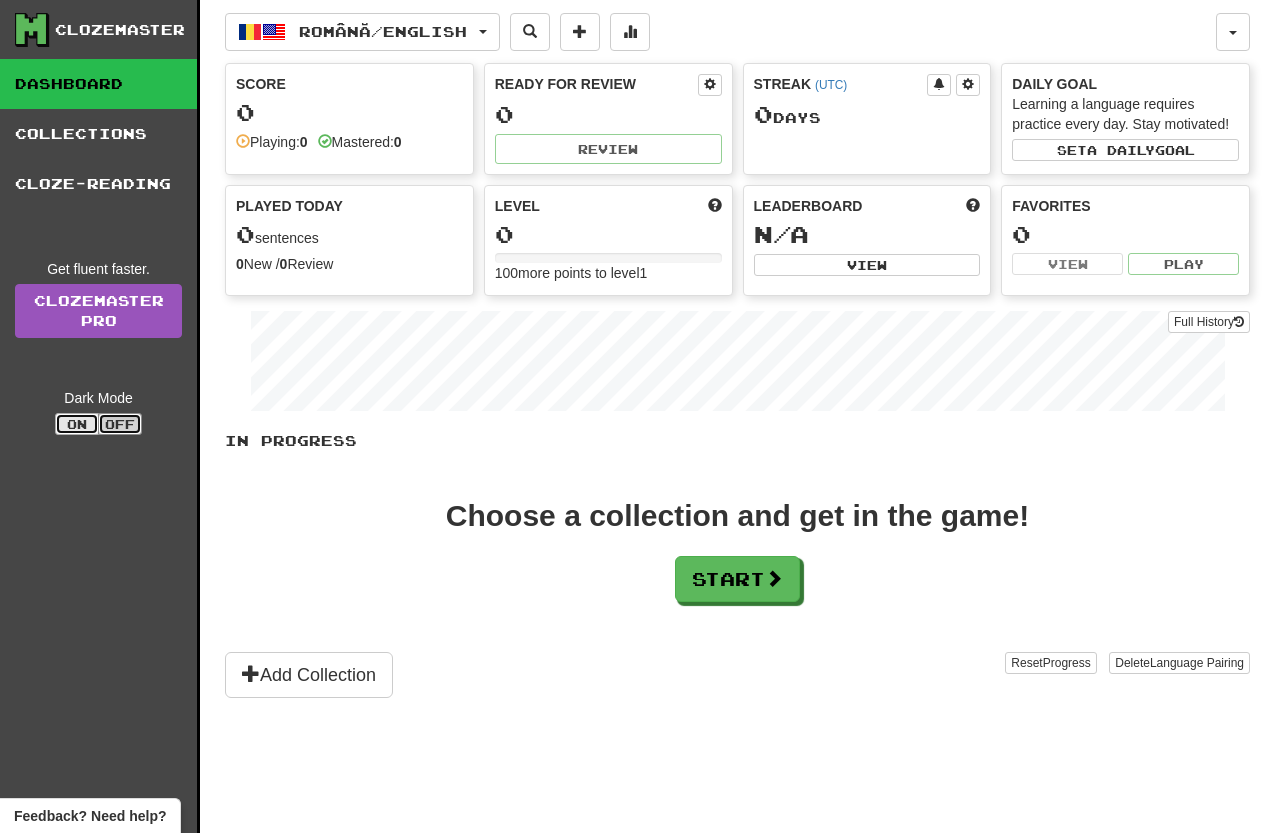 click on "On" at bounding box center (77, 424) 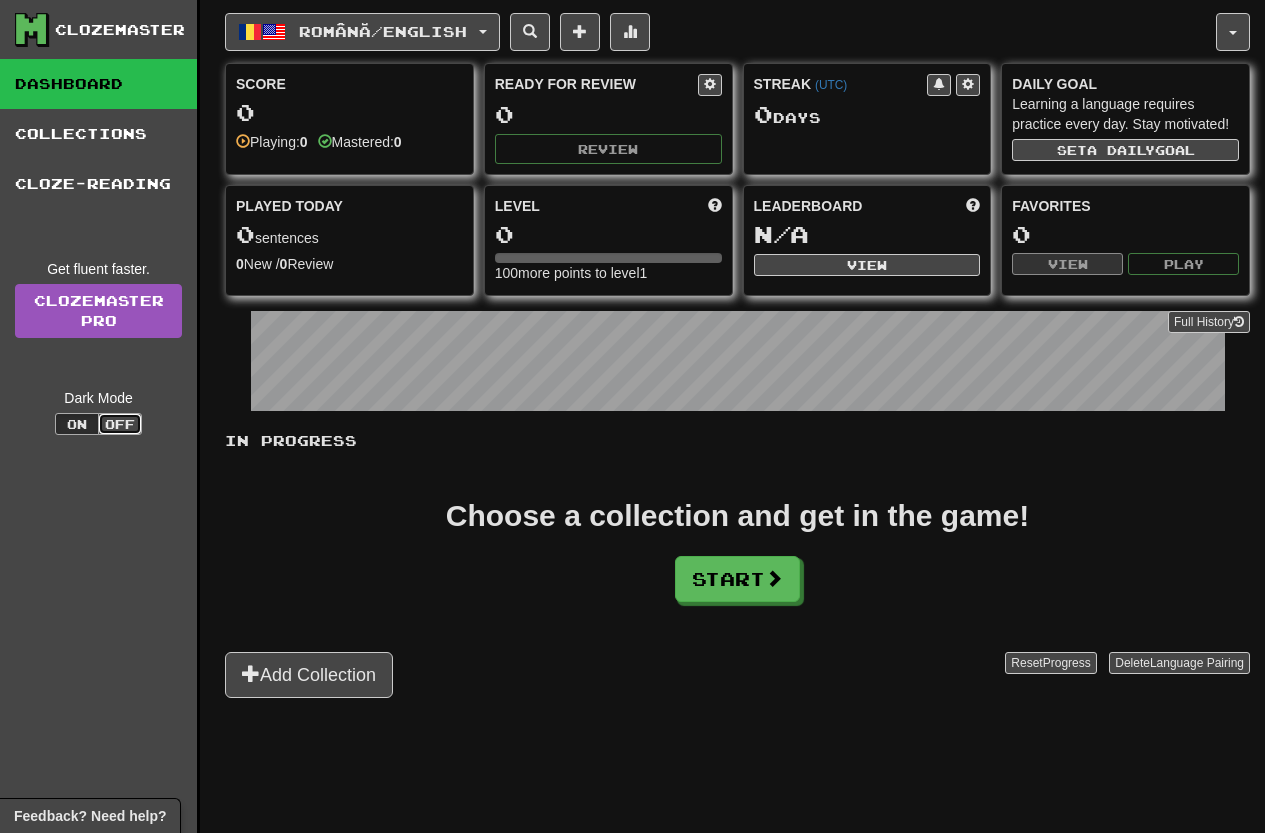click on "Off" at bounding box center [120, 424] 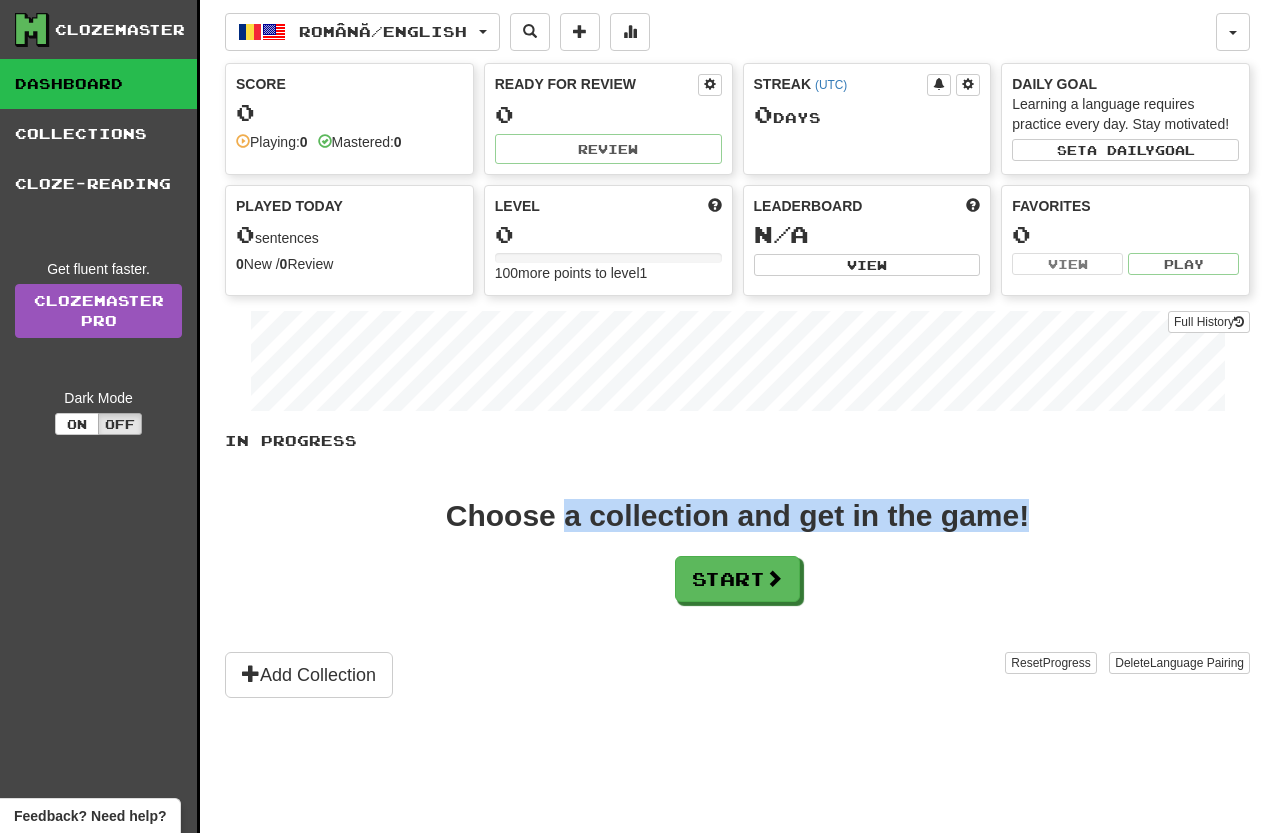 drag, startPoint x: 596, startPoint y: 519, endPoint x: 1076, endPoint y: 554, distance: 481.27435 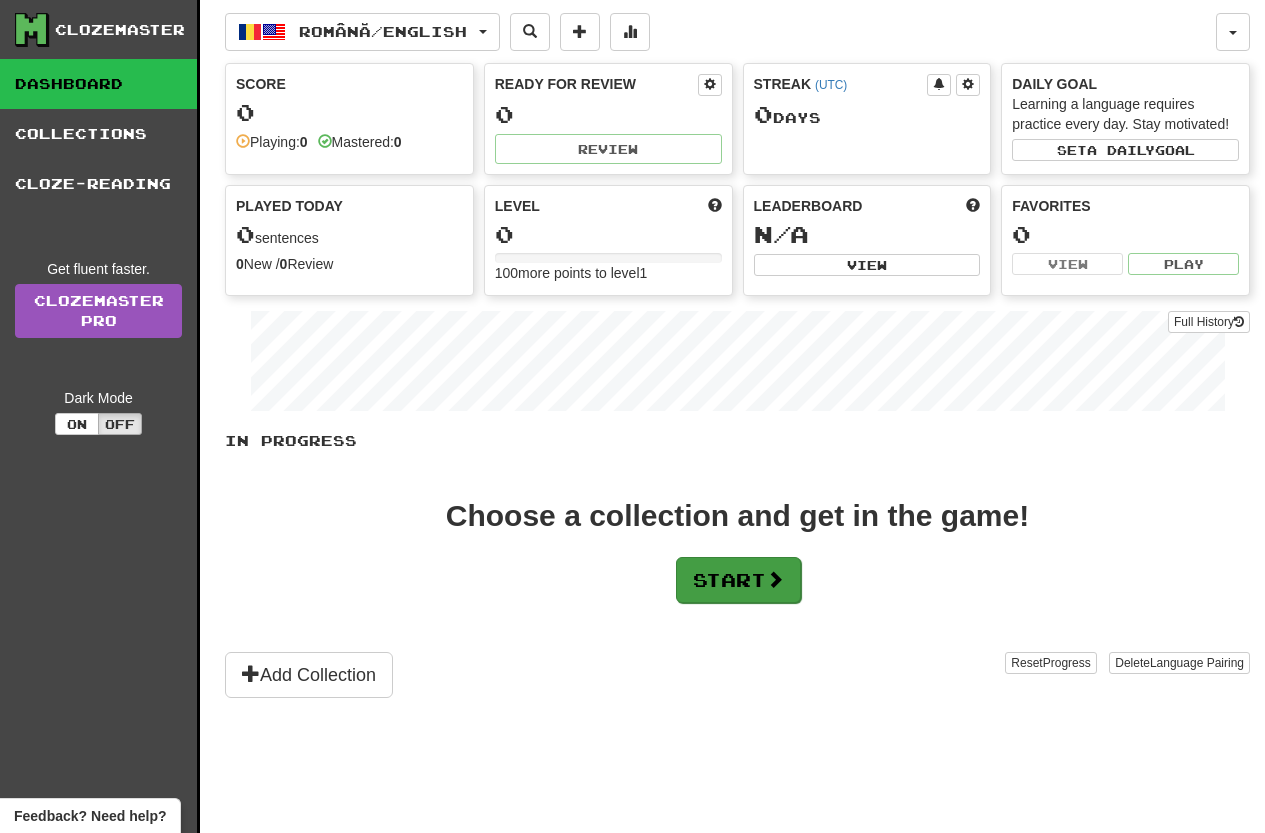 drag, startPoint x: 928, startPoint y: 604, endPoint x: 754, endPoint y: 583, distance: 175.26266 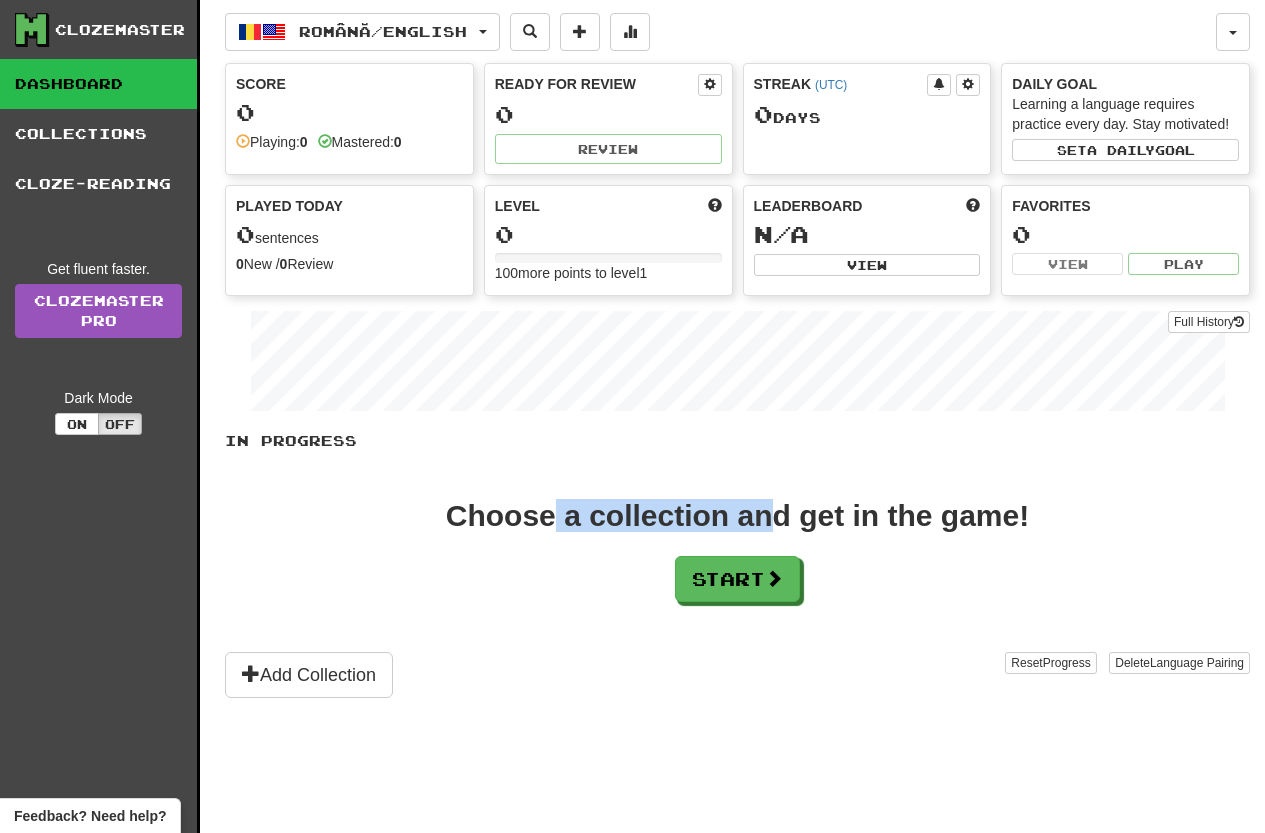 drag, startPoint x: 721, startPoint y: 520, endPoint x: 765, endPoint y: 523, distance: 44.102154 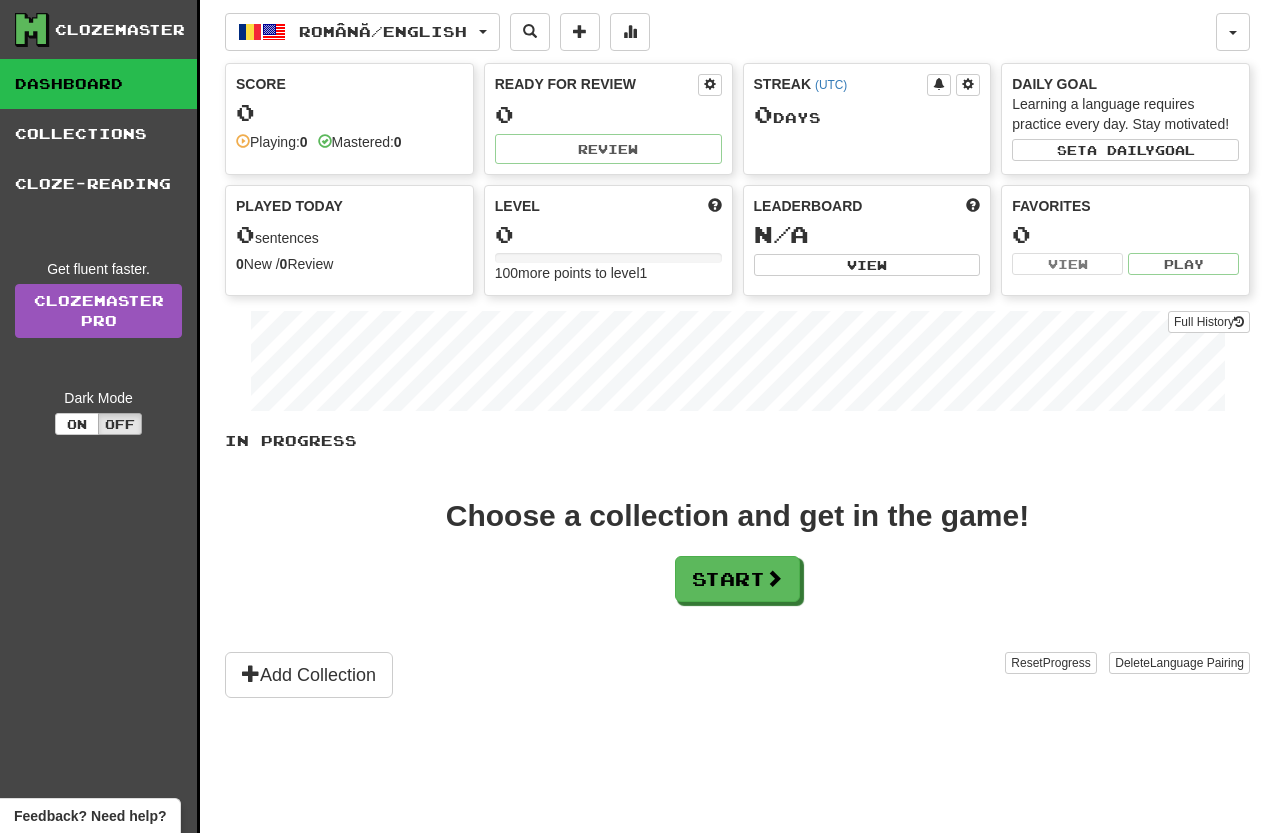 click on "Choose a collection and get in the game! Start" at bounding box center [737, 551] 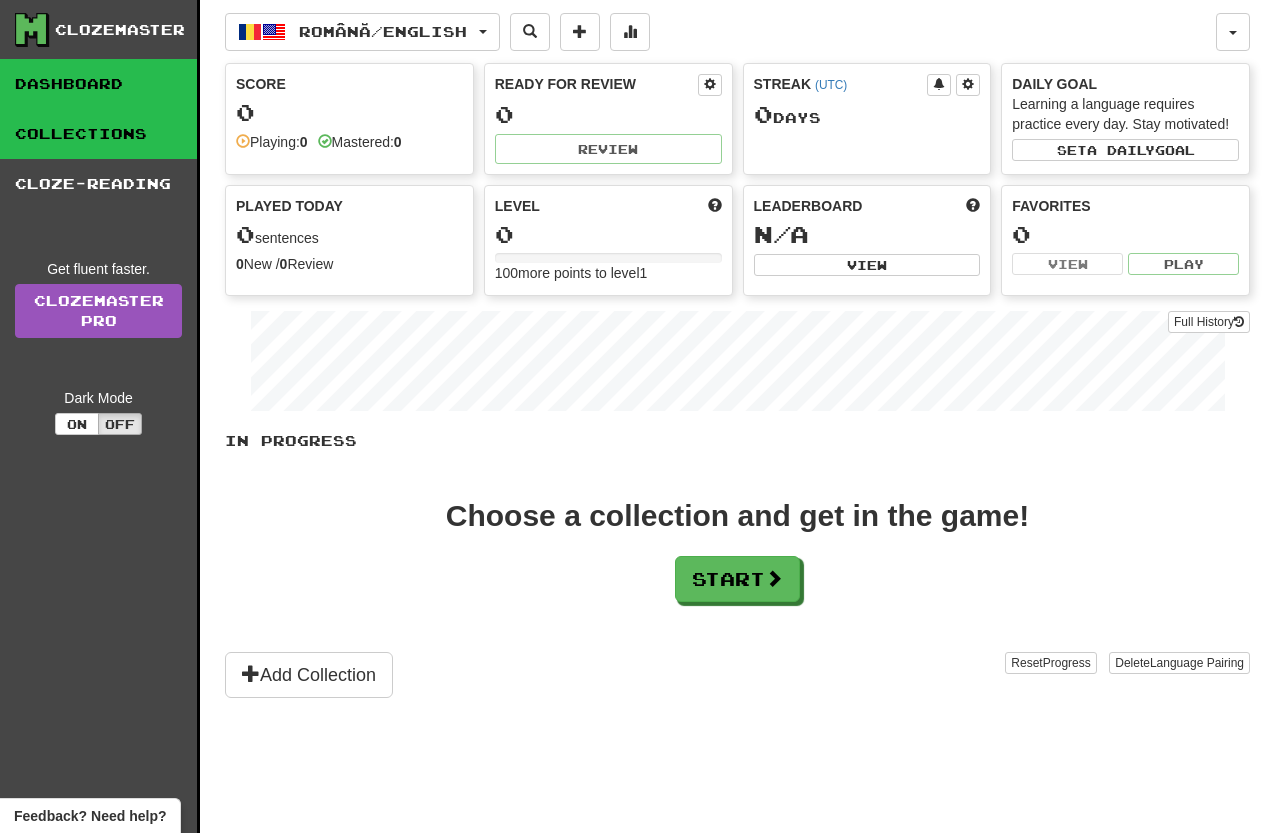 click on "Collections" at bounding box center (98, 134) 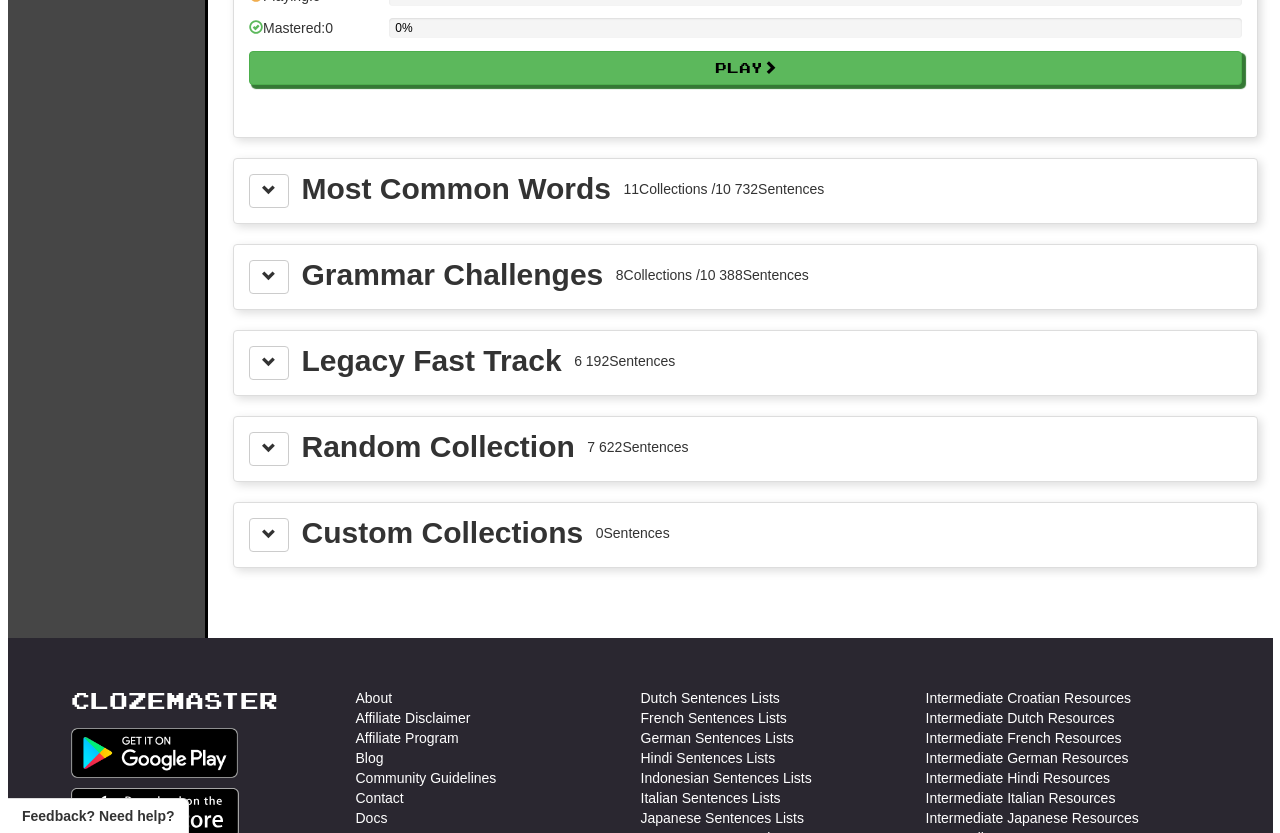 scroll, scrollTop: 2118, scrollLeft: 0, axis: vertical 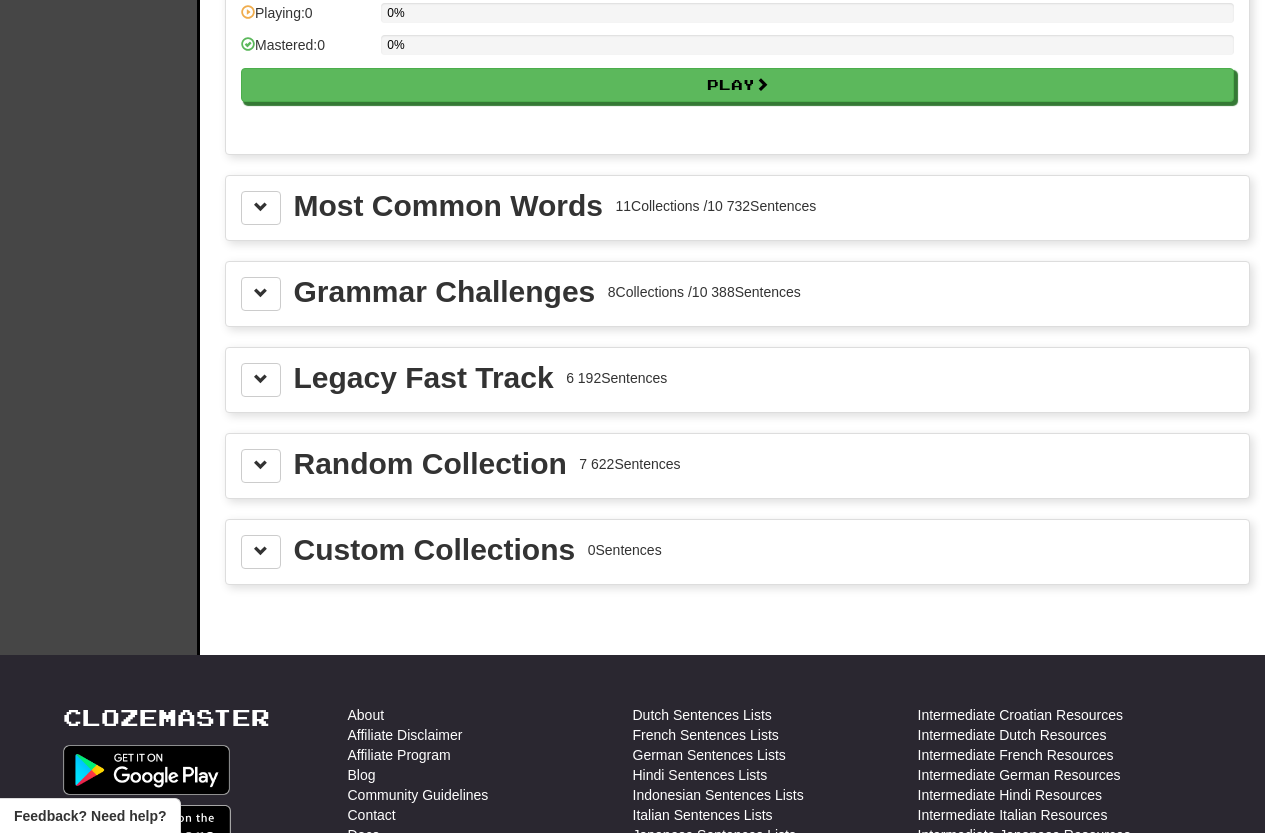 drag, startPoint x: 714, startPoint y: 203, endPoint x: 901, endPoint y: 204, distance: 187.00267 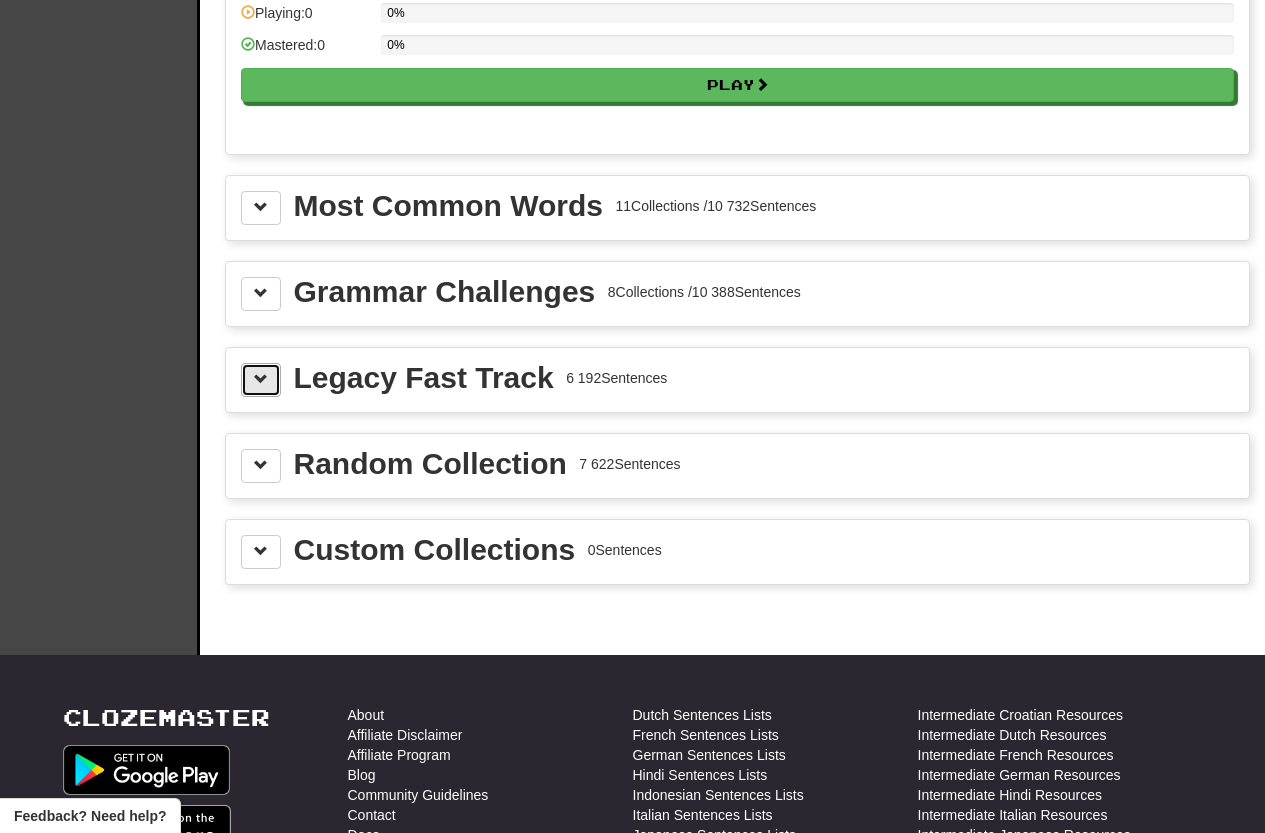 click at bounding box center [261, 380] 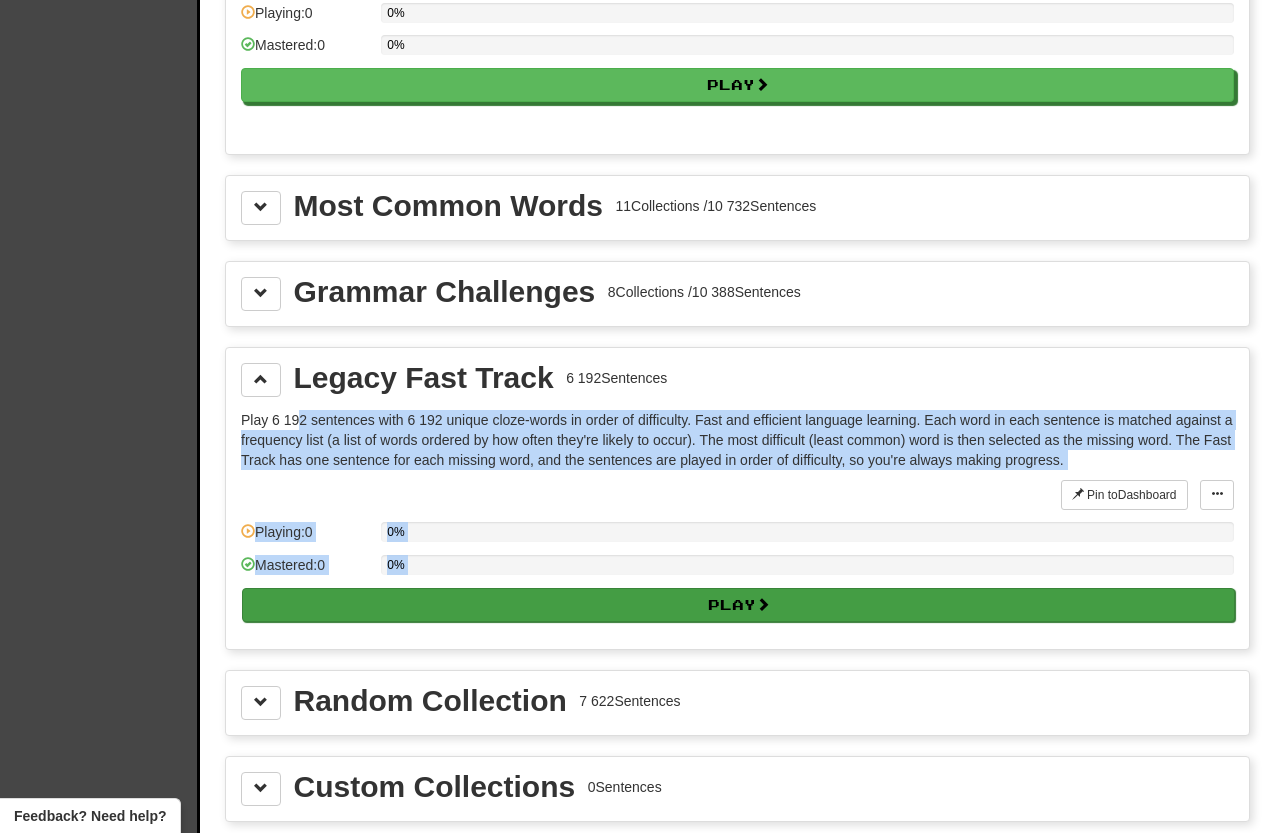drag, startPoint x: 303, startPoint y: 418, endPoint x: 776, endPoint y: 600, distance: 506.80667 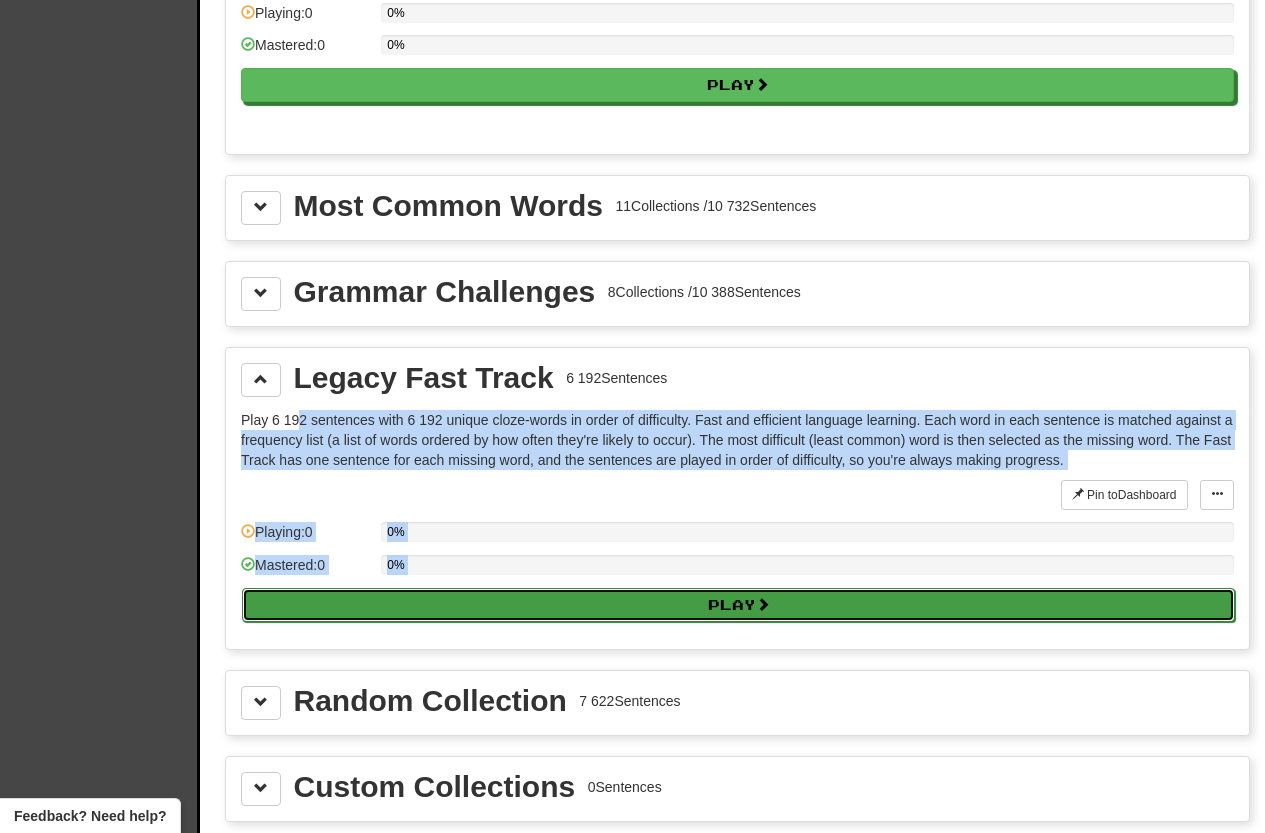 click on "Play" at bounding box center (738, 605) 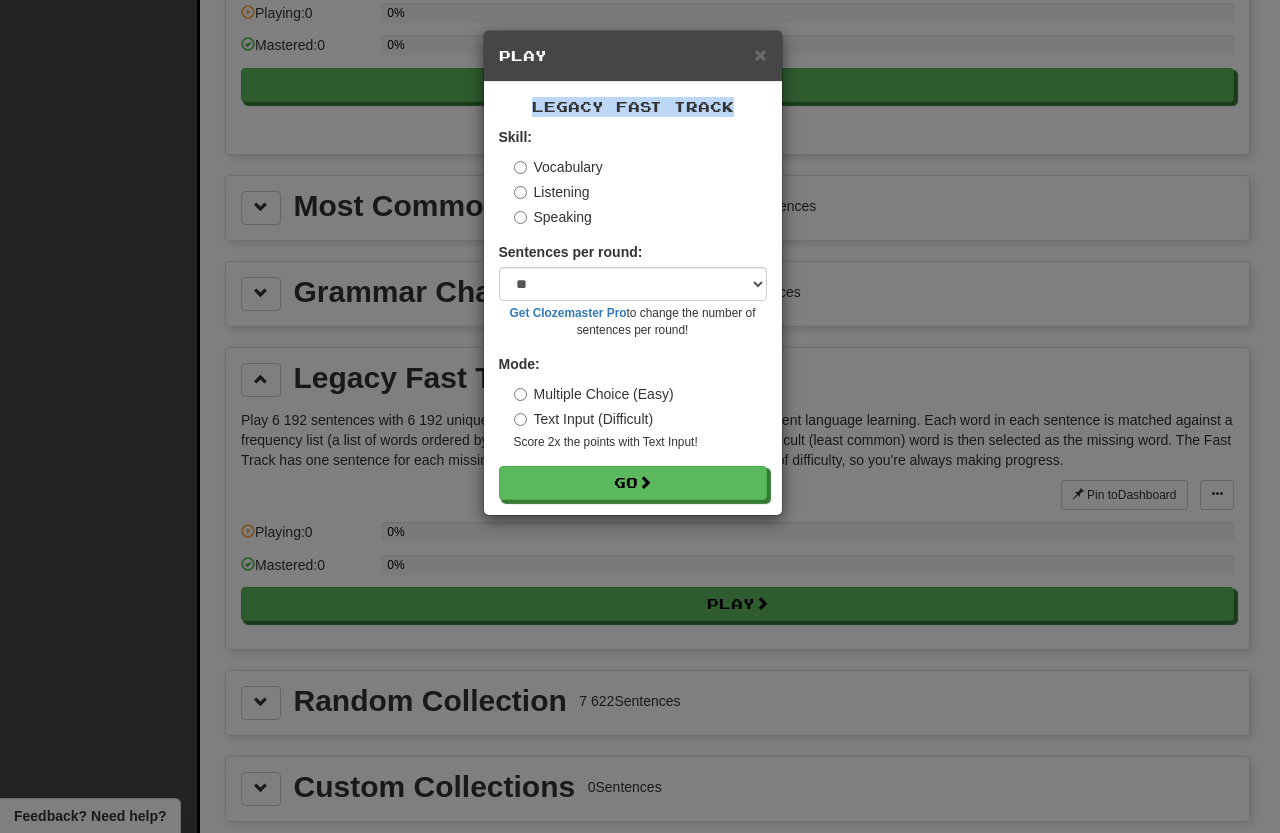 drag, startPoint x: 529, startPoint y: 108, endPoint x: 769, endPoint y: 109, distance: 240.00209 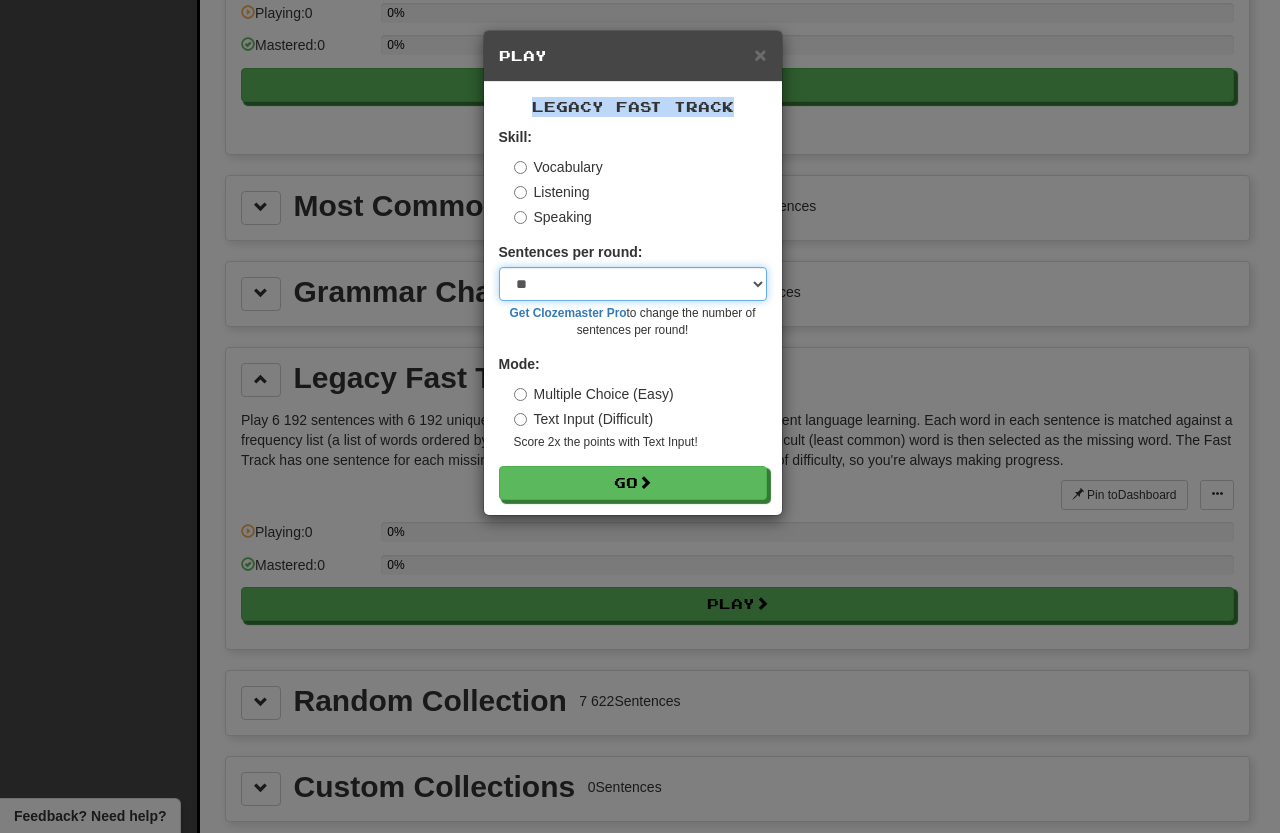 click on "* ** ** ** ** ** *** ********" at bounding box center (633, 284) 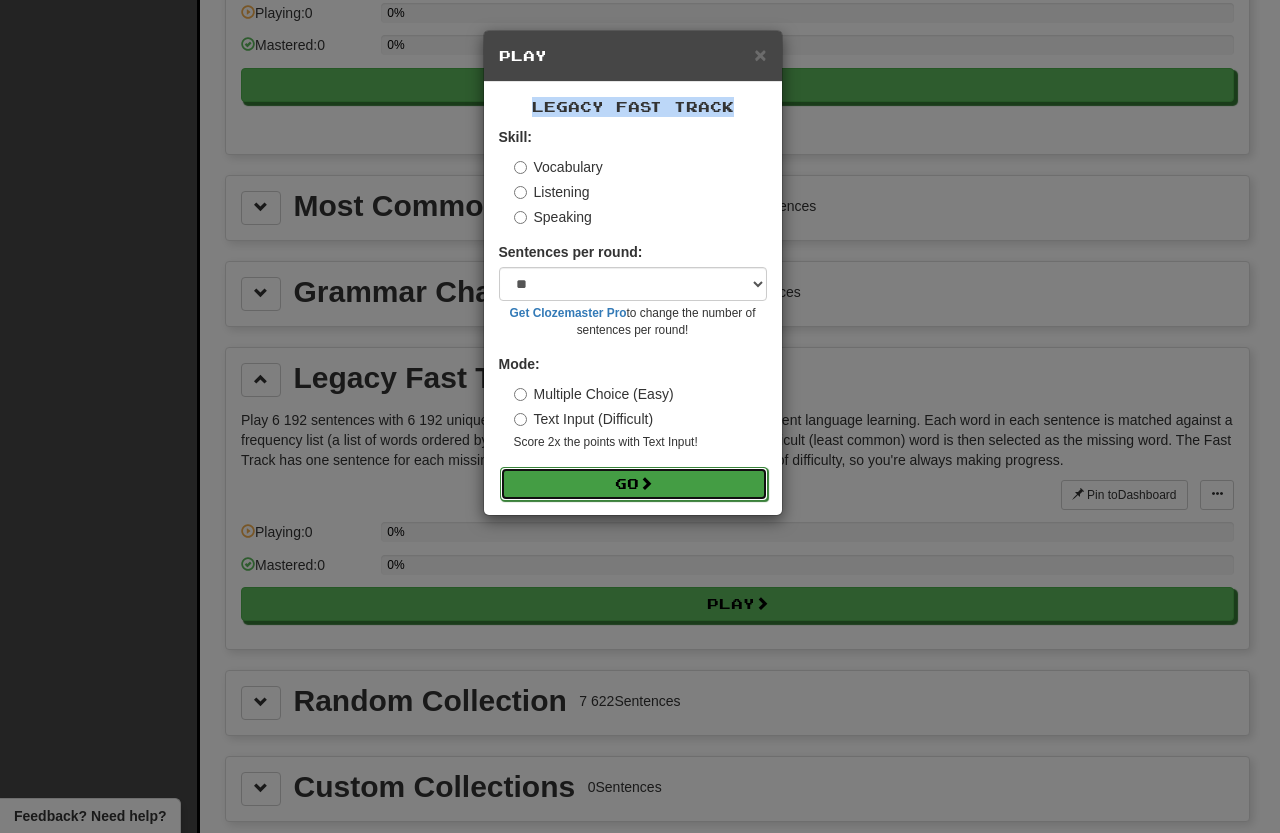 click on "Go" at bounding box center (634, 484) 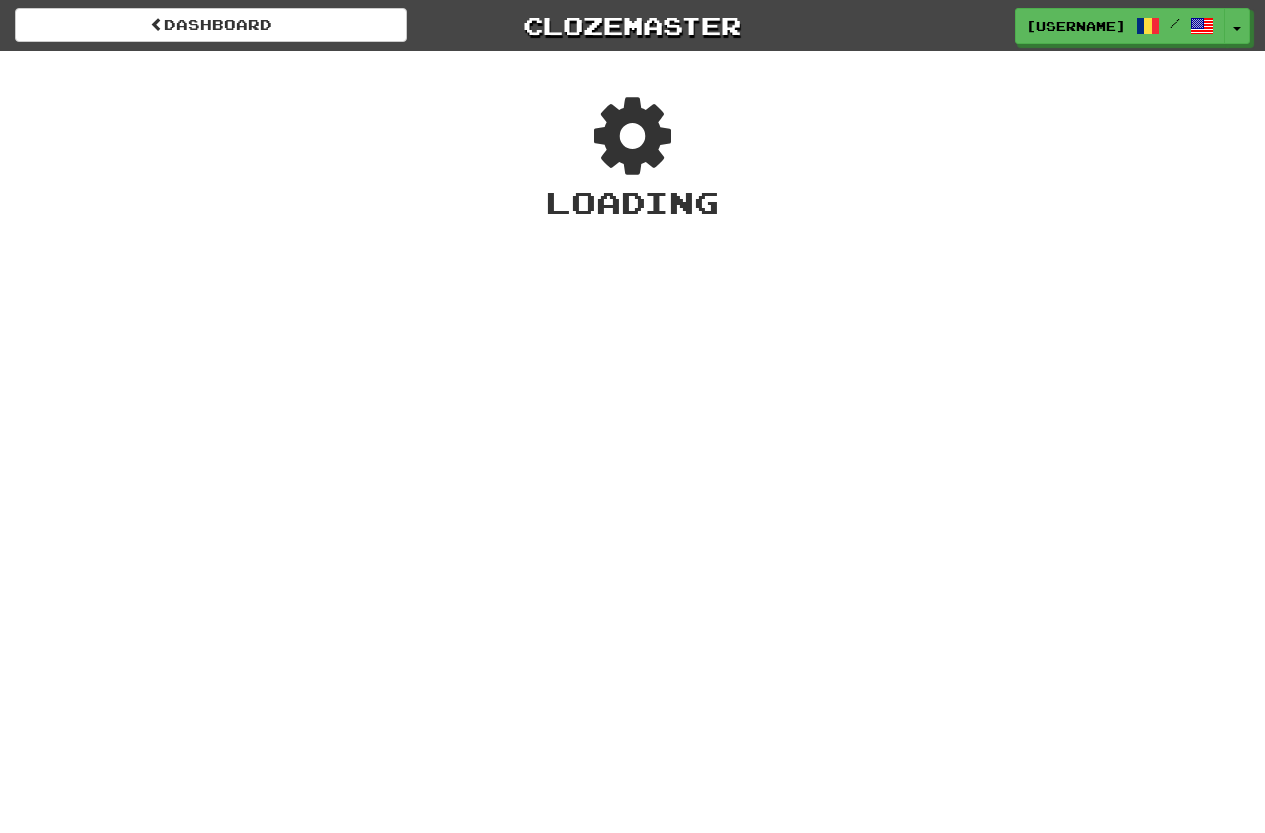 scroll, scrollTop: 0, scrollLeft: 0, axis: both 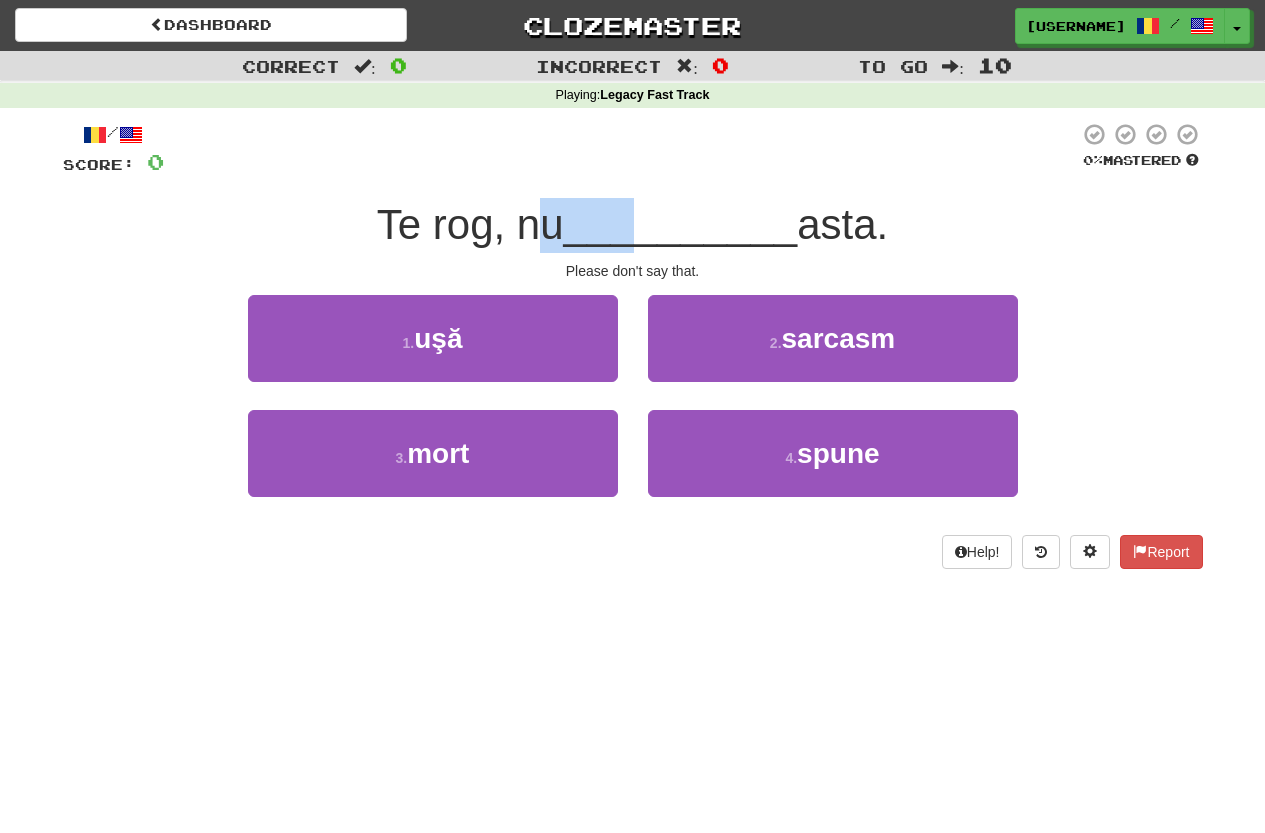 drag, startPoint x: 550, startPoint y: 230, endPoint x: 626, endPoint y: 236, distance: 76.23647 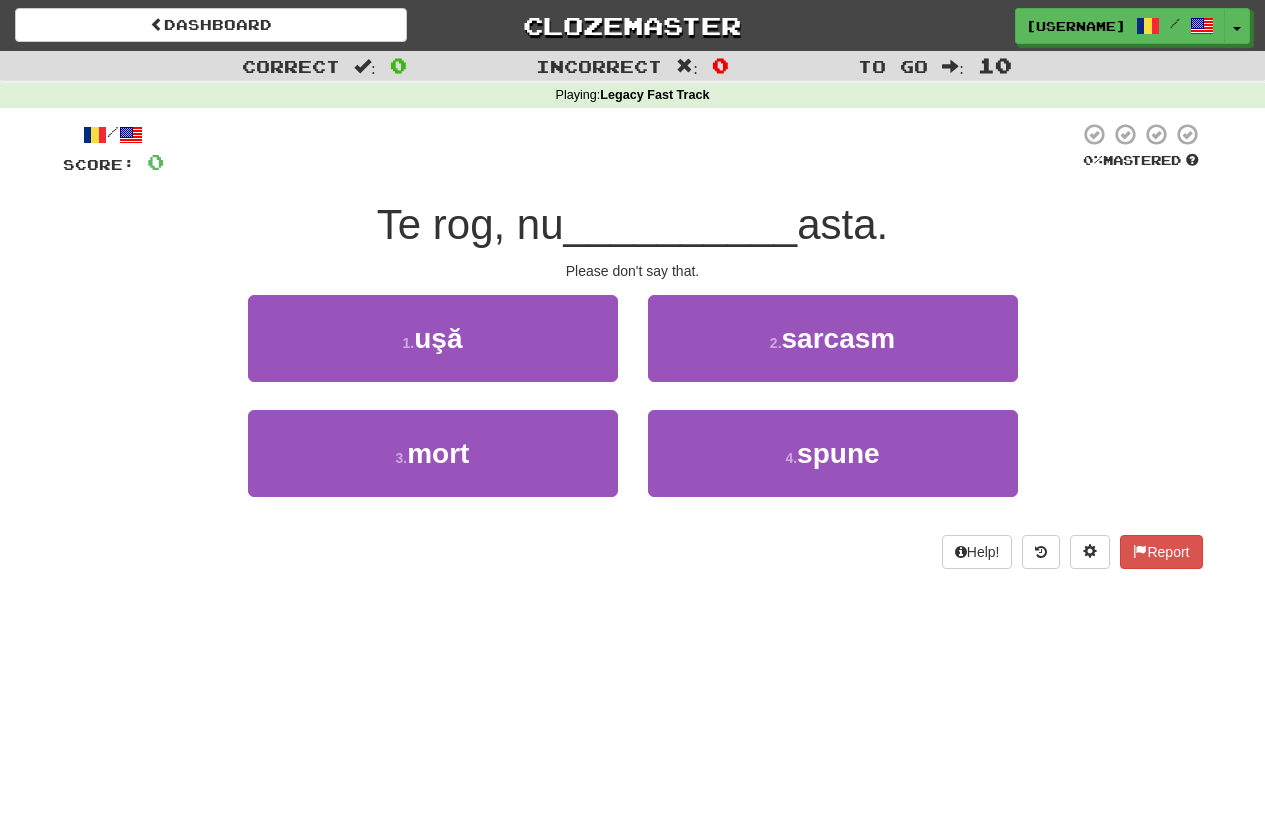 drag, startPoint x: 798, startPoint y: 224, endPoint x: 909, endPoint y: 224, distance: 111 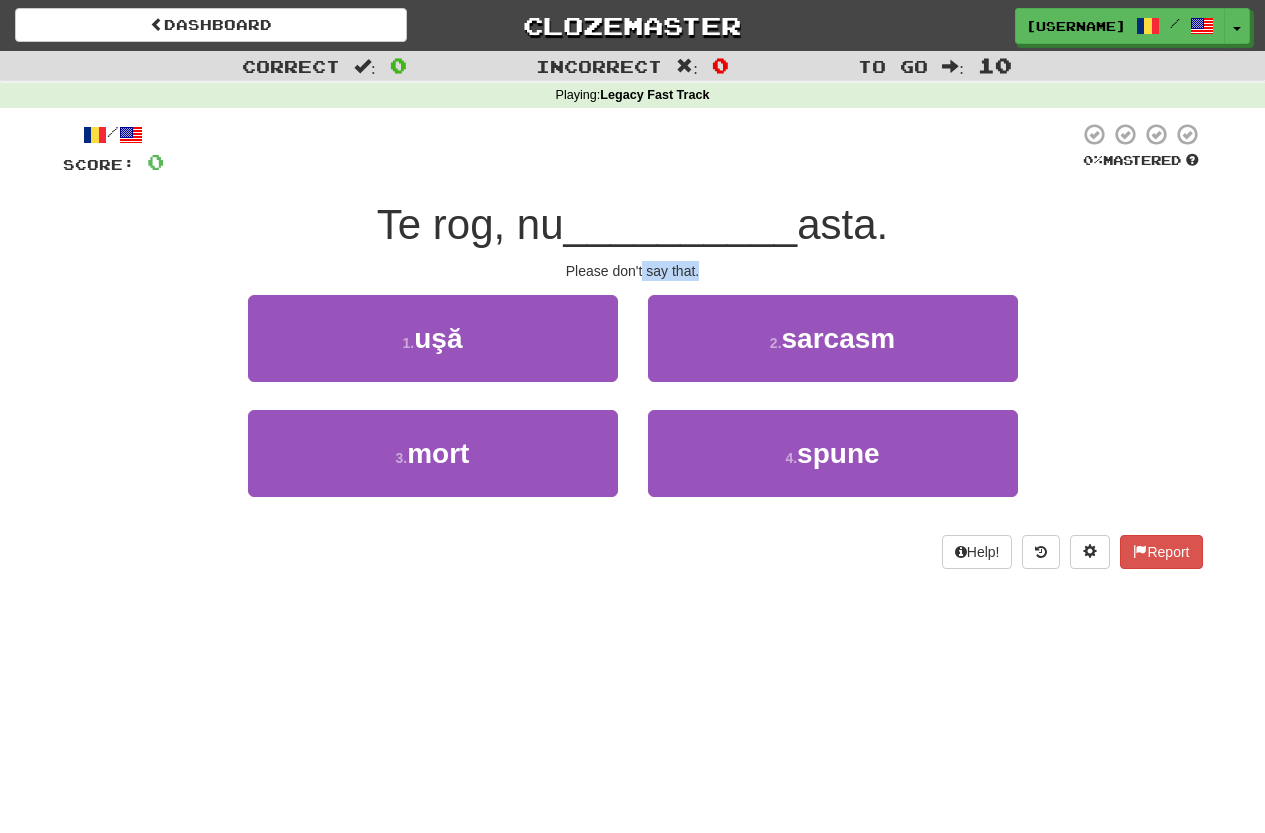 drag, startPoint x: 650, startPoint y: 272, endPoint x: 698, endPoint y: 269, distance: 48.09366 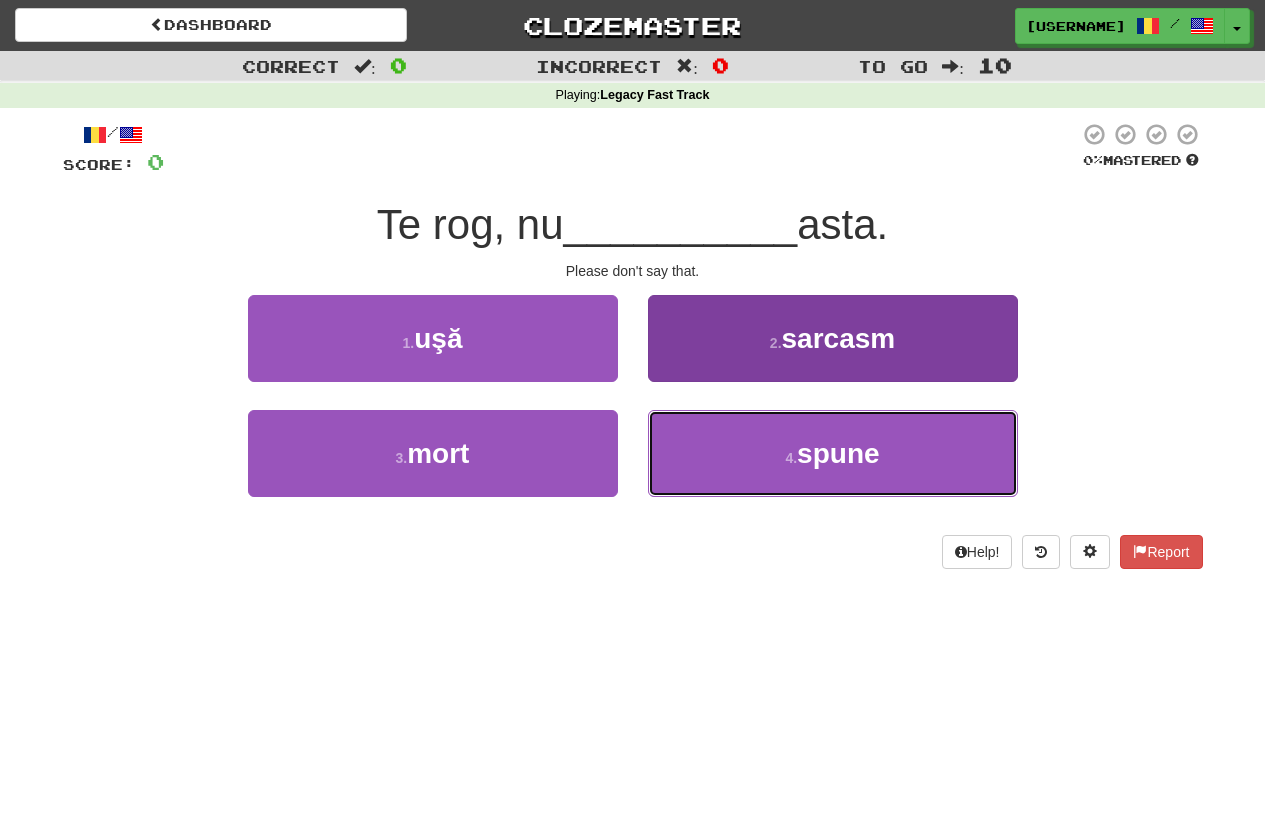 click on "4 .  spune" at bounding box center (833, 453) 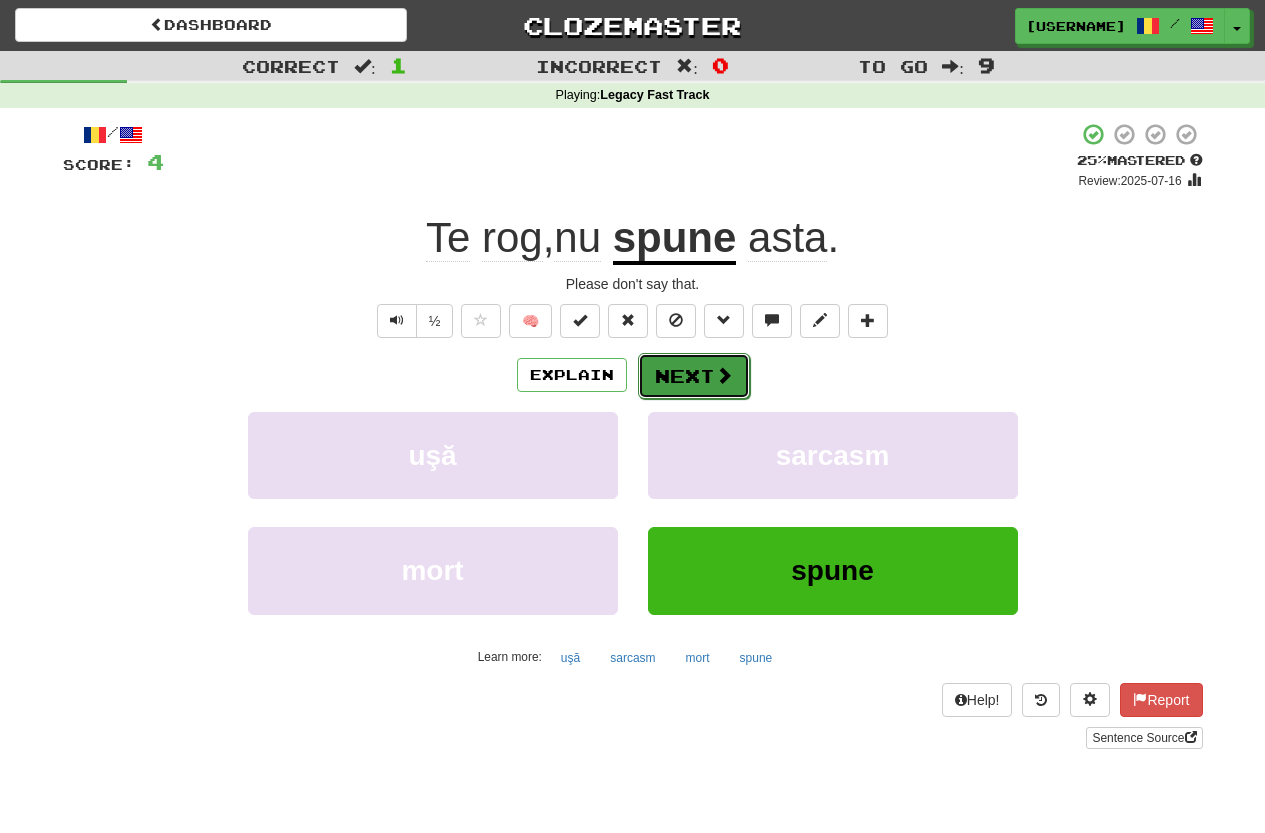 click on "Next" at bounding box center (694, 376) 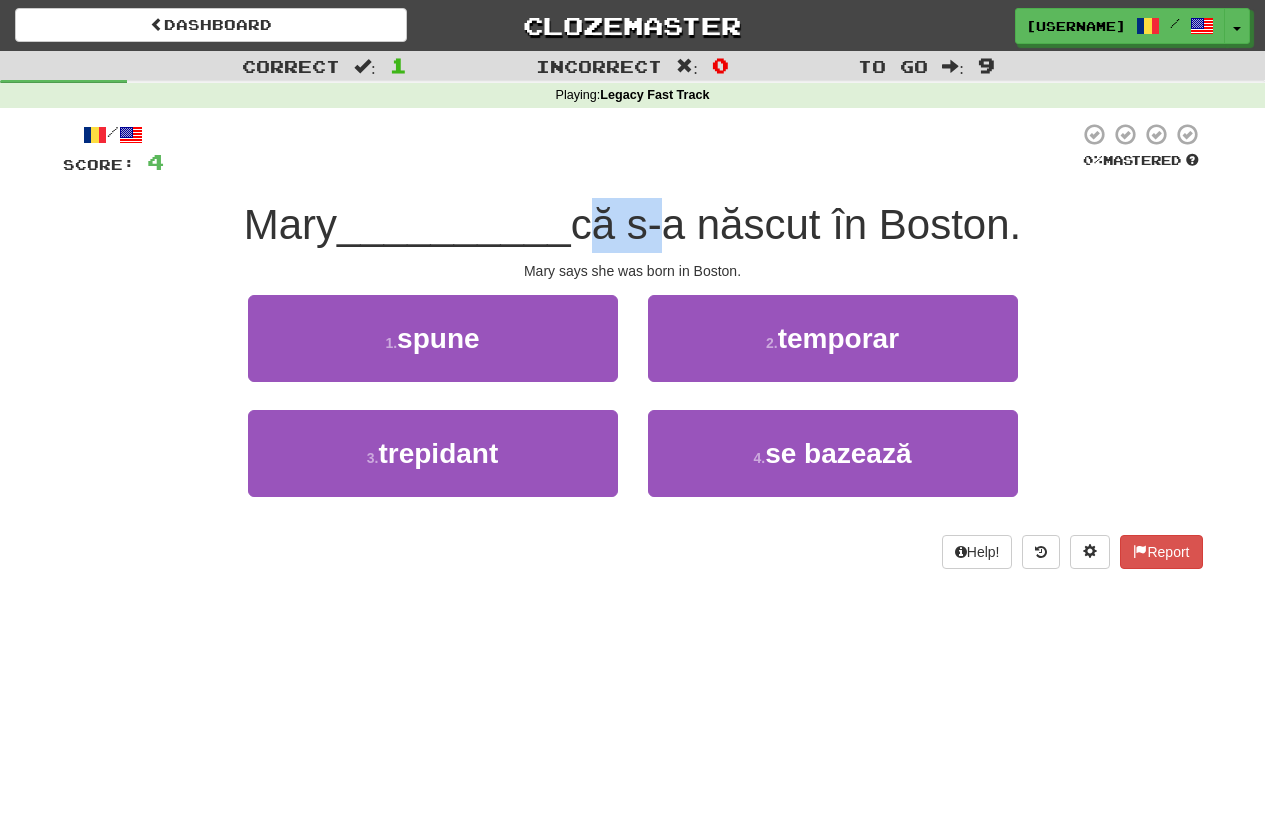 drag, startPoint x: 591, startPoint y: 224, endPoint x: 655, endPoint y: 219, distance: 64.195015 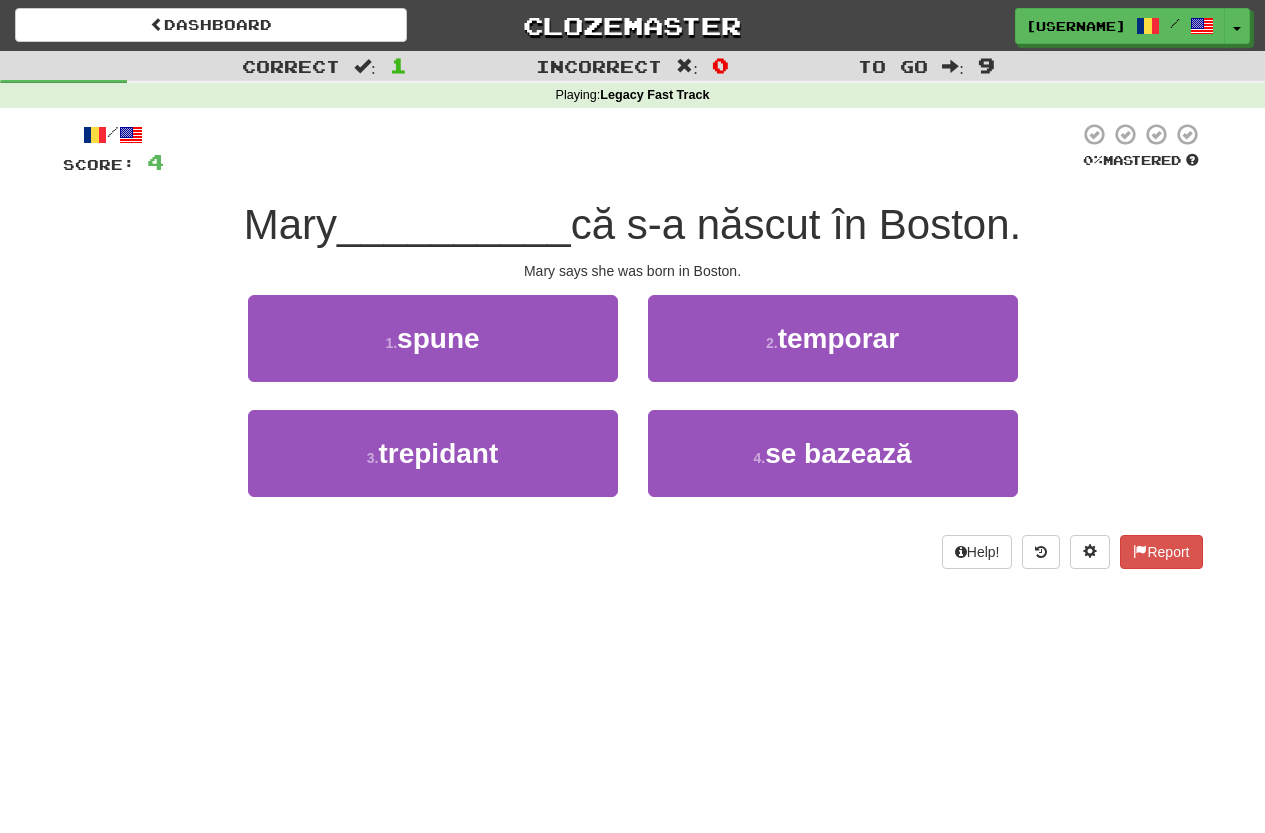 click on "/  Score:   4 0 %  Mastered Mary  __________  că s-a născut în Boston. Mary says she was born in Boston. 1 .  spune 2 .  temporar 3 .  trepidant 4 .  se bazează  Help!  Report" at bounding box center (633, 345) 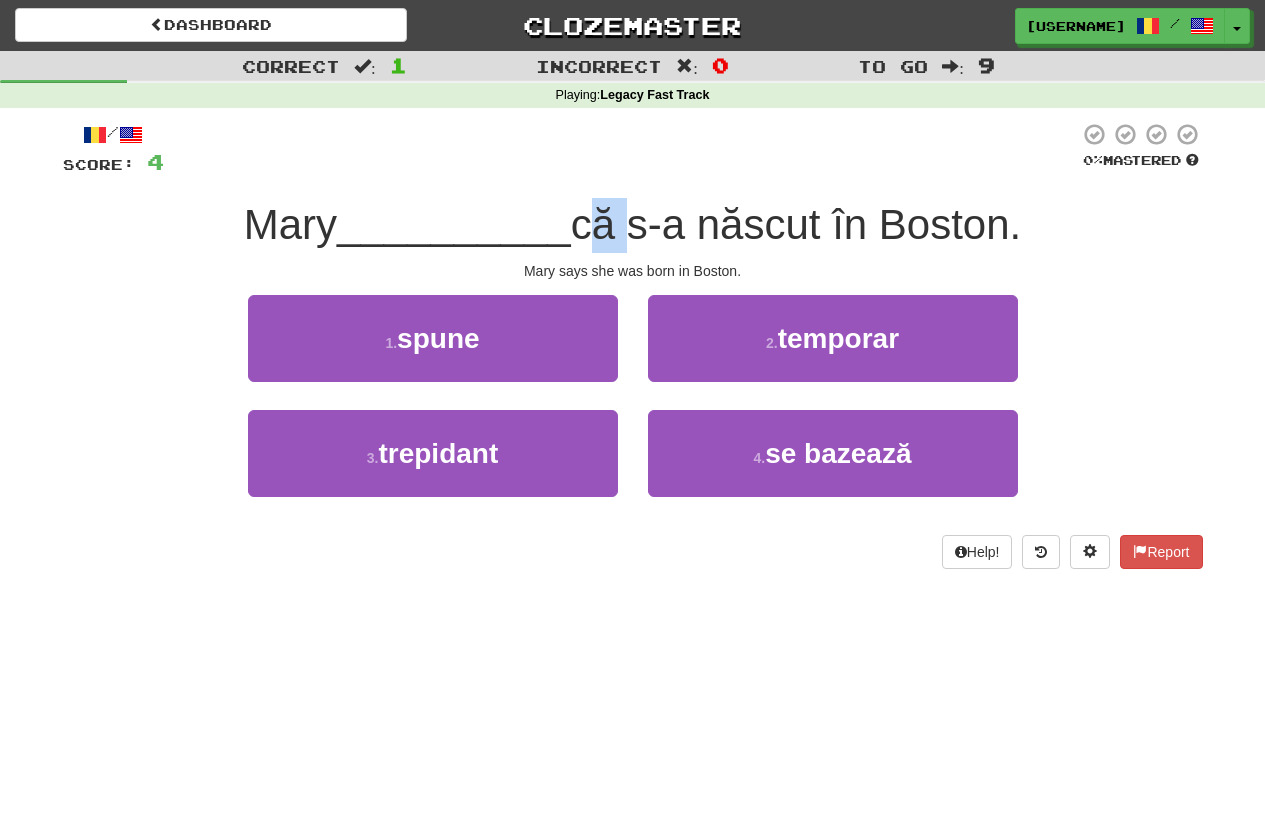 drag, startPoint x: 586, startPoint y: 236, endPoint x: 625, endPoint y: 234, distance: 39.051247 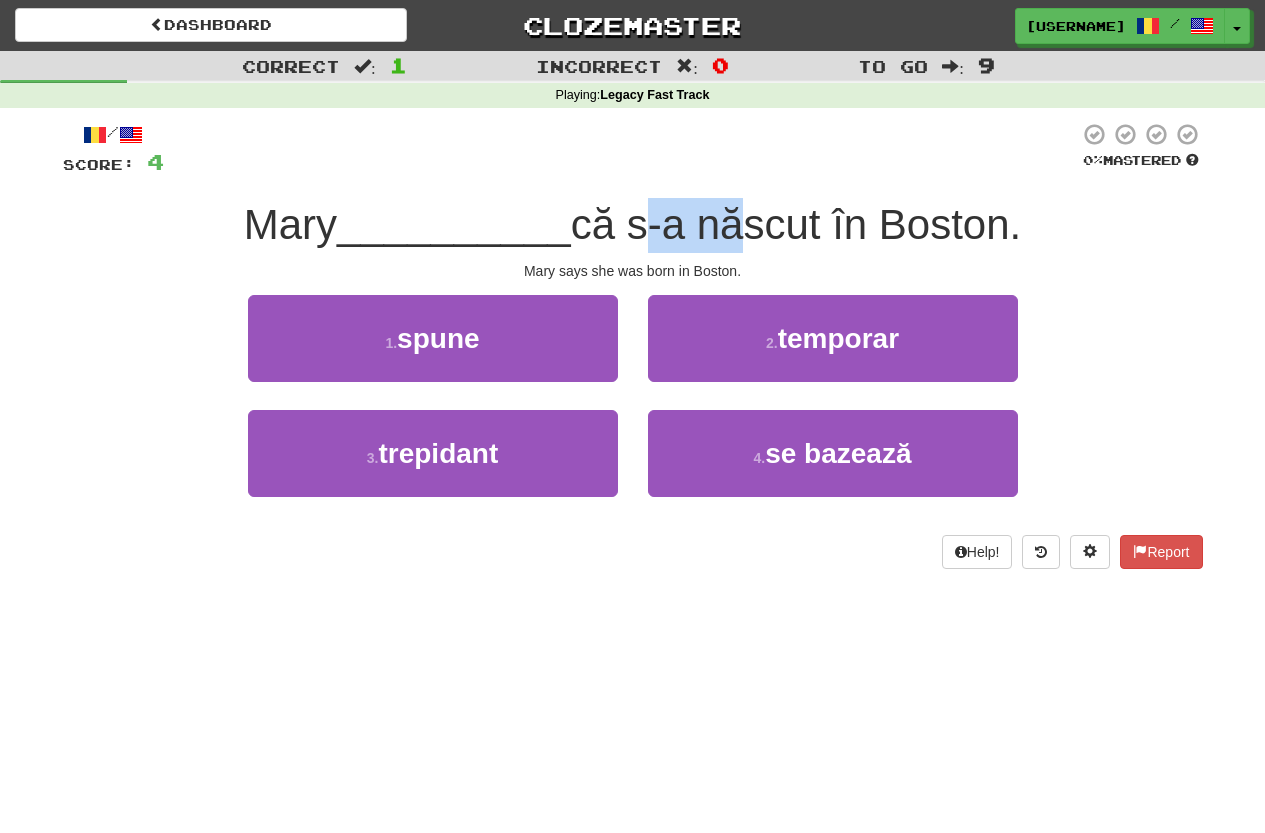 drag, startPoint x: 636, startPoint y: 230, endPoint x: 724, endPoint y: 230, distance: 88 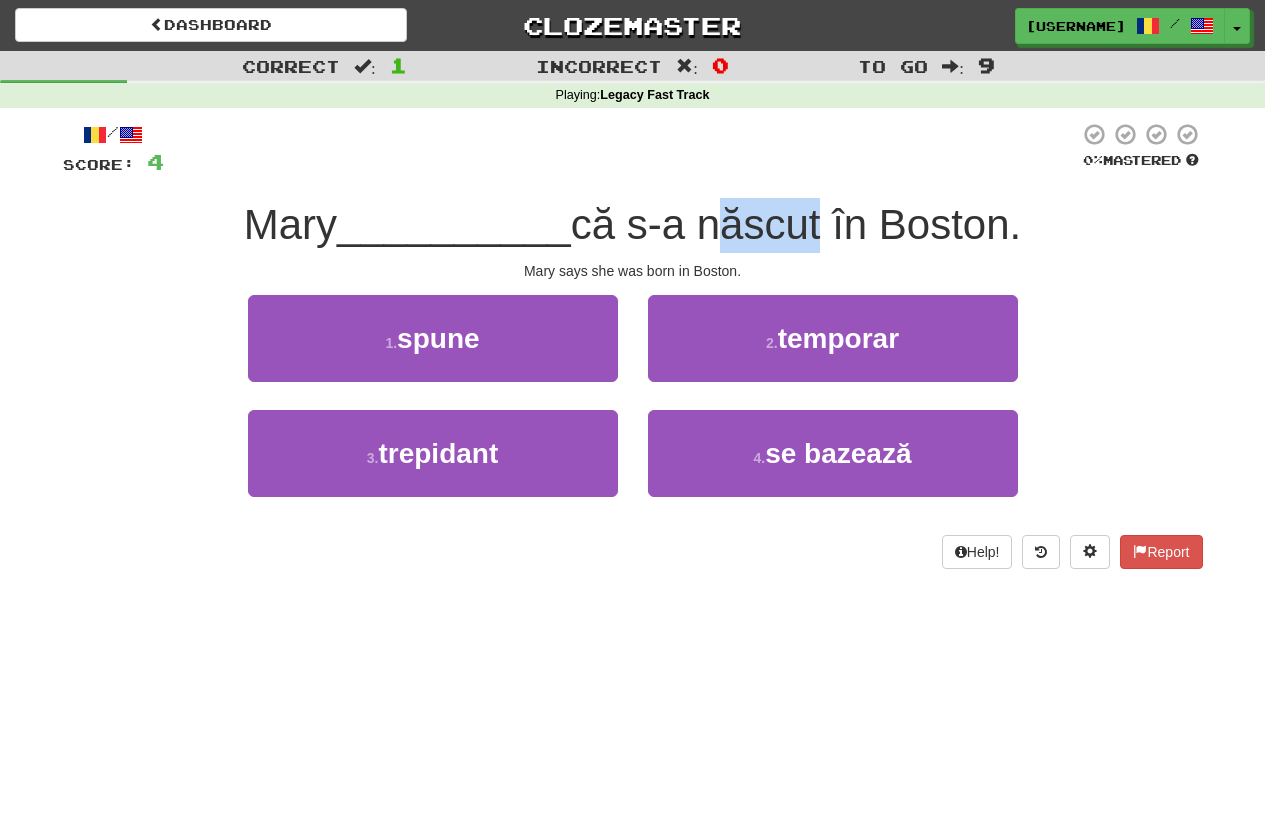 drag, startPoint x: 710, startPoint y: 238, endPoint x: 818, endPoint y: 248, distance: 108.461975 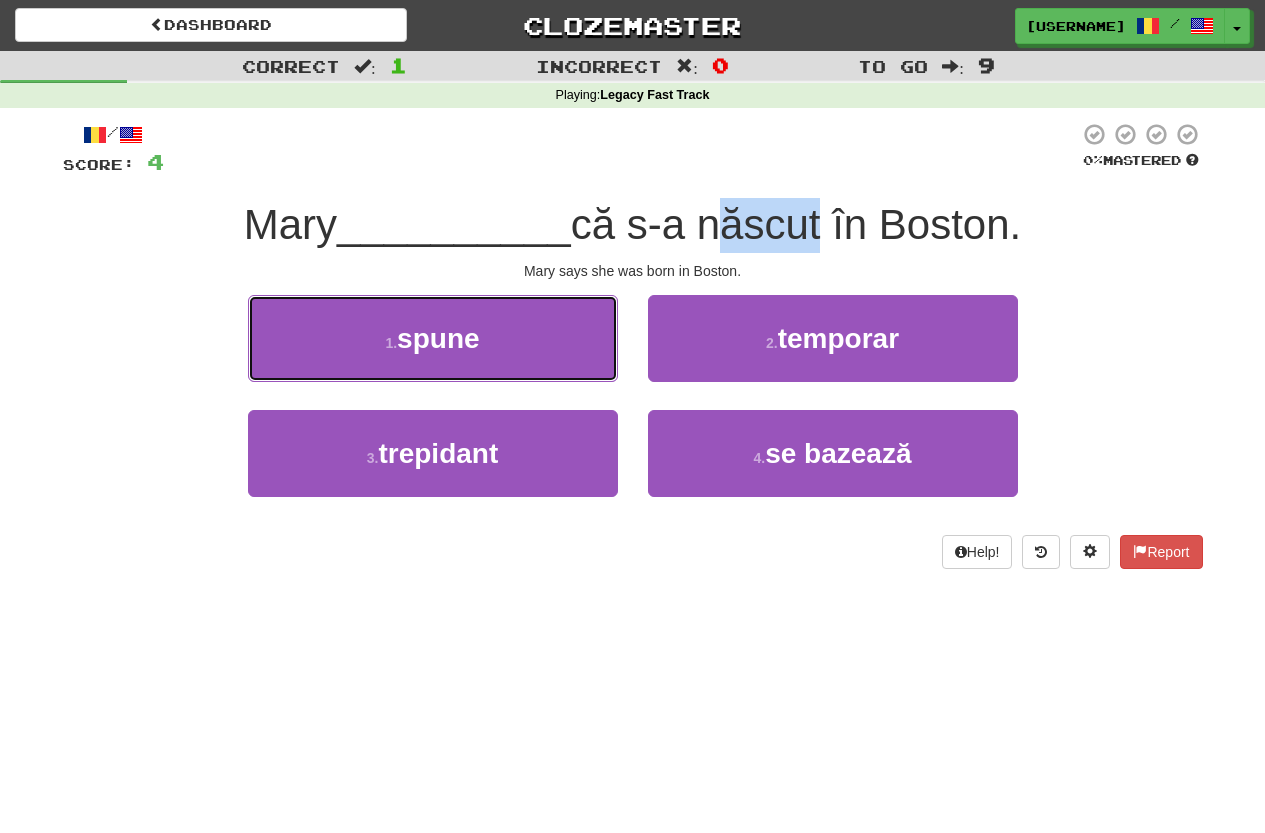drag, startPoint x: 510, startPoint y: 366, endPoint x: 565, endPoint y: 643, distance: 282.4075 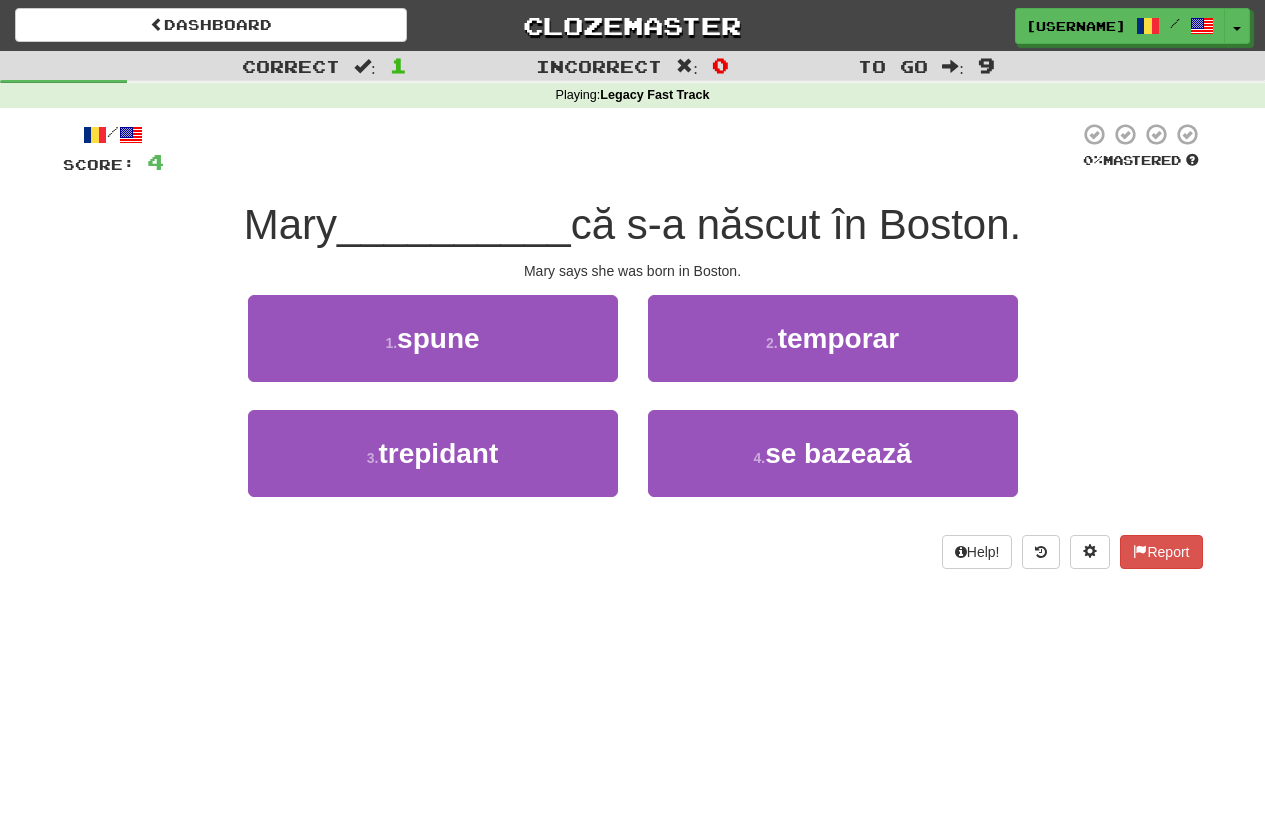 drag, startPoint x: 565, startPoint y: 643, endPoint x: 679, endPoint y: 560, distance: 141.01419 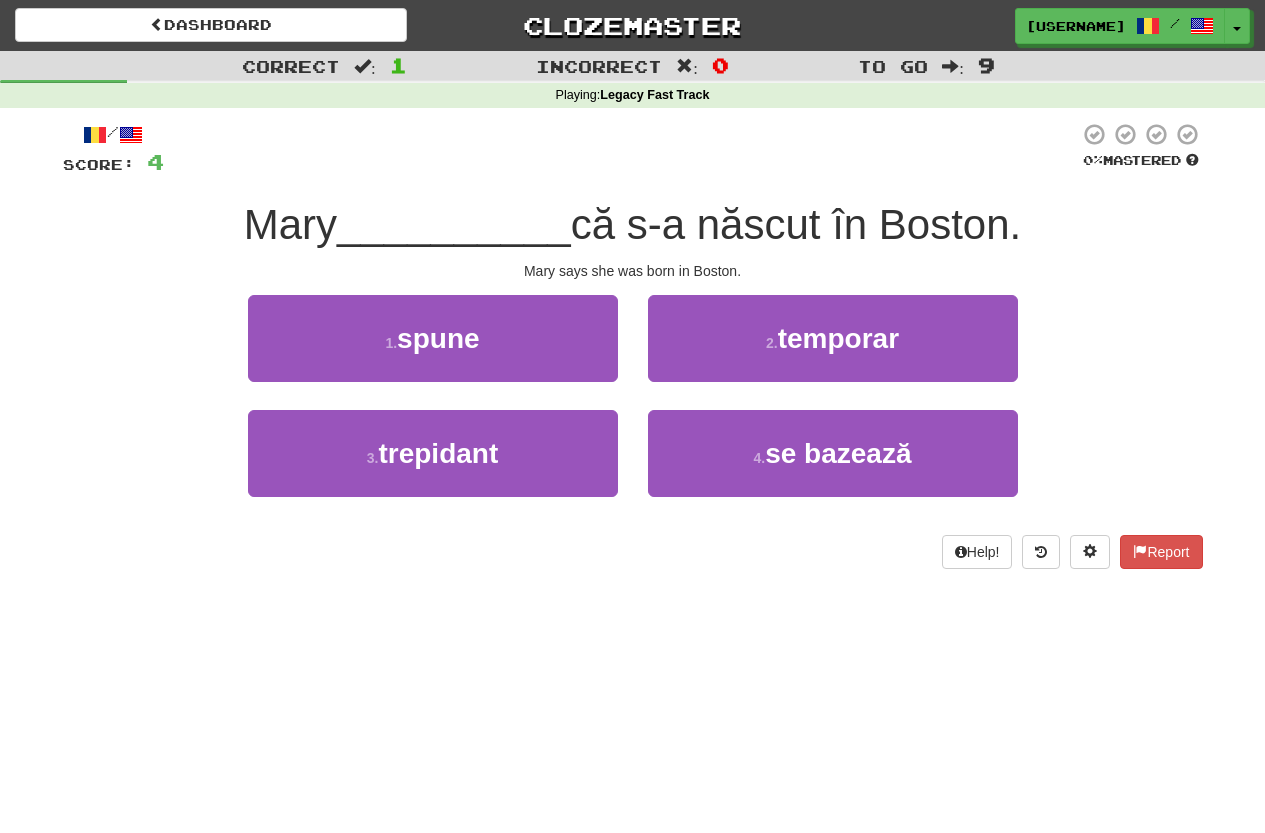 drag, startPoint x: 854, startPoint y: 473, endPoint x: 778, endPoint y: 526, distance: 92.65527 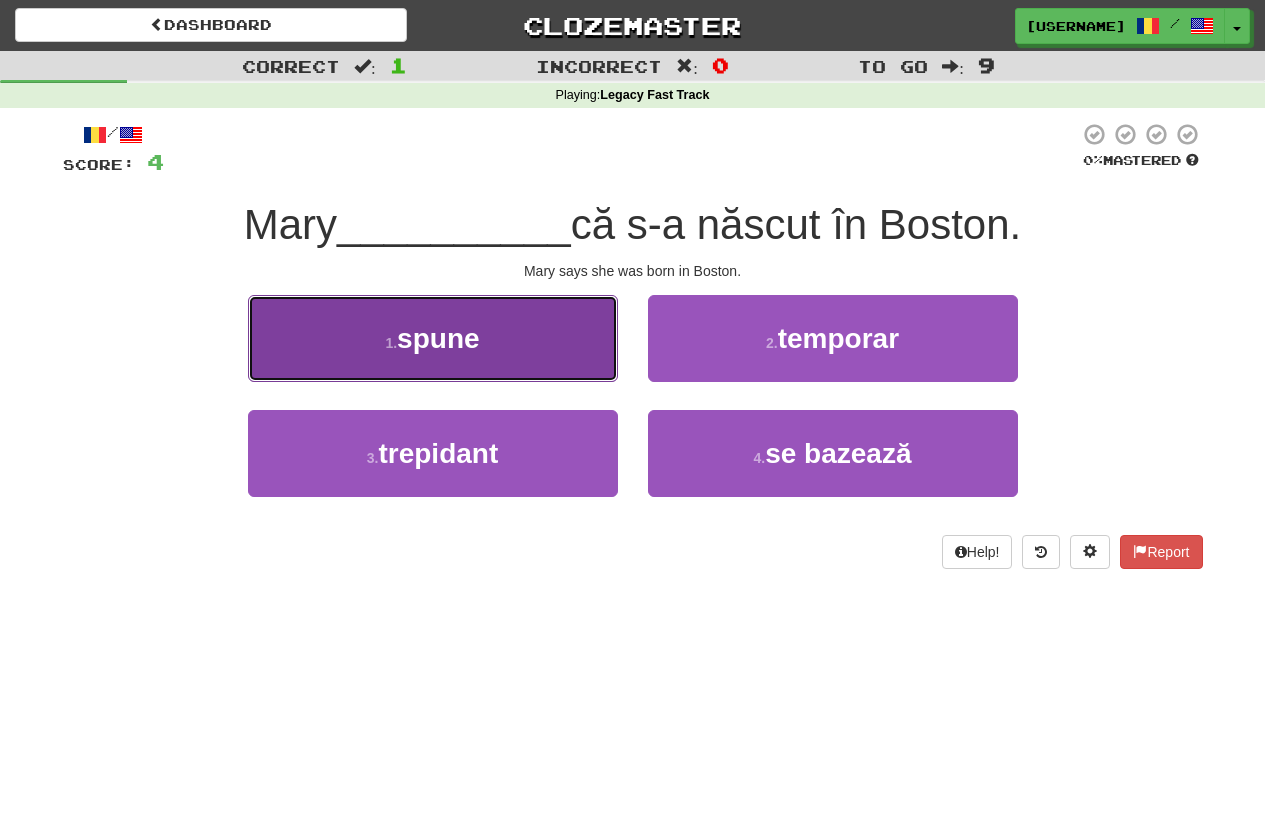click on "1 .  spune" at bounding box center (433, 338) 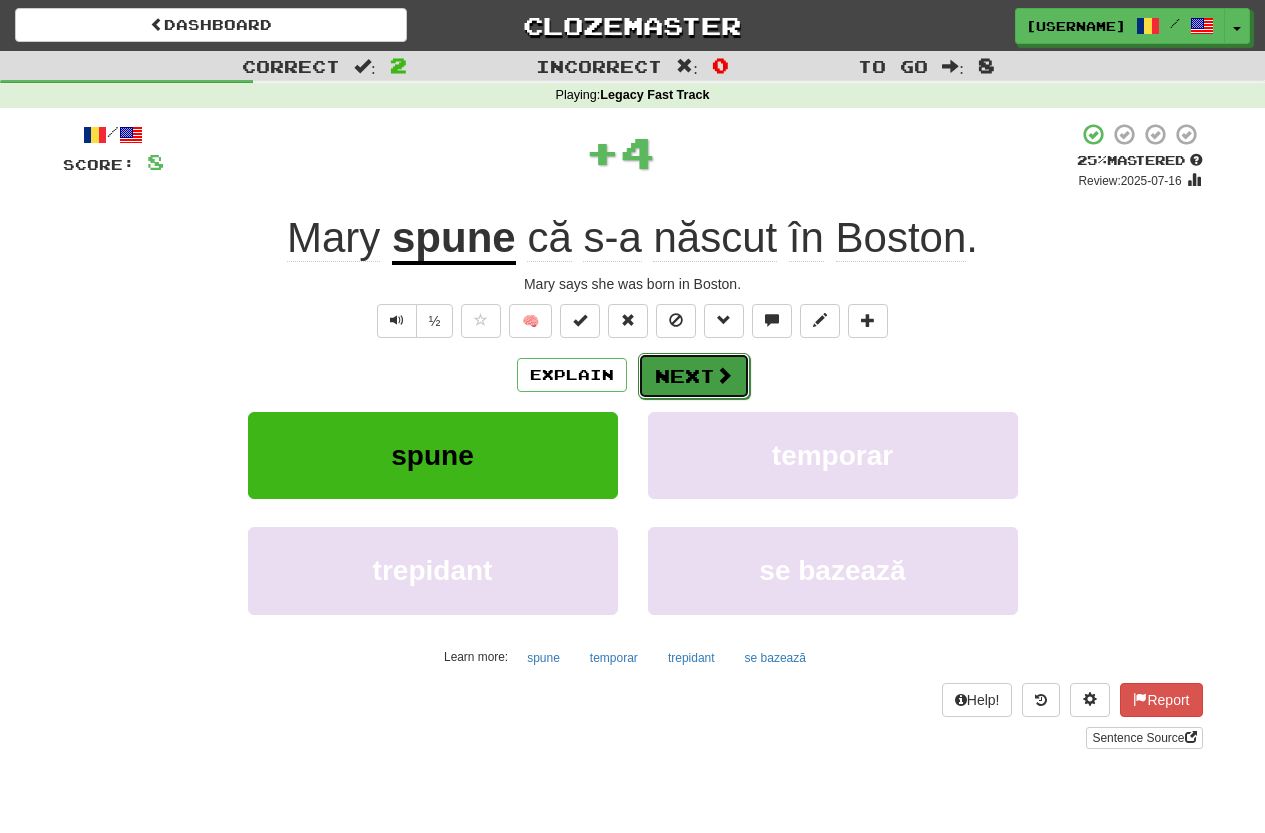 click on "Next" at bounding box center [694, 376] 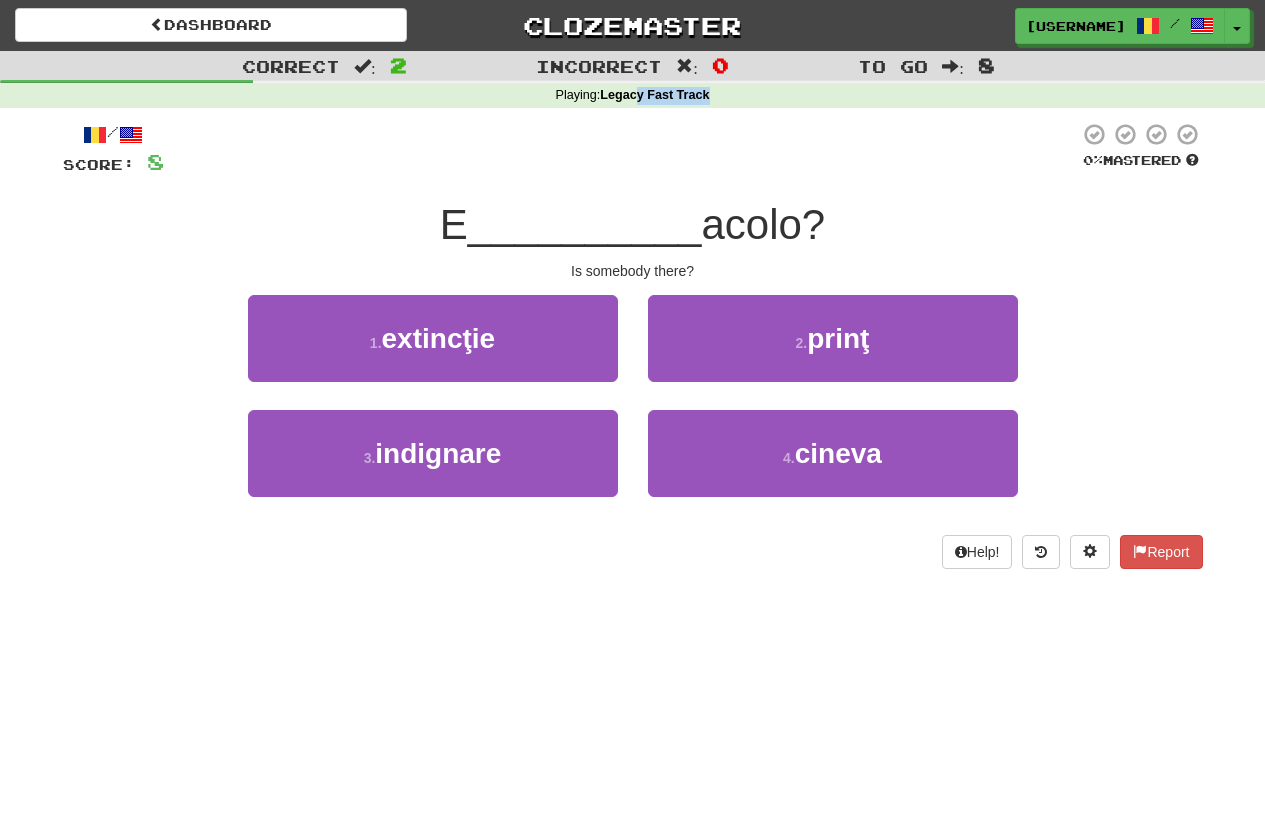 drag, startPoint x: 639, startPoint y: 95, endPoint x: 754, endPoint y: 98, distance: 115.03912 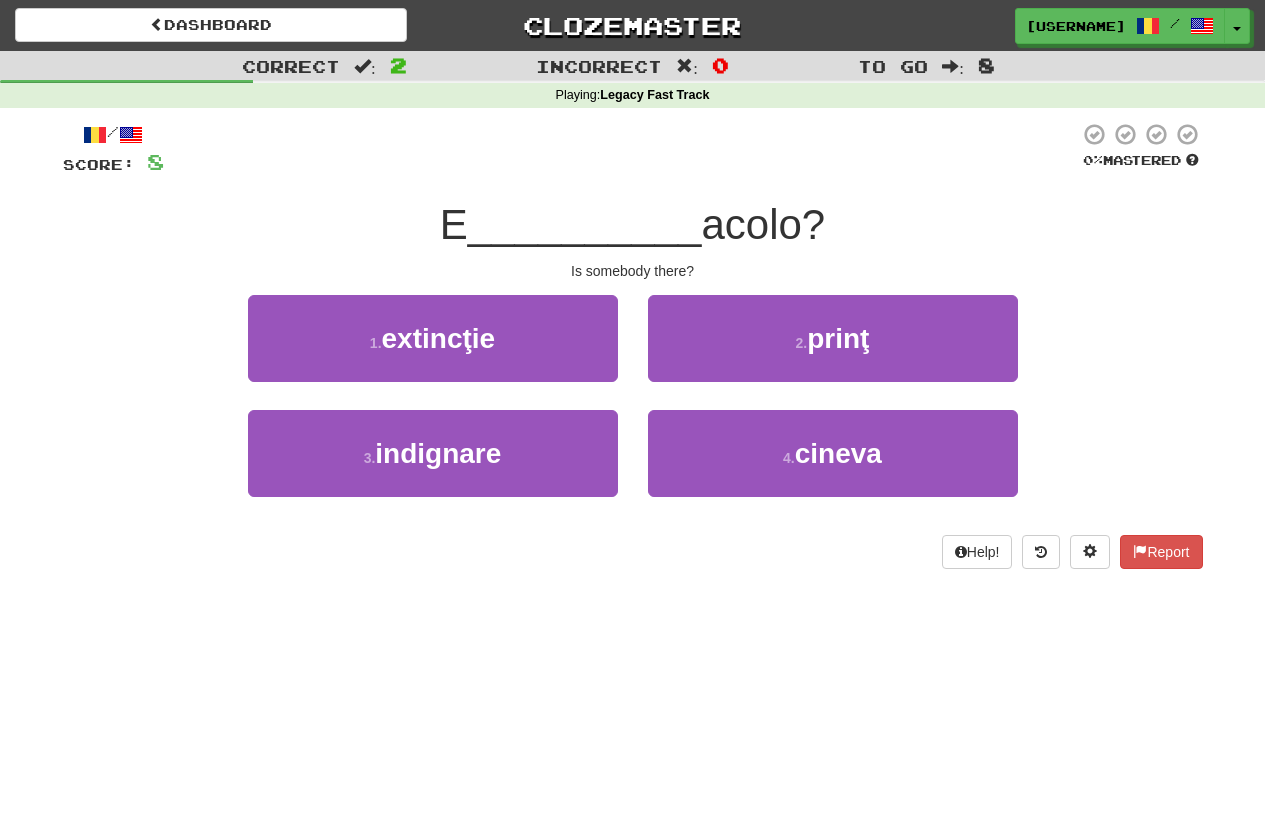 click at bounding box center [621, 149] 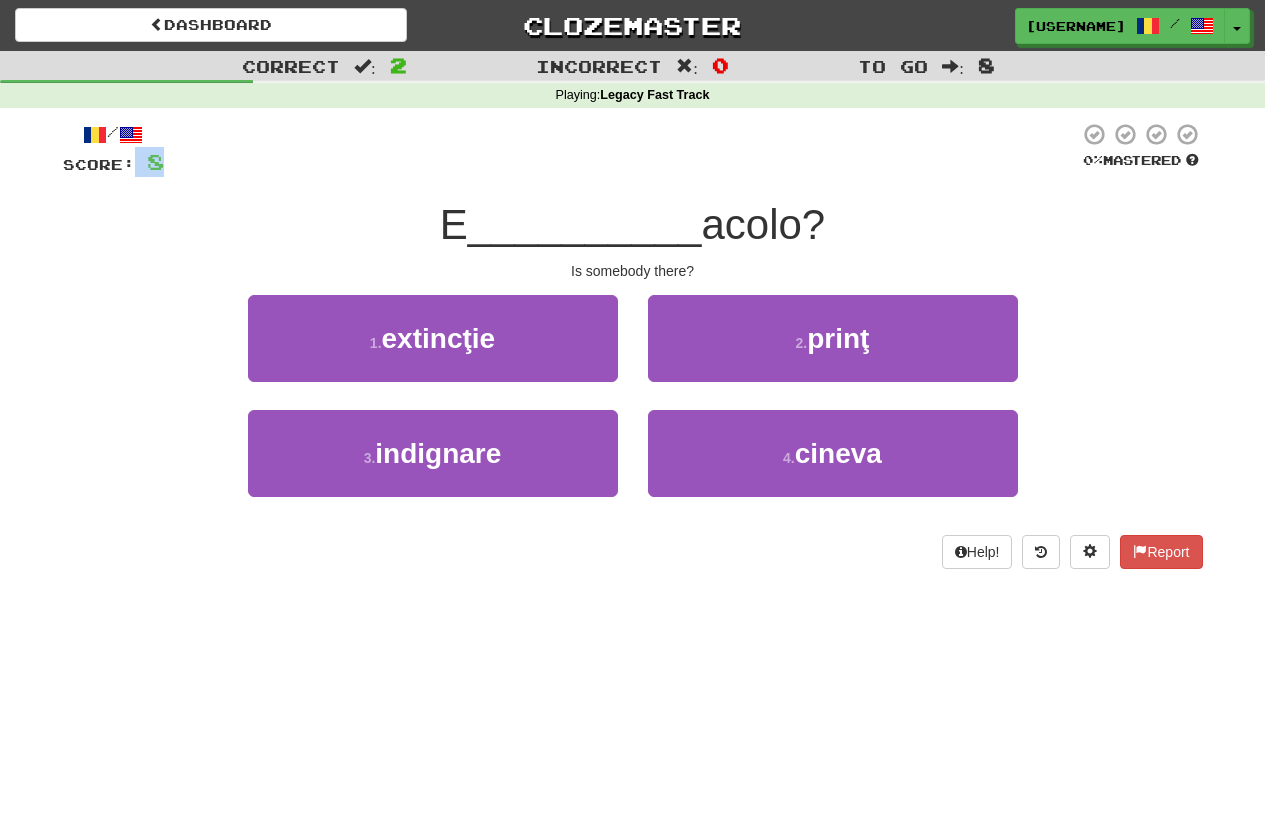 drag, startPoint x: 133, startPoint y: 154, endPoint x: 182, endPoint y: 161, distance: 49.497475 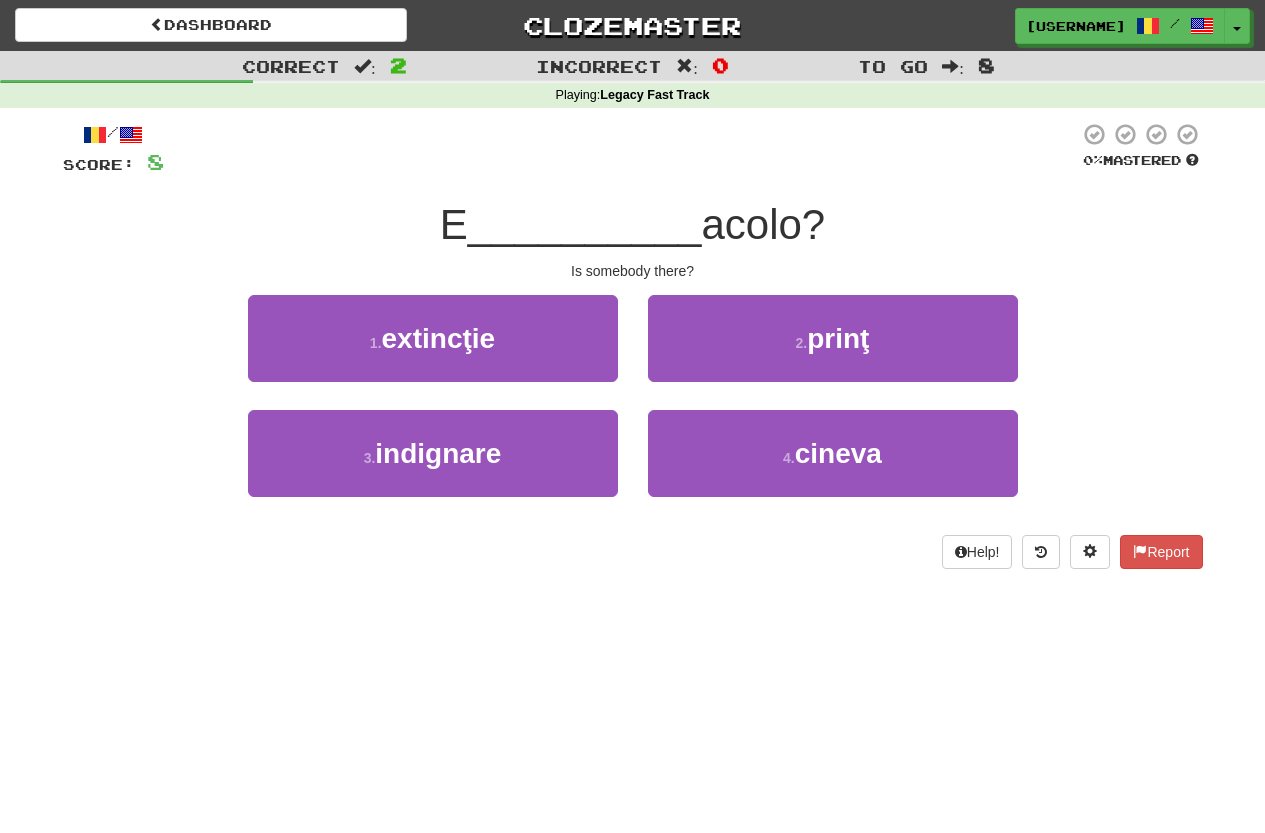 drag, startPoint x: 711, startPoint y: 201, endPoint x: 1011, endPoint y: 250, distance: 303.97534 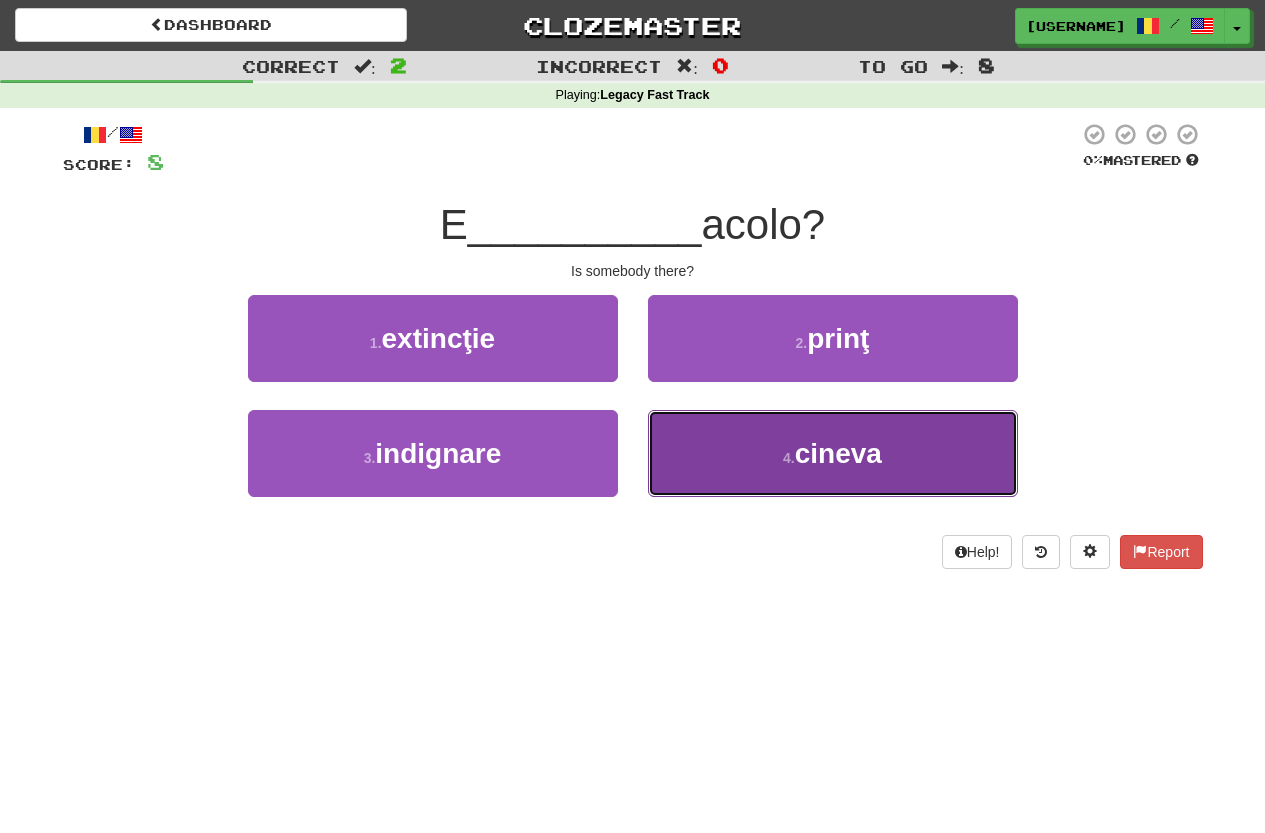 click on "4 .  cineva" at bounding box center (833, 453) 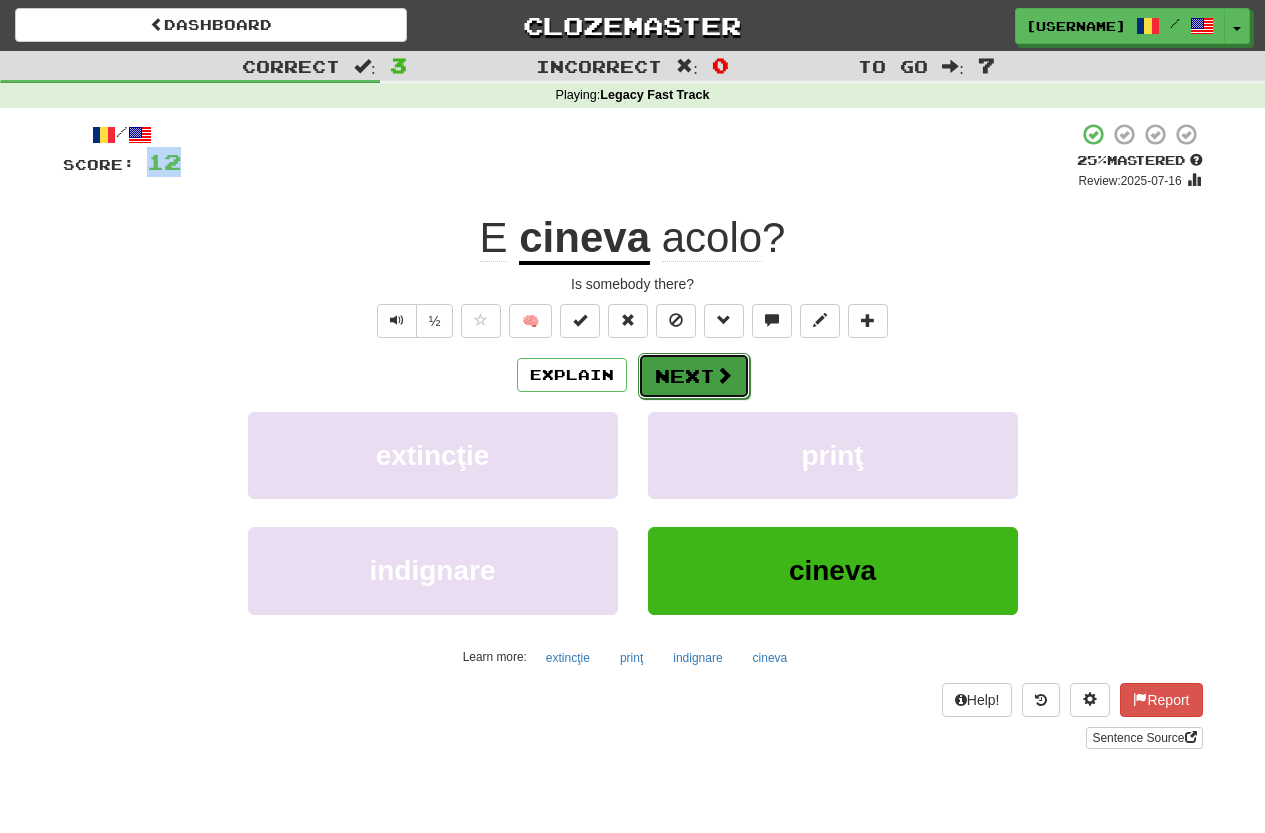 click on "Next" at bounding box center (694, 376) 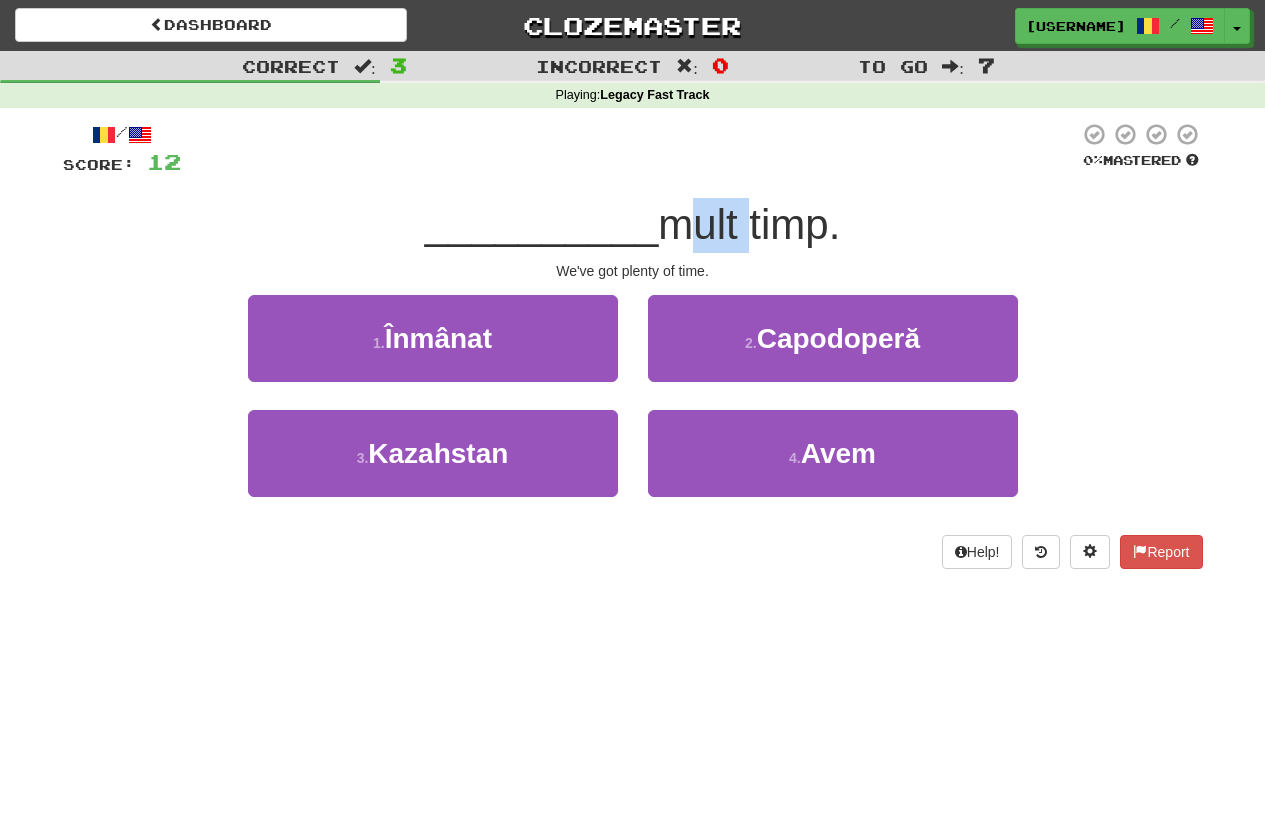drag, startPoint x: 666, startPoint y: 235, endPoint x: 772, endPoint y: 217, distance: 107.51744 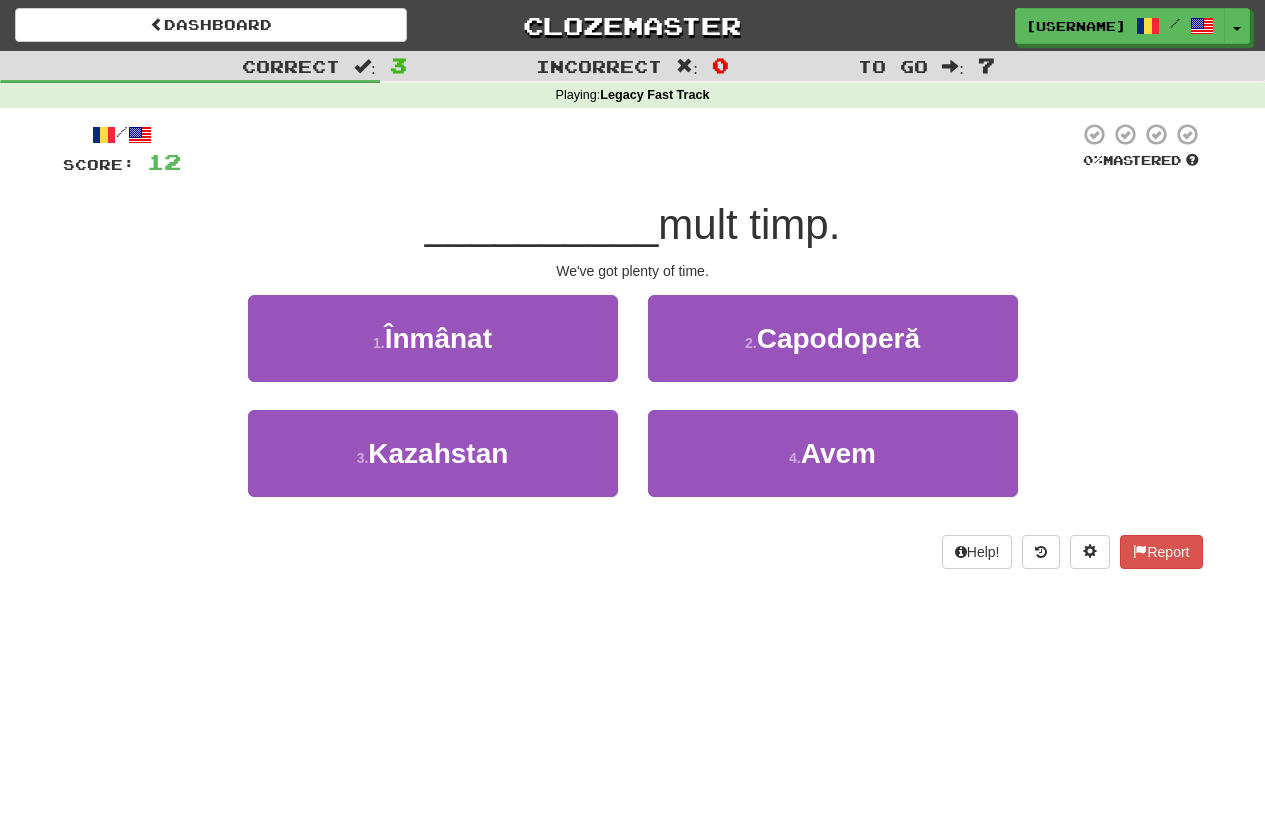 click on "mult timp." at bounding box center [749, 224] 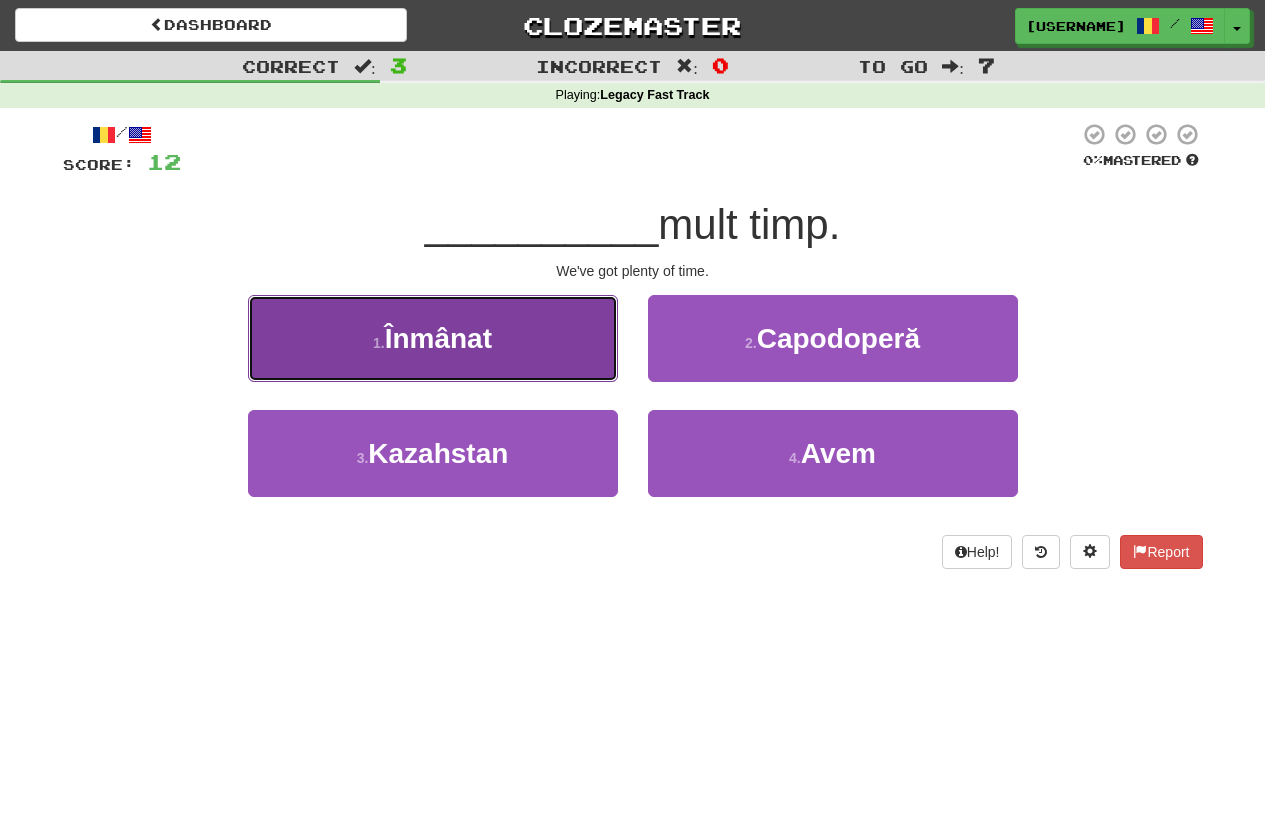 click on "1 .  Înmânat" at bounding box center [433, 338] 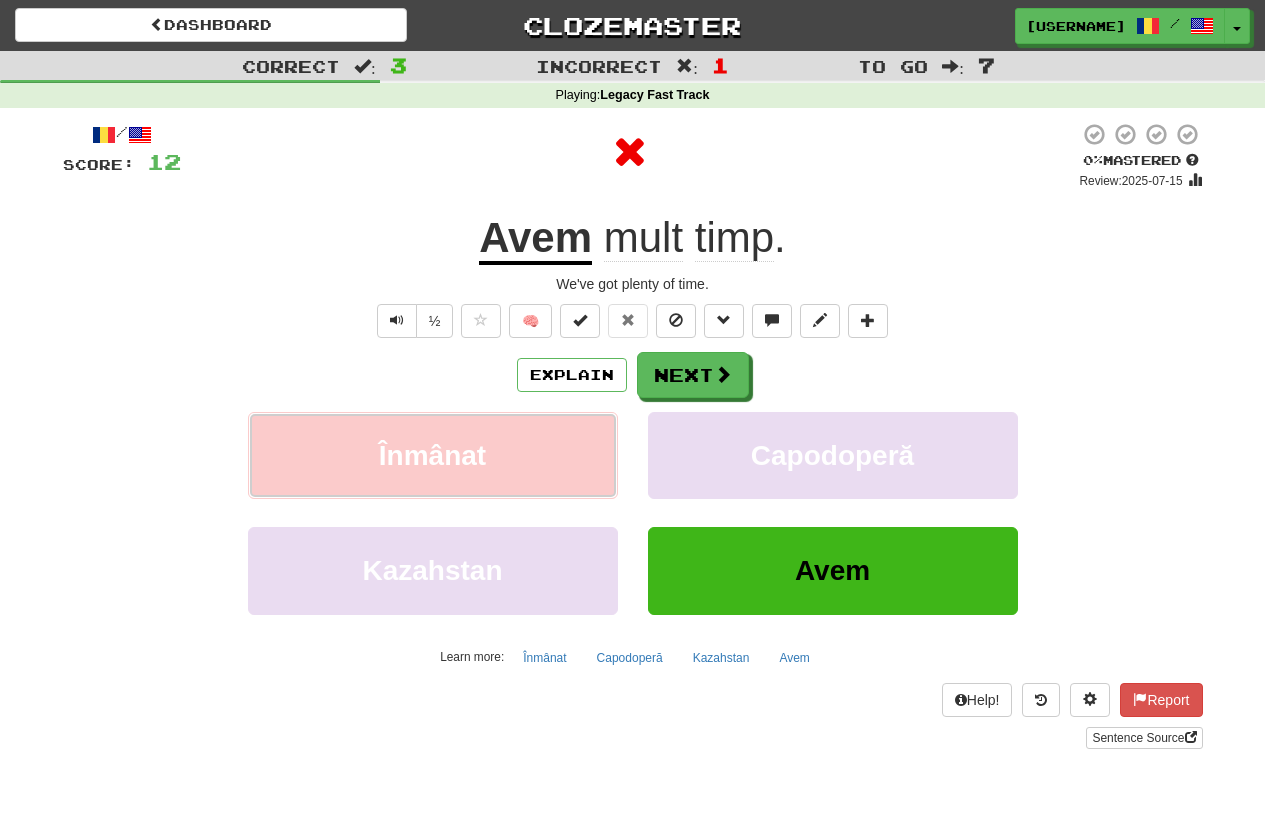click on "Înmânat" at bounding box center [433, 455] 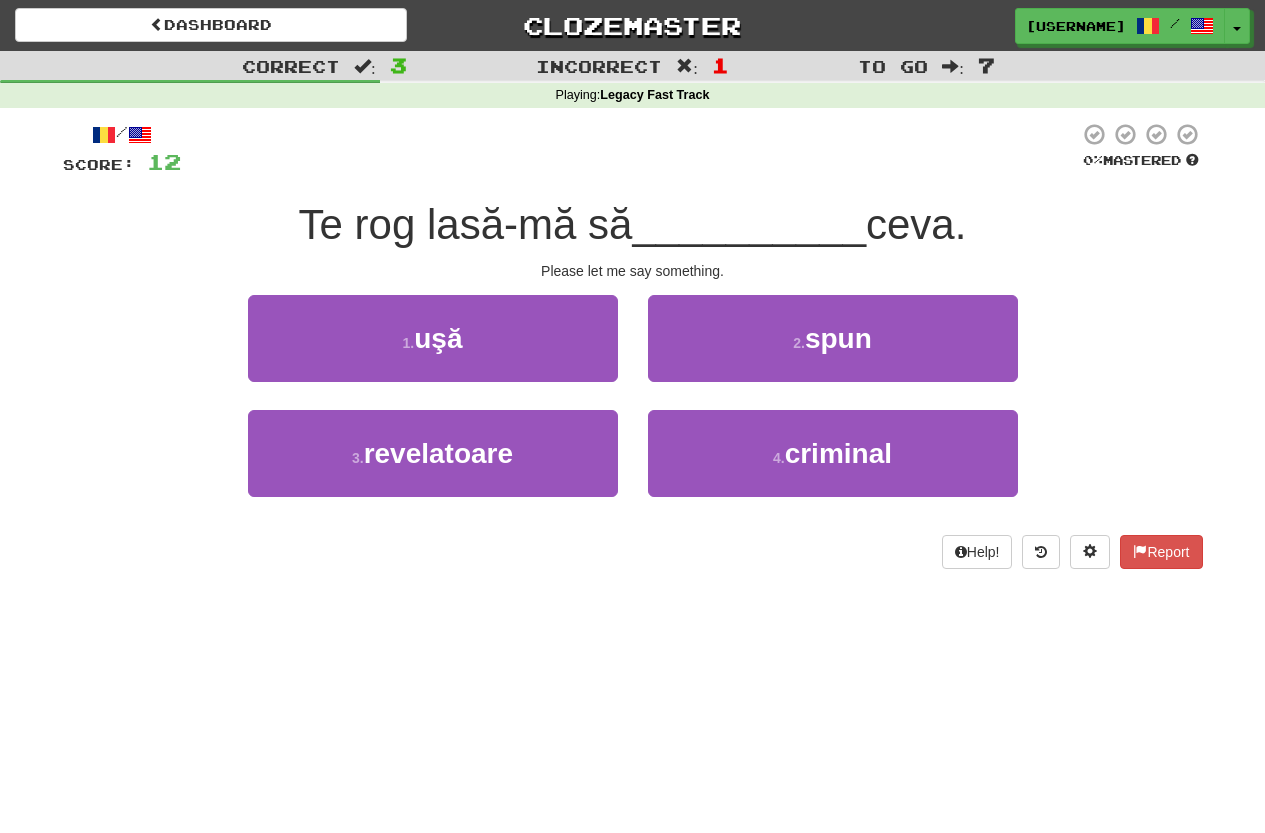 click on "3 .  revelatoare" at bounding box center (433, 453) 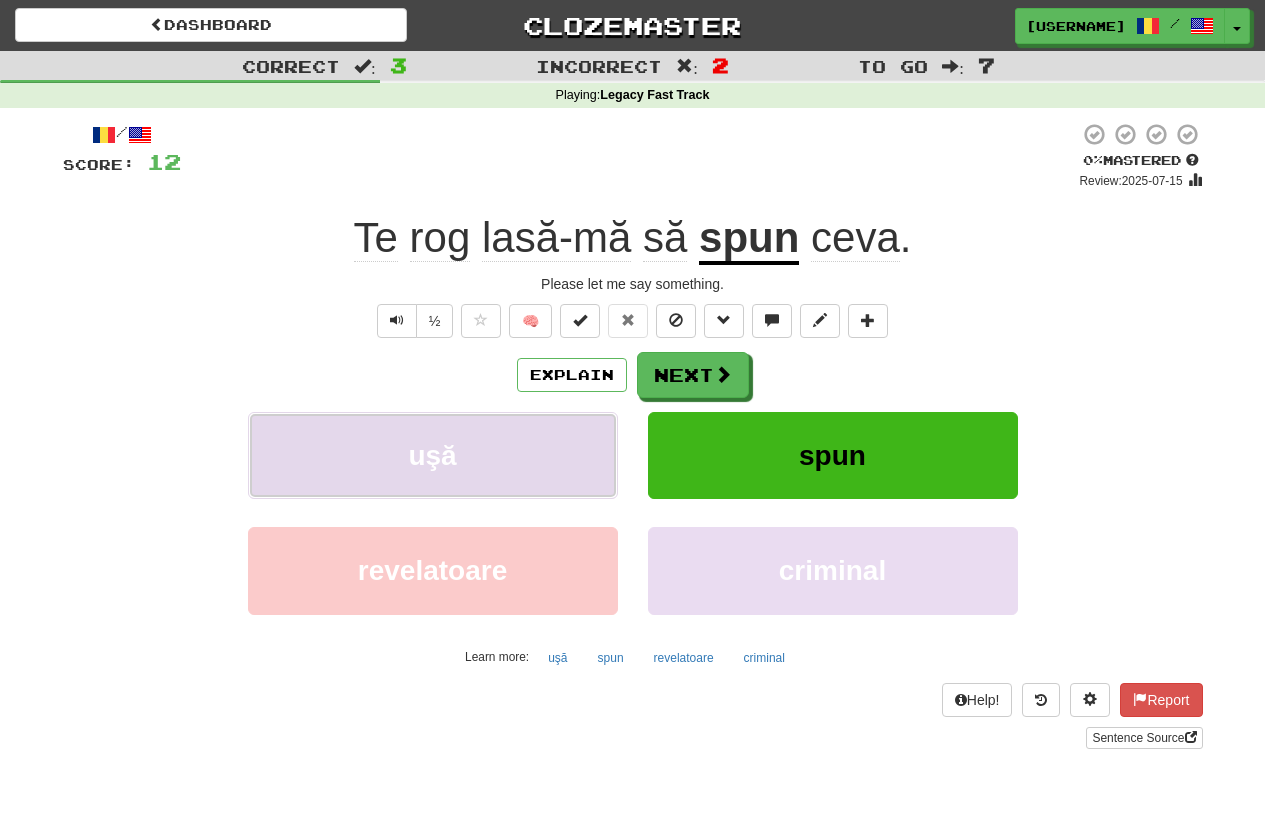 drag, startPoint x: 515, startPoint y: 477, endPoint x: 428, endPoint y: 470, distance: 87.28116 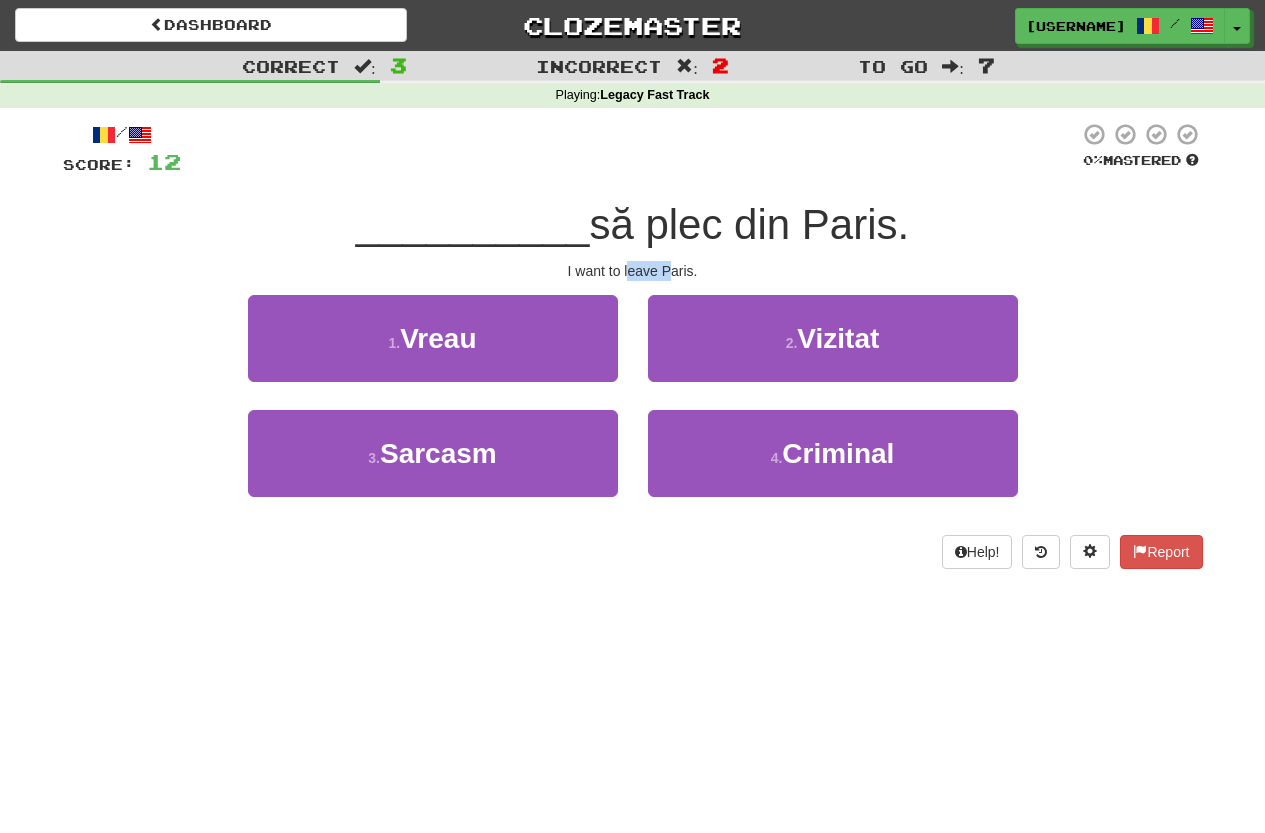 drag, startPoint x: 631, startPoint y: 259, endPoint x: 717, endPoint y: 256, distance: 86.05231 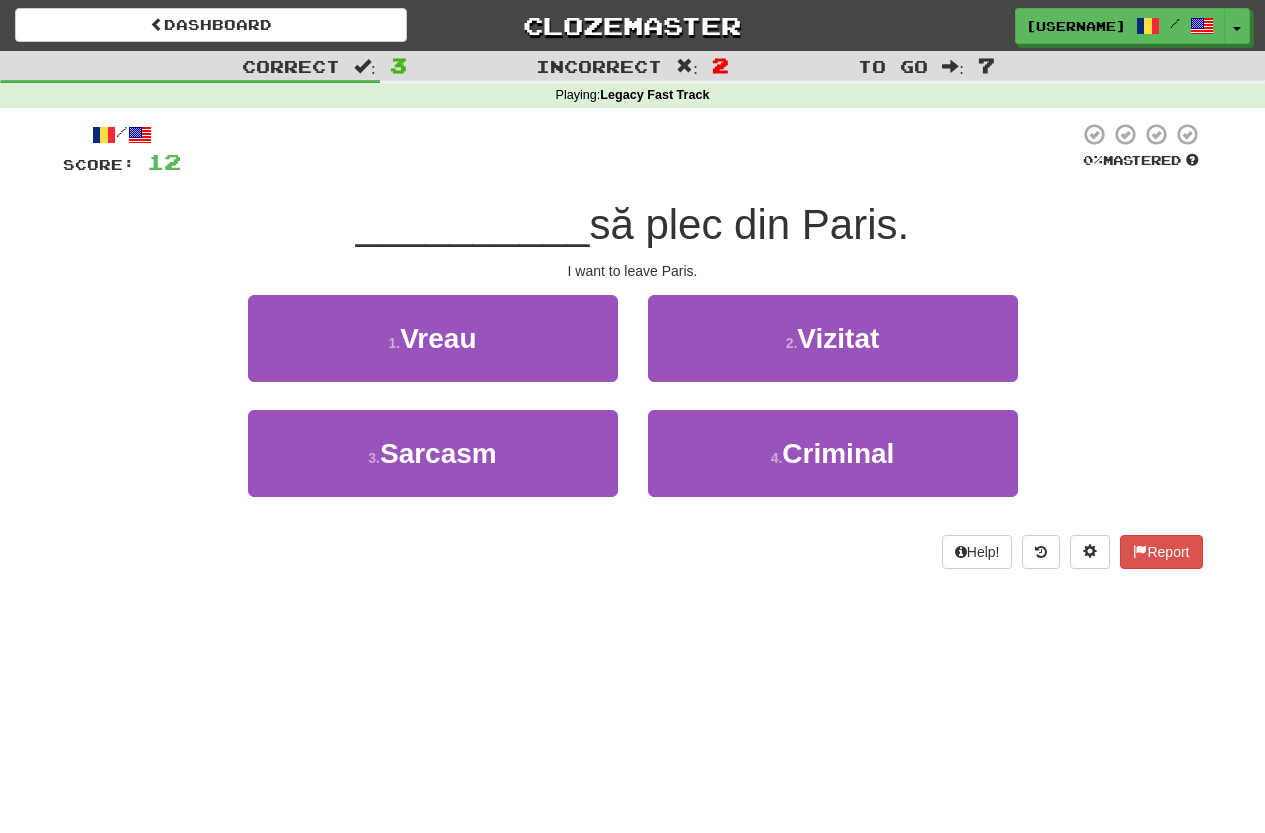click on "/  Score:   12 0 %  Mastered __________  să plec din Paris. I want to leave Paris. 1 .  Vreau 2 .  Vizitat 3 .  Sarcasm 4 .  Criminal  Help!  Report" at bounding box center [633, 345] 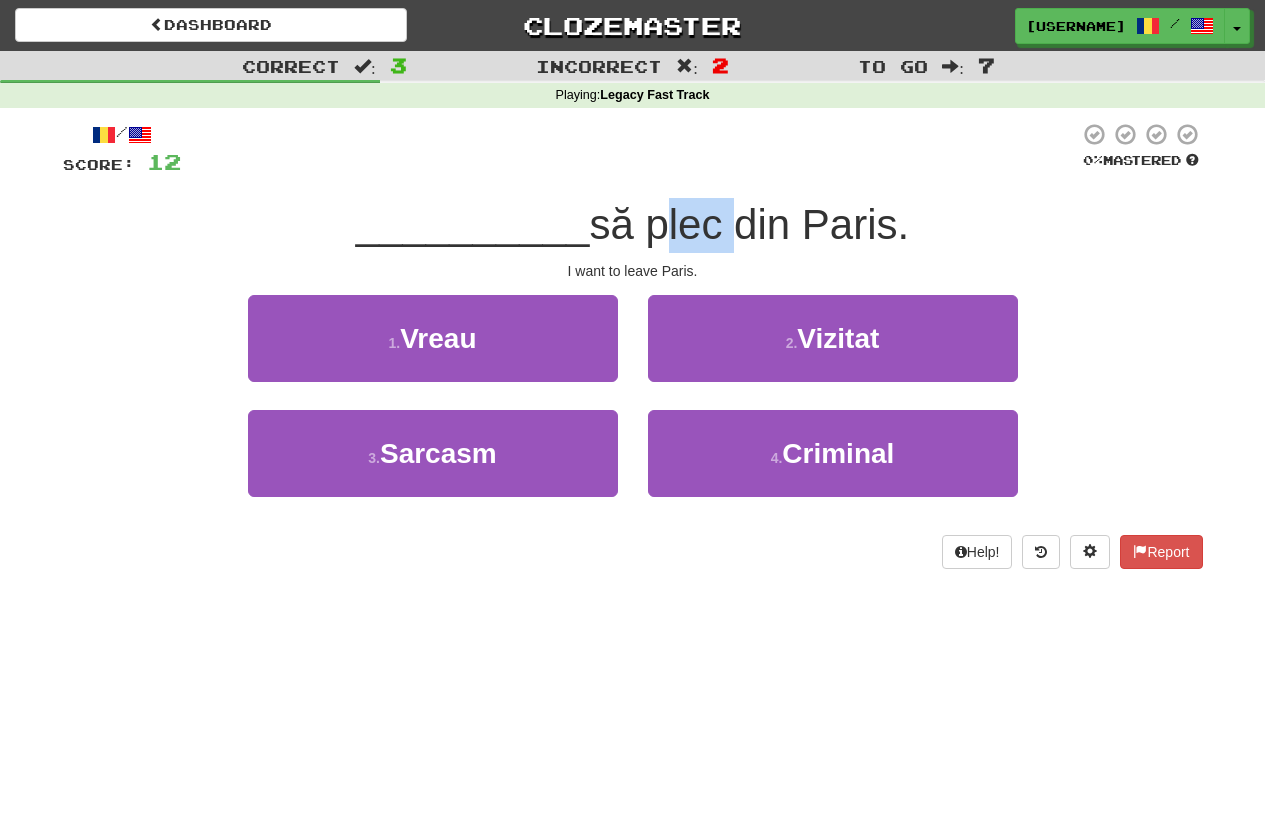 drag, startPoint x: 657, startPoint y: 230, endPoint x: 718, endPoint y: 227, distance: 61.073727 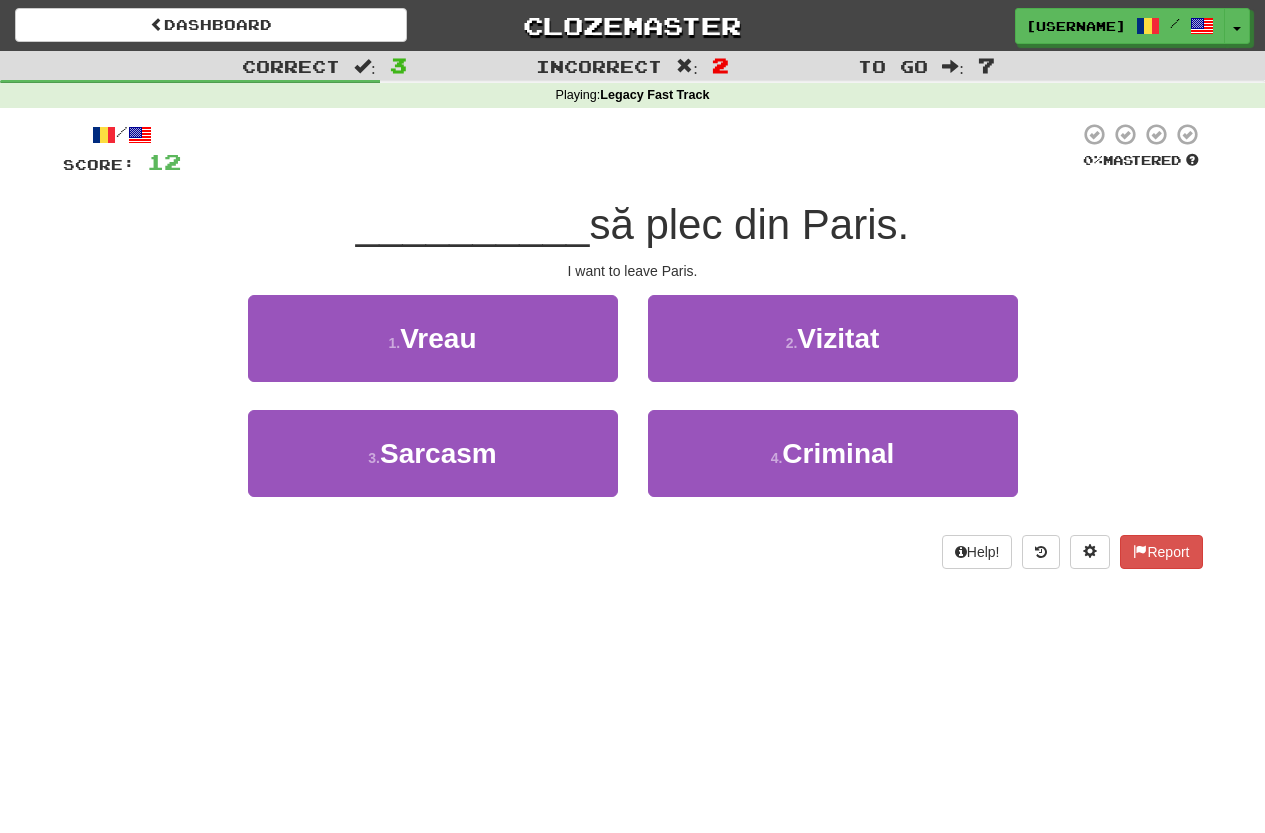 click on "/  Score:   12 0 %  Mastered __________  să plec din Paris. I want to leave Paris. 1 .  Vreau 2 .  Vizitat 3 .  Sarcasm 4 .  Criminal  Help!  Report" at bounding box center [633, 345] 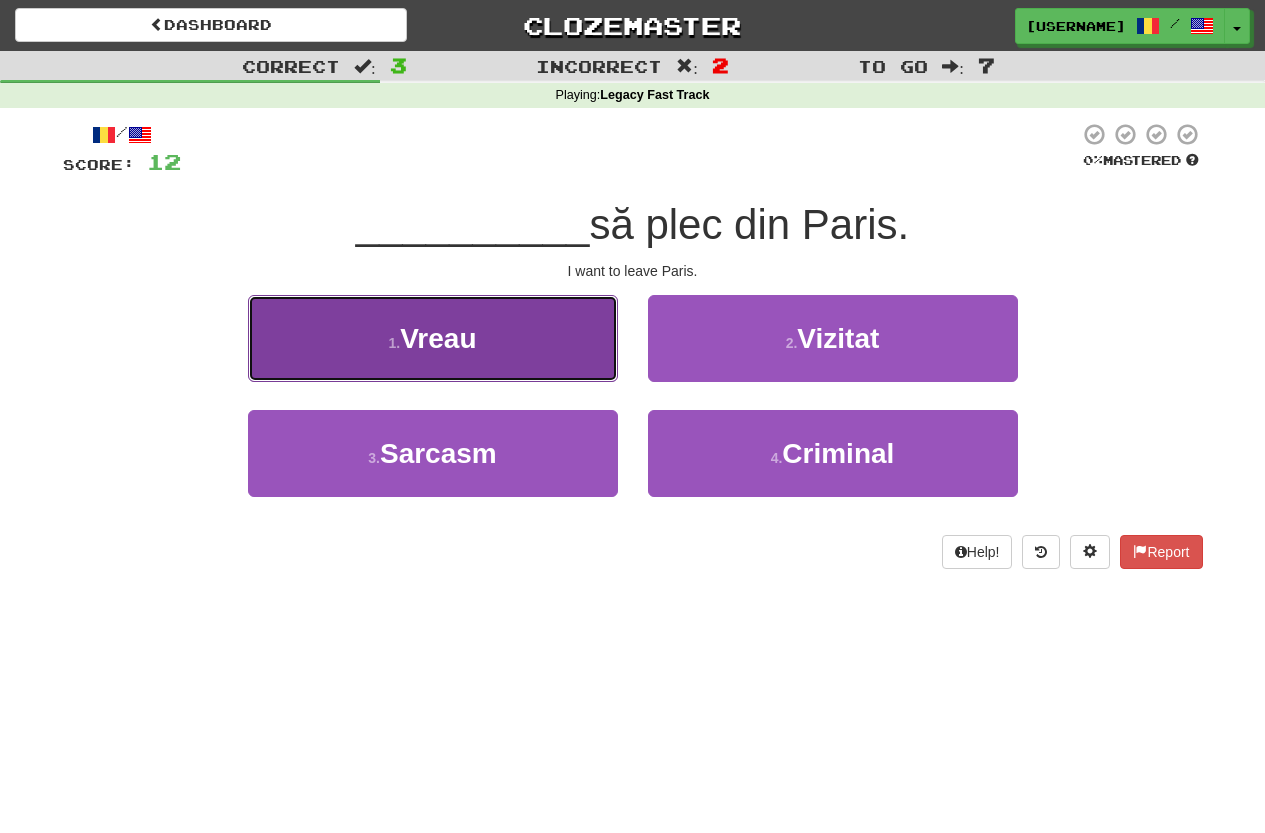 click on "1 .  Vreau" at bounding box center [433, 338] 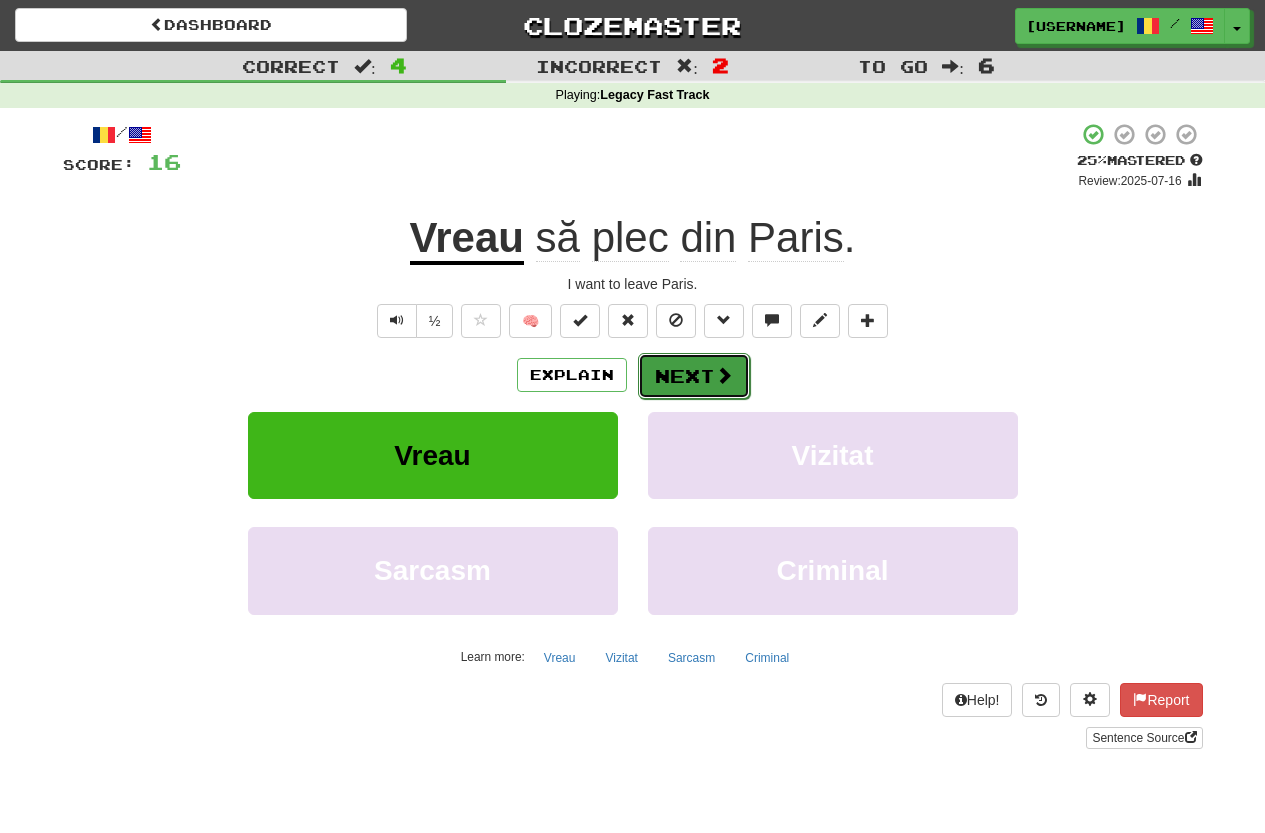 click on "Next" at bounding box center [694, 376] 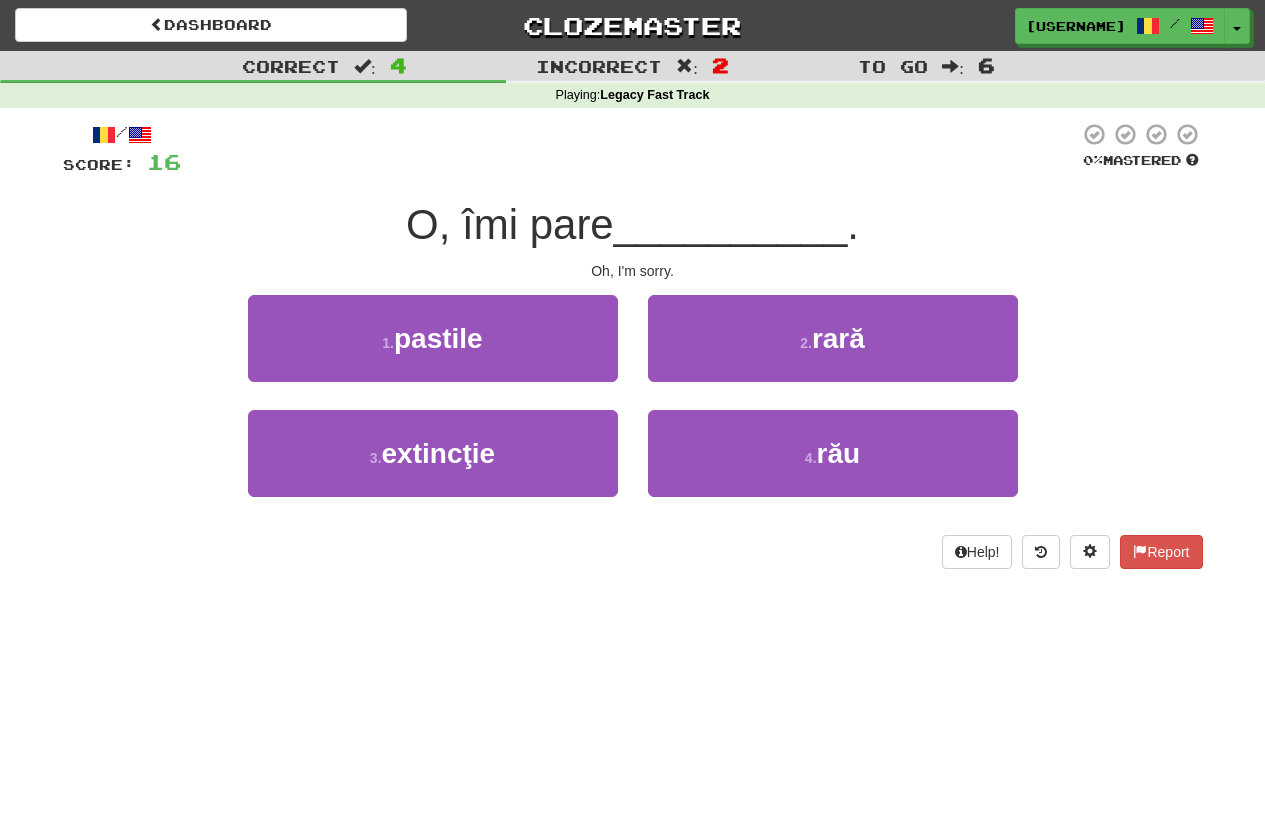 drag, startPoint x: 517, startPoint y: 228, endPoint x: 625, endPoint y: 233, distance: 108.11568 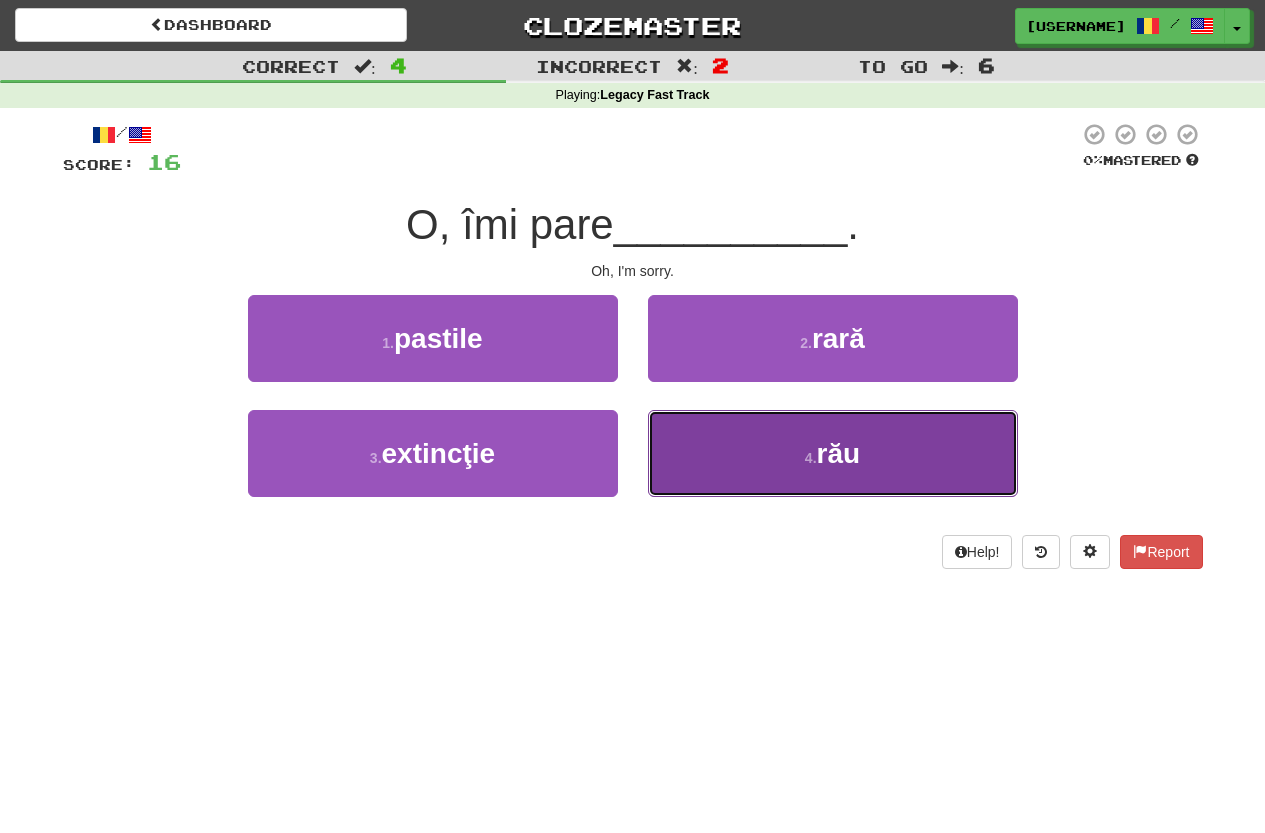 click on "4 .  rău" at bounding box center (833, 453) 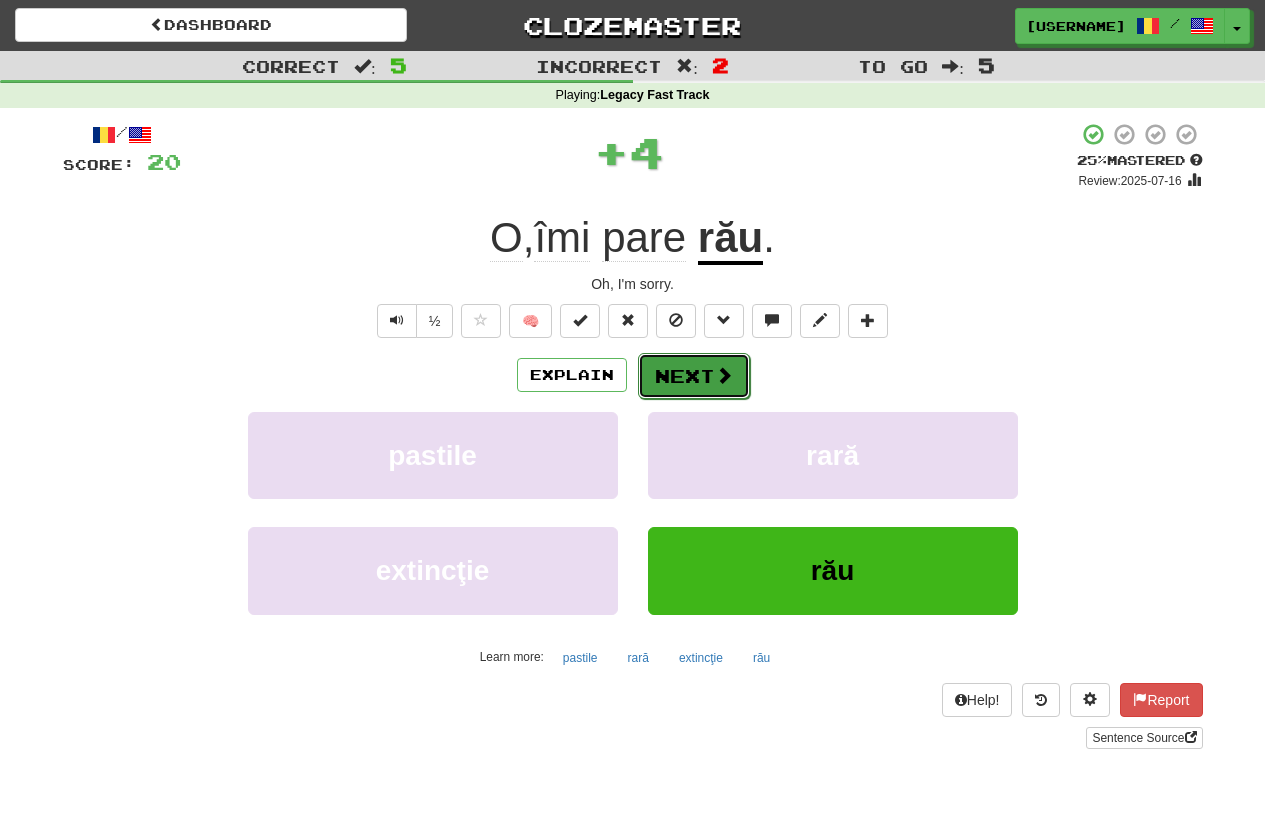 click on "Next" at bounding box center (694, 376) 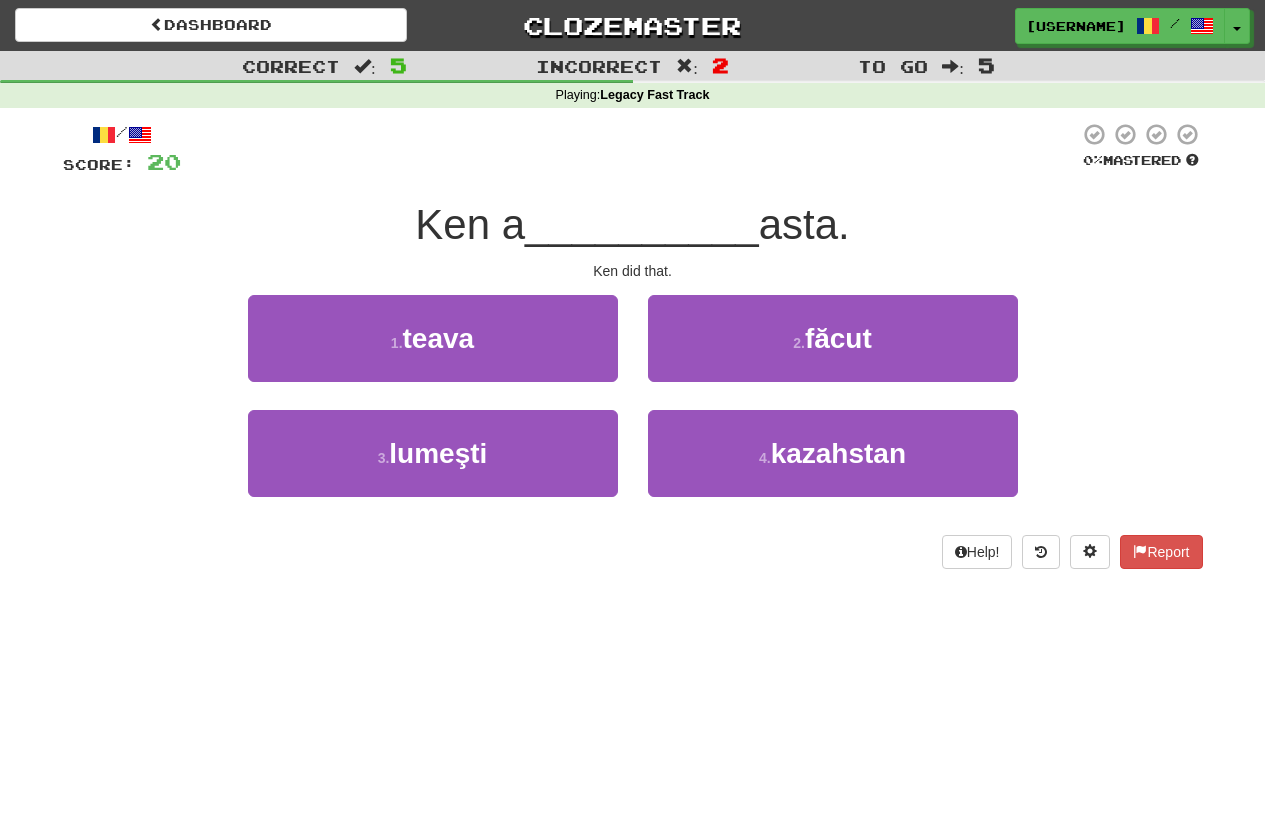 drag, startPoint x: 578, startPoint y: 181, endPoint x: 504, endPoint y: 174, distance: 74.330345 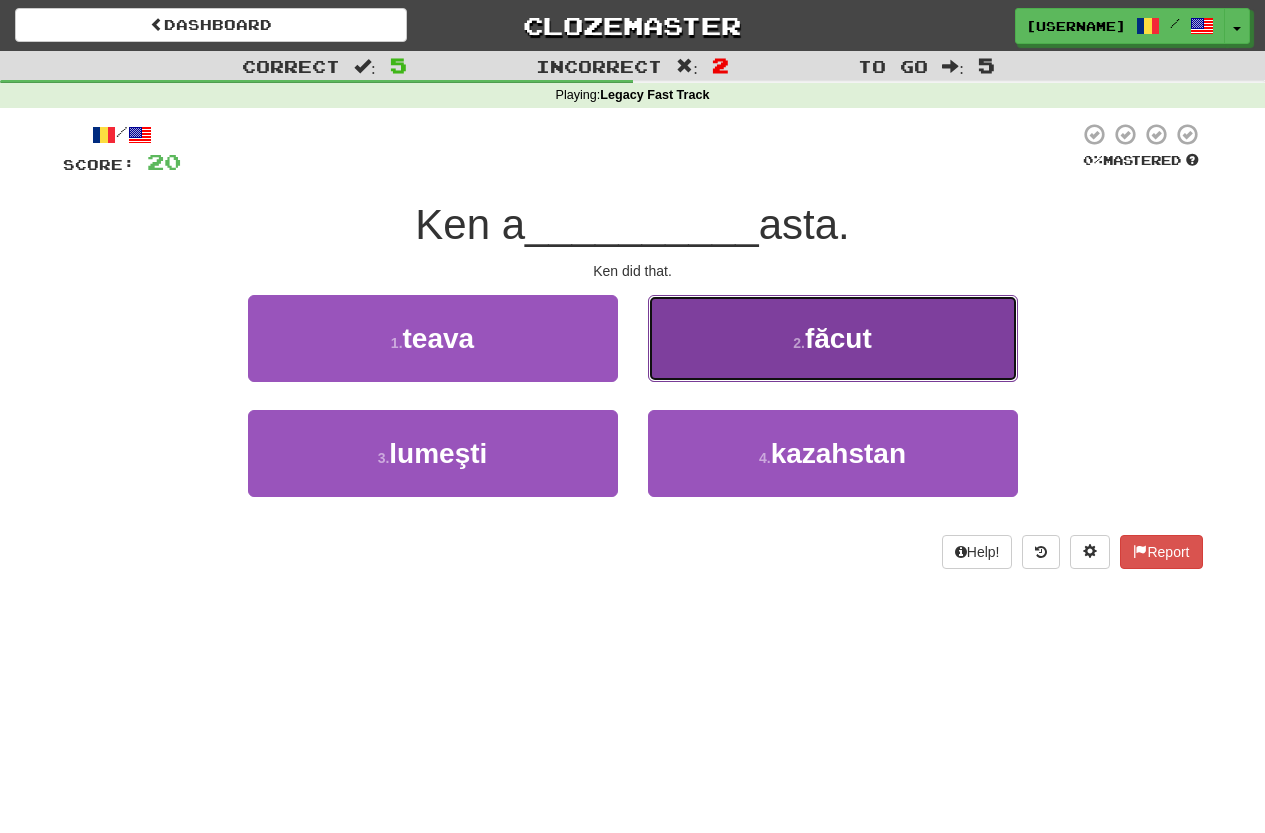 click on "2 .  făcut" at bounding box center (833, 338) 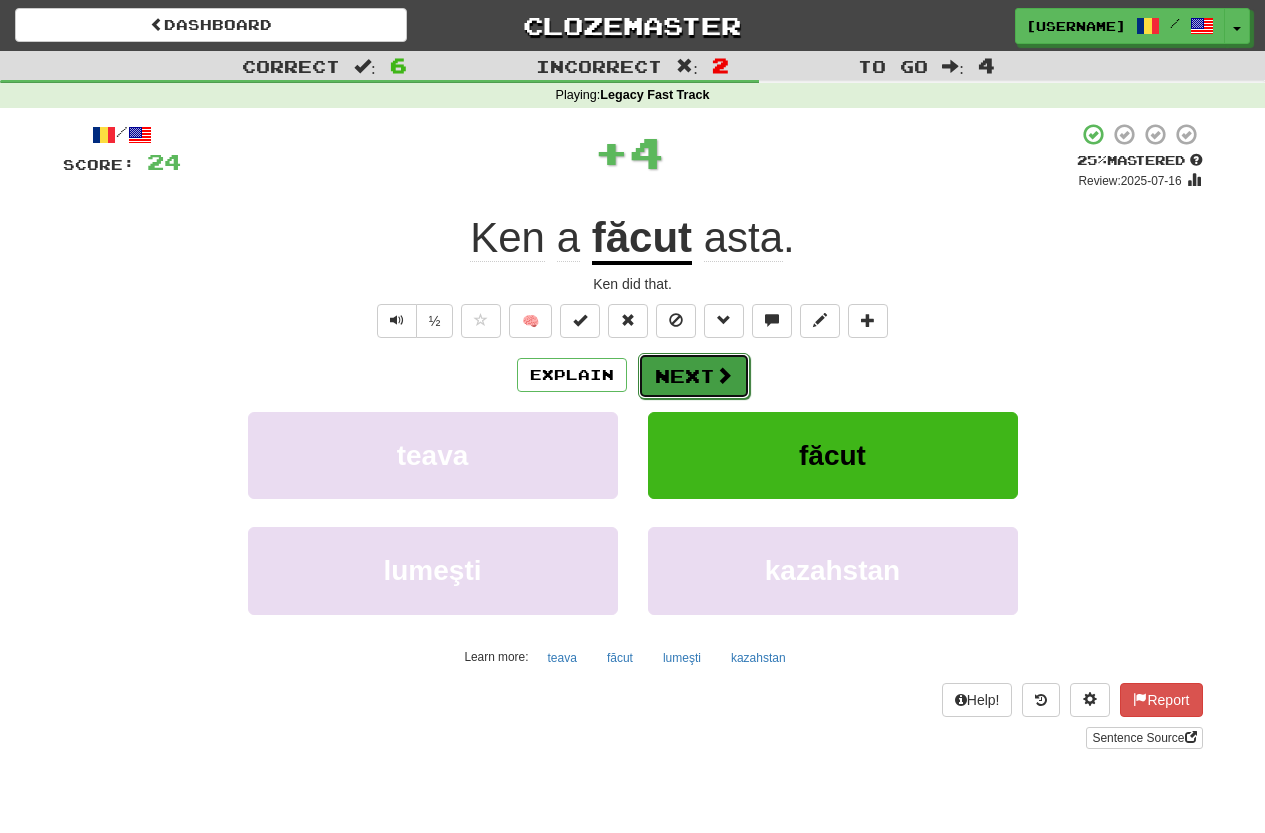 click on "Next" at bounding box center (694, 376) 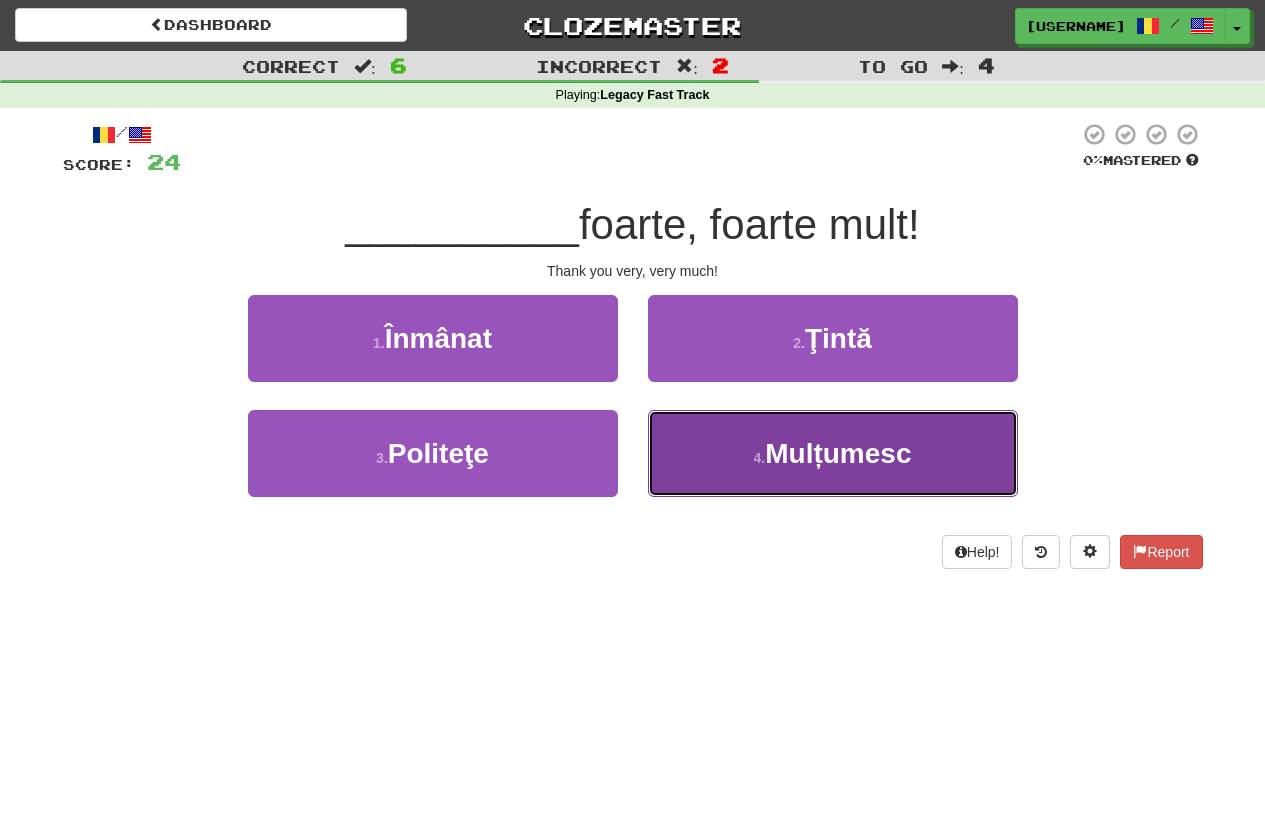 click on "4 .  Mulțumesc" at bounding box center (833, 453) 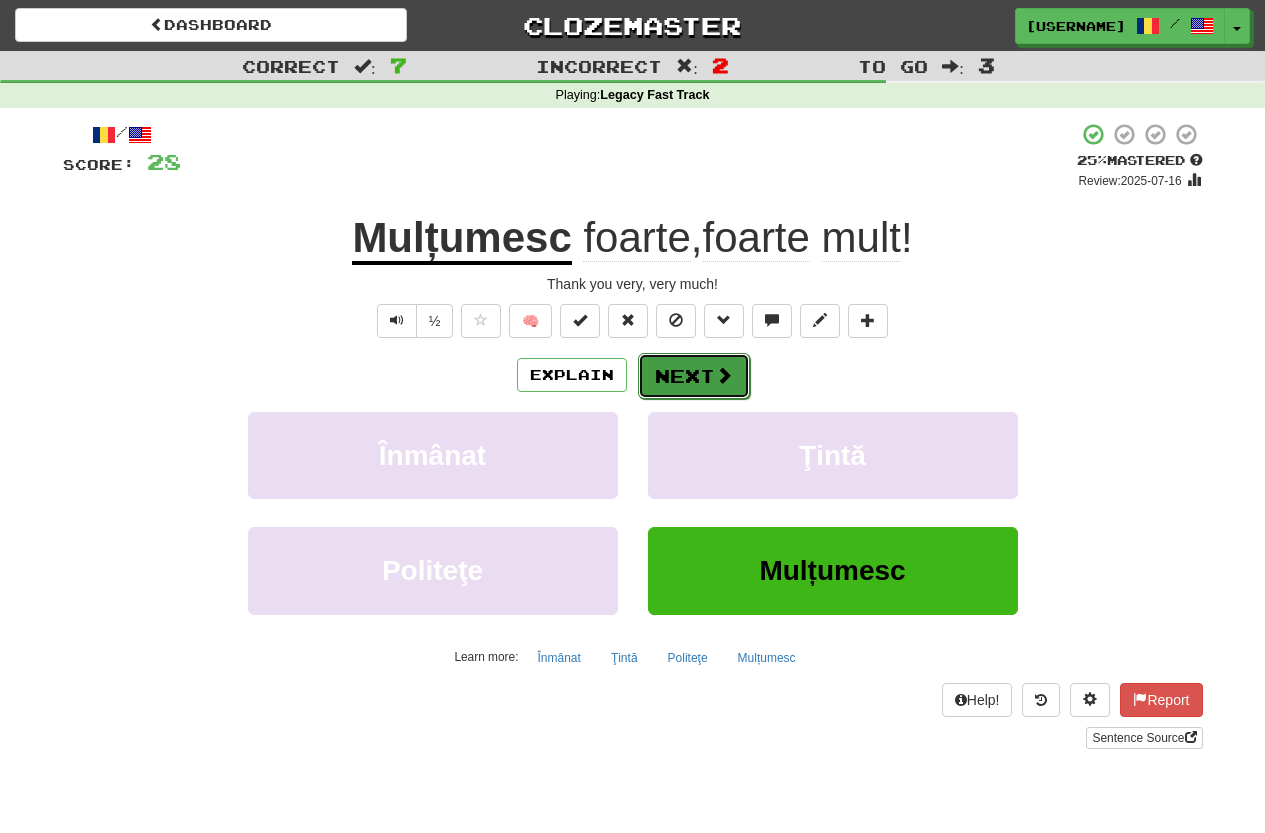 click at bounding box center (724, 375) 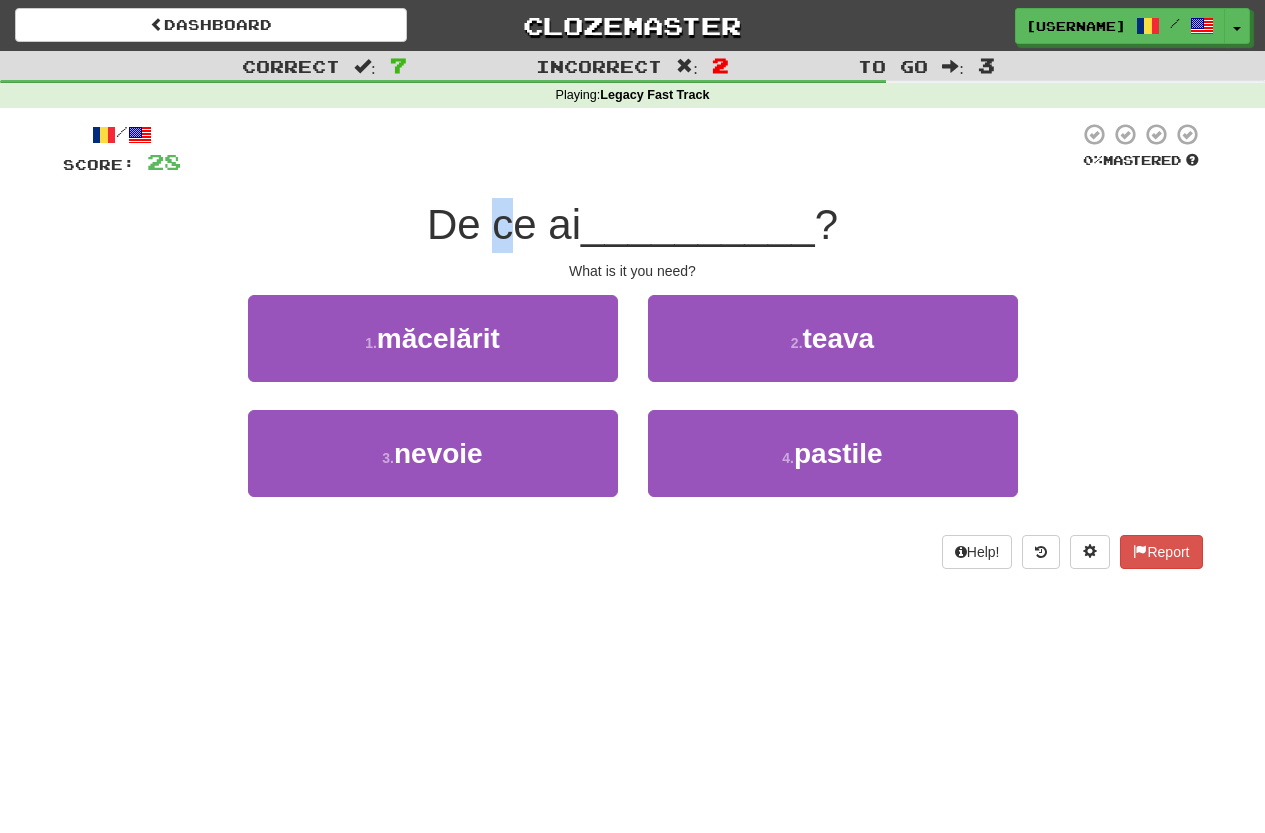 drag, startPoint x: 496, startPoint y: 224, endPoint x: 516, endPoint y: 225, distance: 20.024984 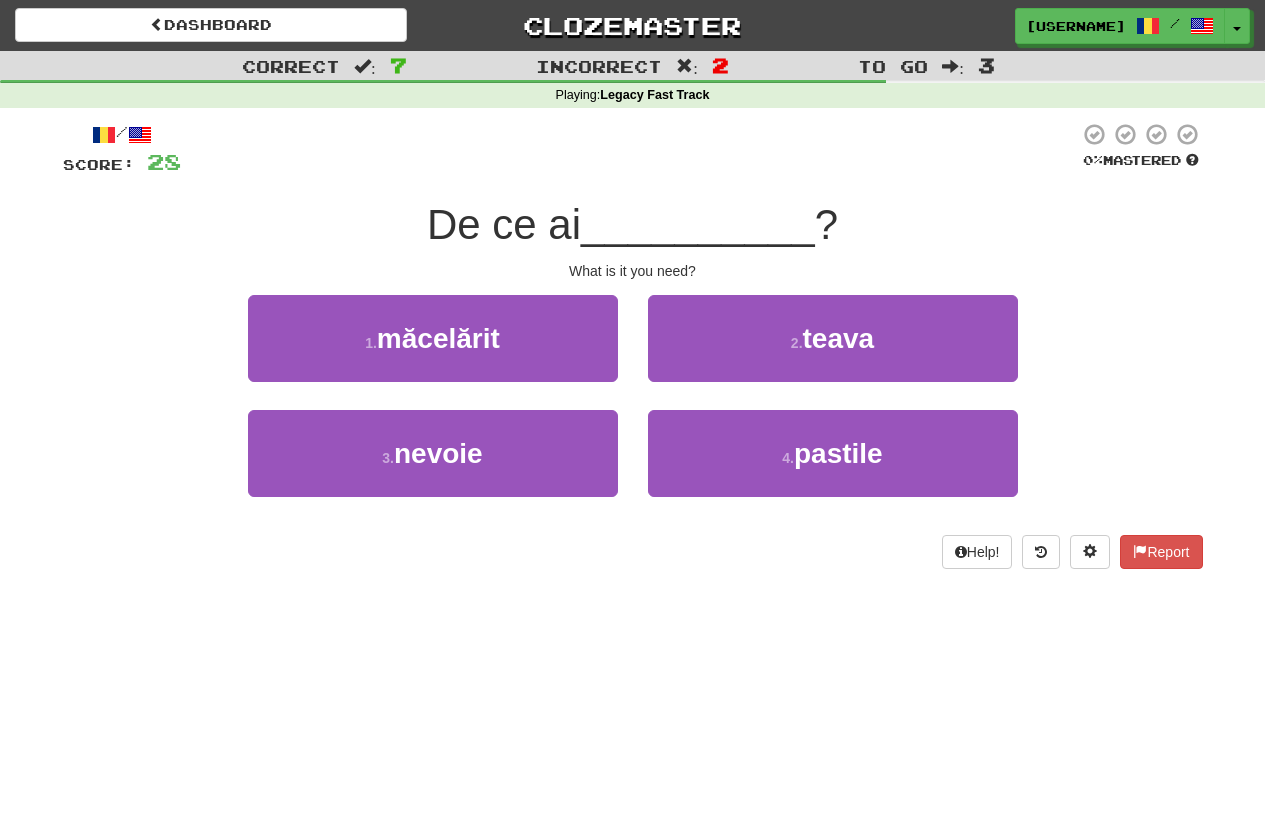 click on "What is it you need?" at bounding box center [633, 271] 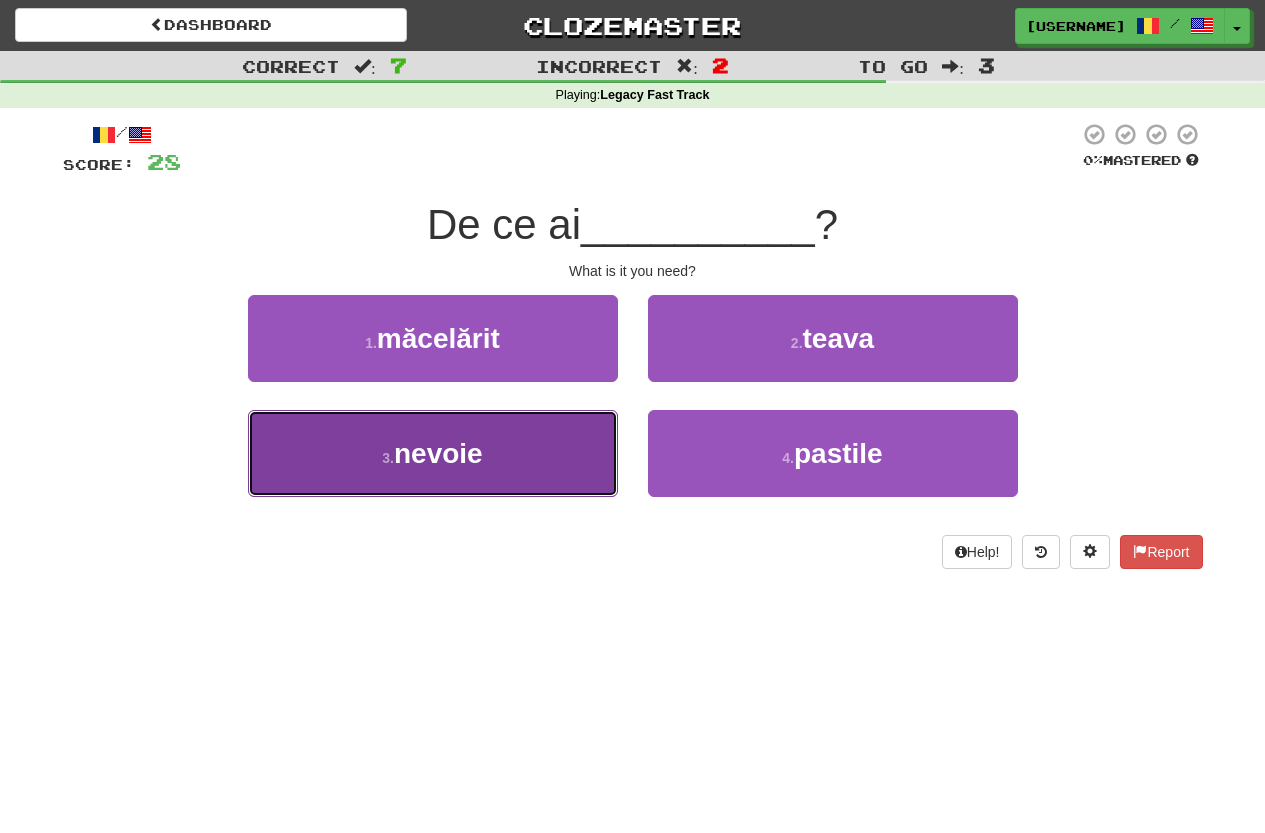 click on "3 .  nevoie" at bounding box center (433, 453) 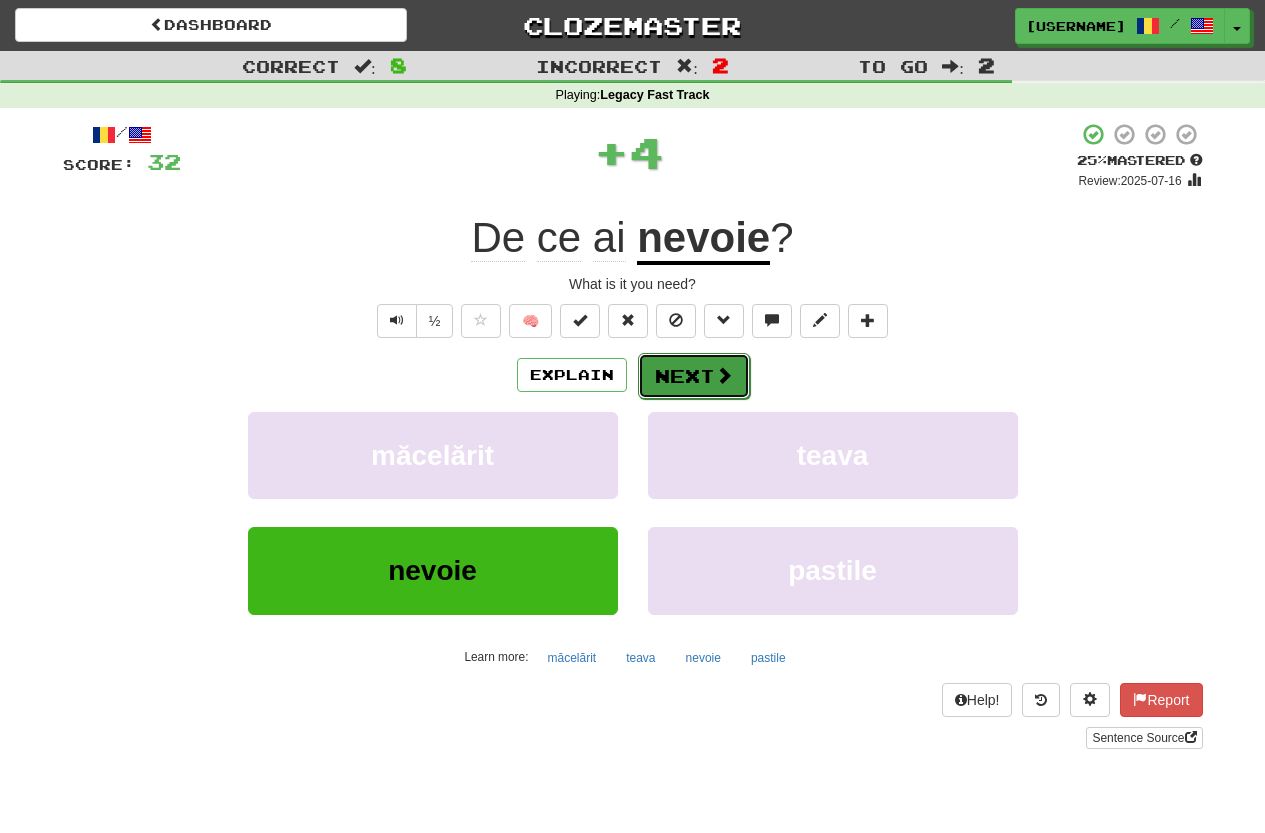 click on "Next" at bounding box center [694, 376] 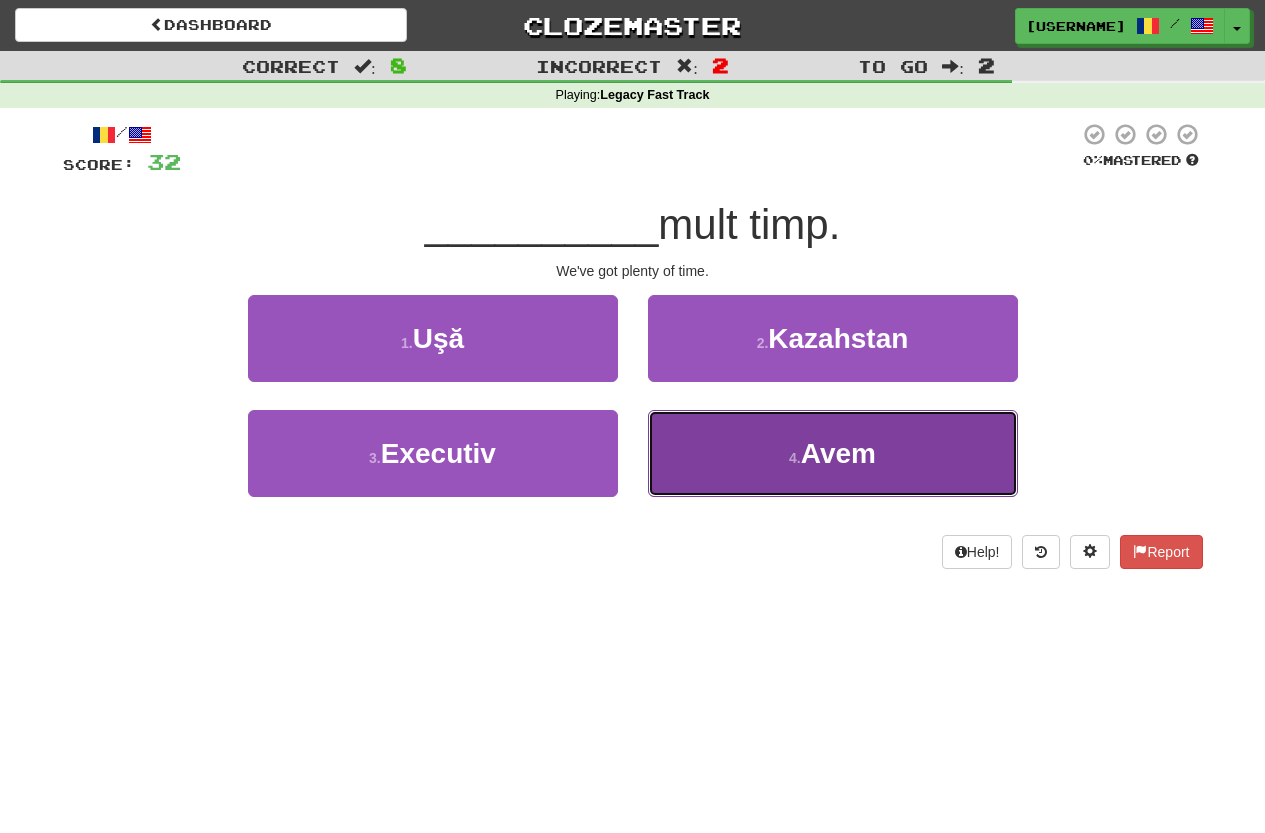 click on "4 .  Avem" at bounding box center [833, 453] 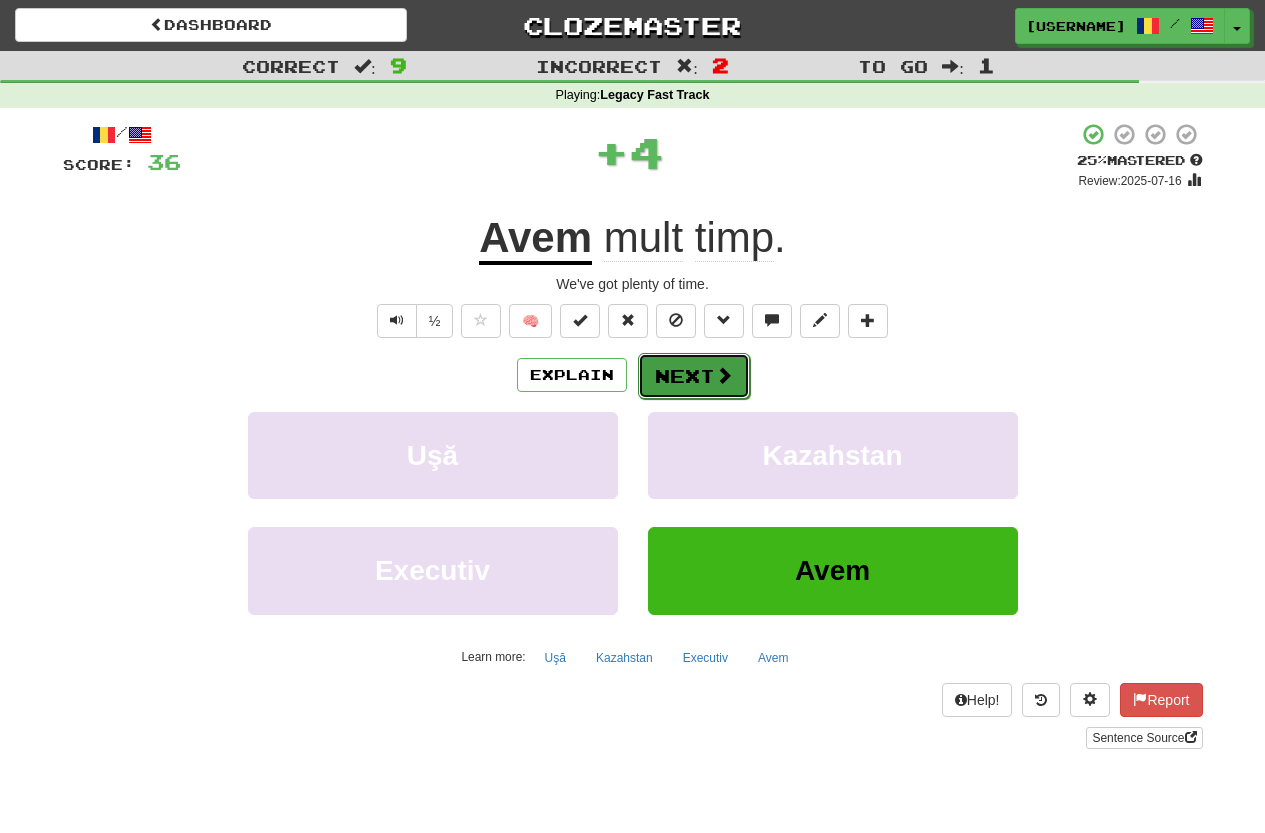 click on "Next" at bounding box center (694, 376) 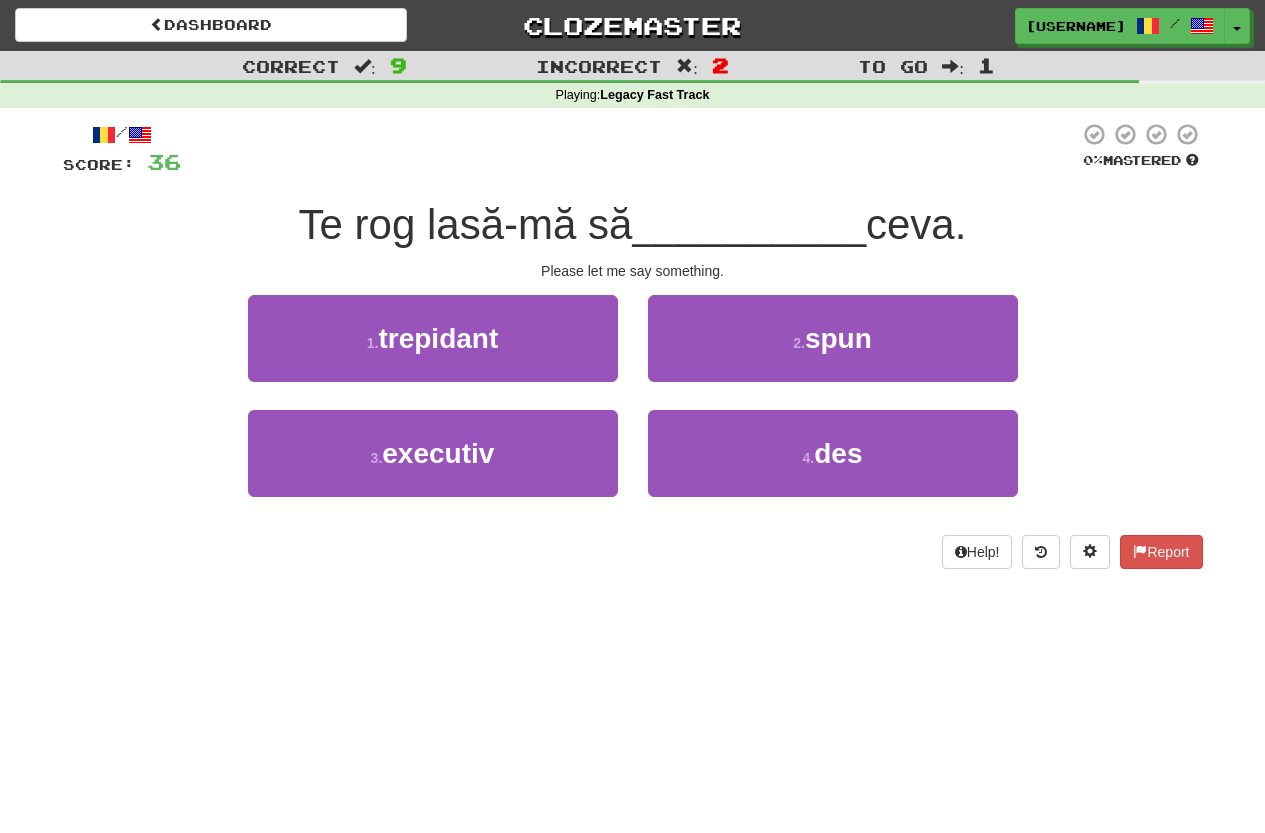 drag, startPoint x: 906, startPoint y: 235, endPoint x: 984, endPoint y: 232, distance: 78.05767 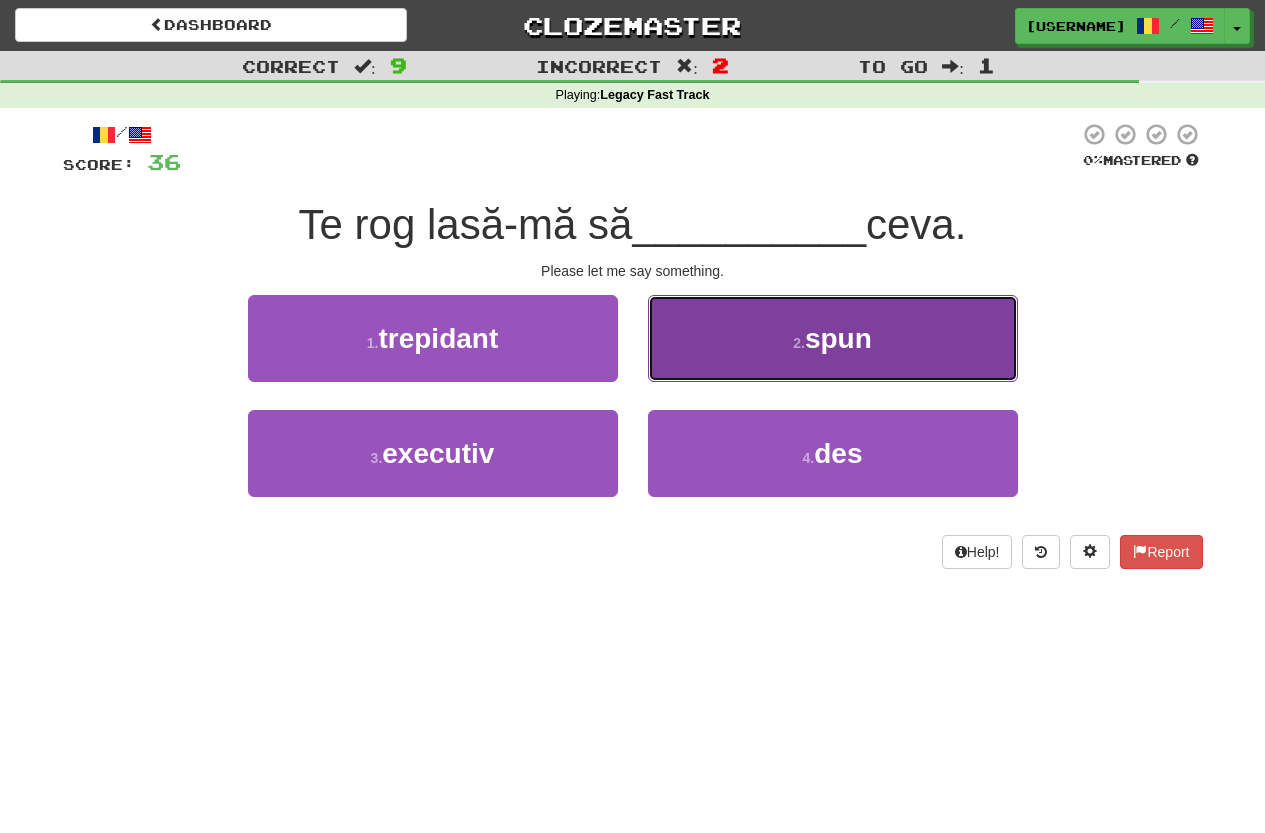 click on "2 .  spun" at bounding box center (833, 338) 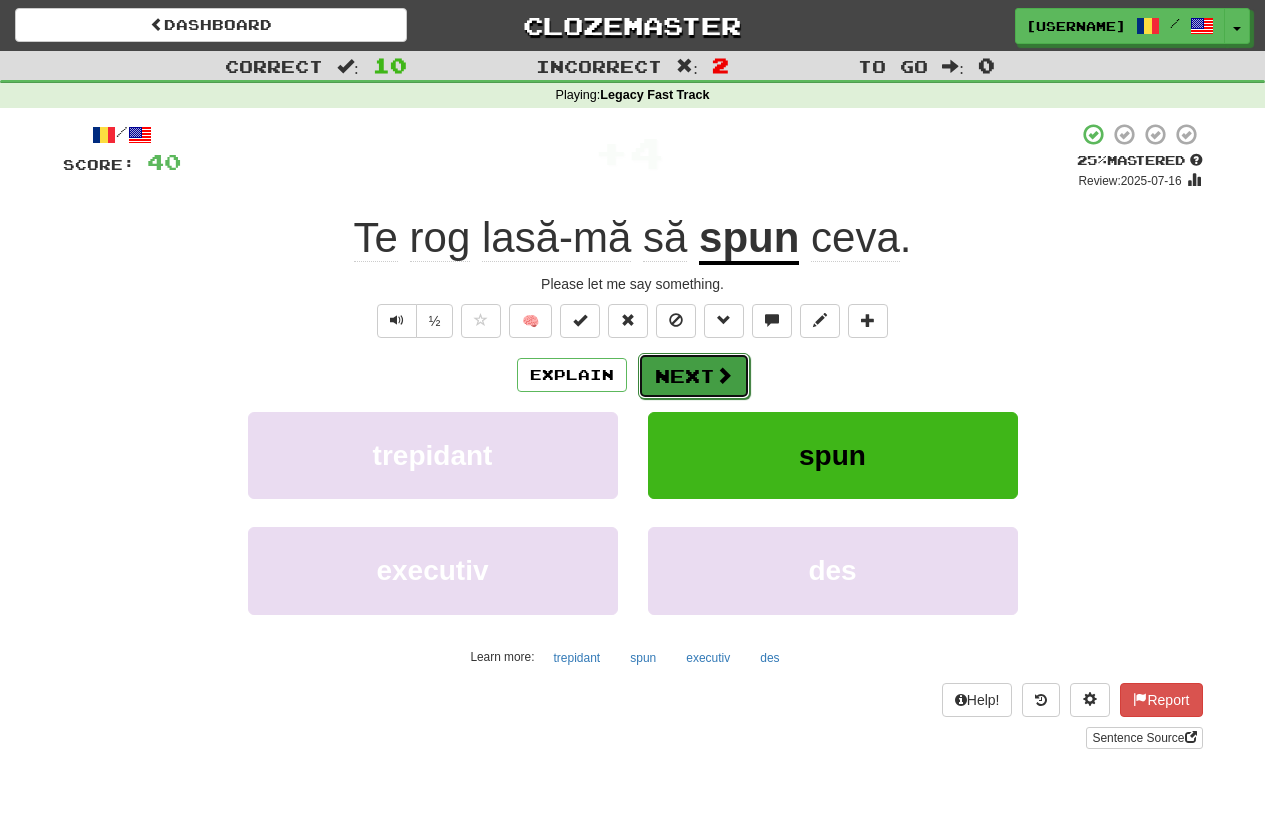 click on "Next" at bounding box center (694, 376) 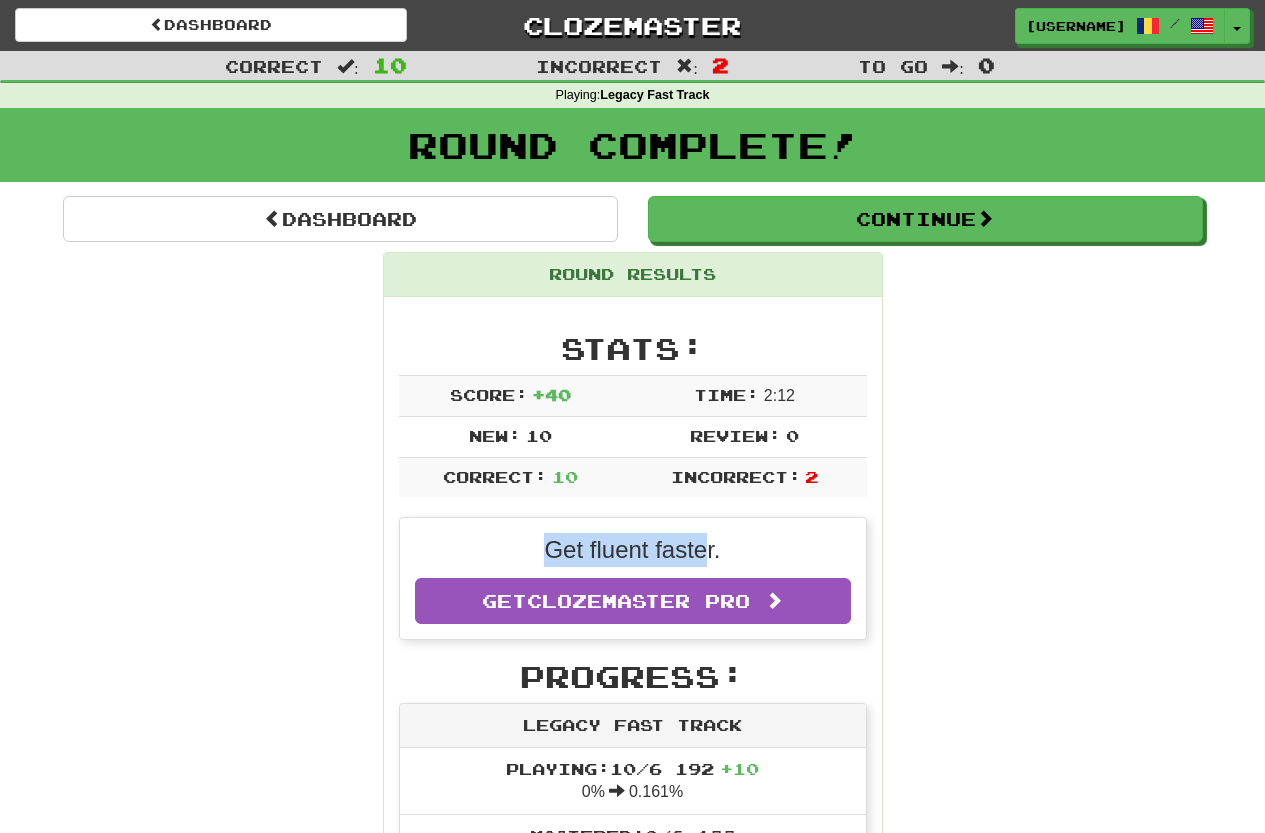 drag, startPoint x: 552, startPoint y: 550, endPoint x: 757, endPoint y: 554, distance: 205.03902 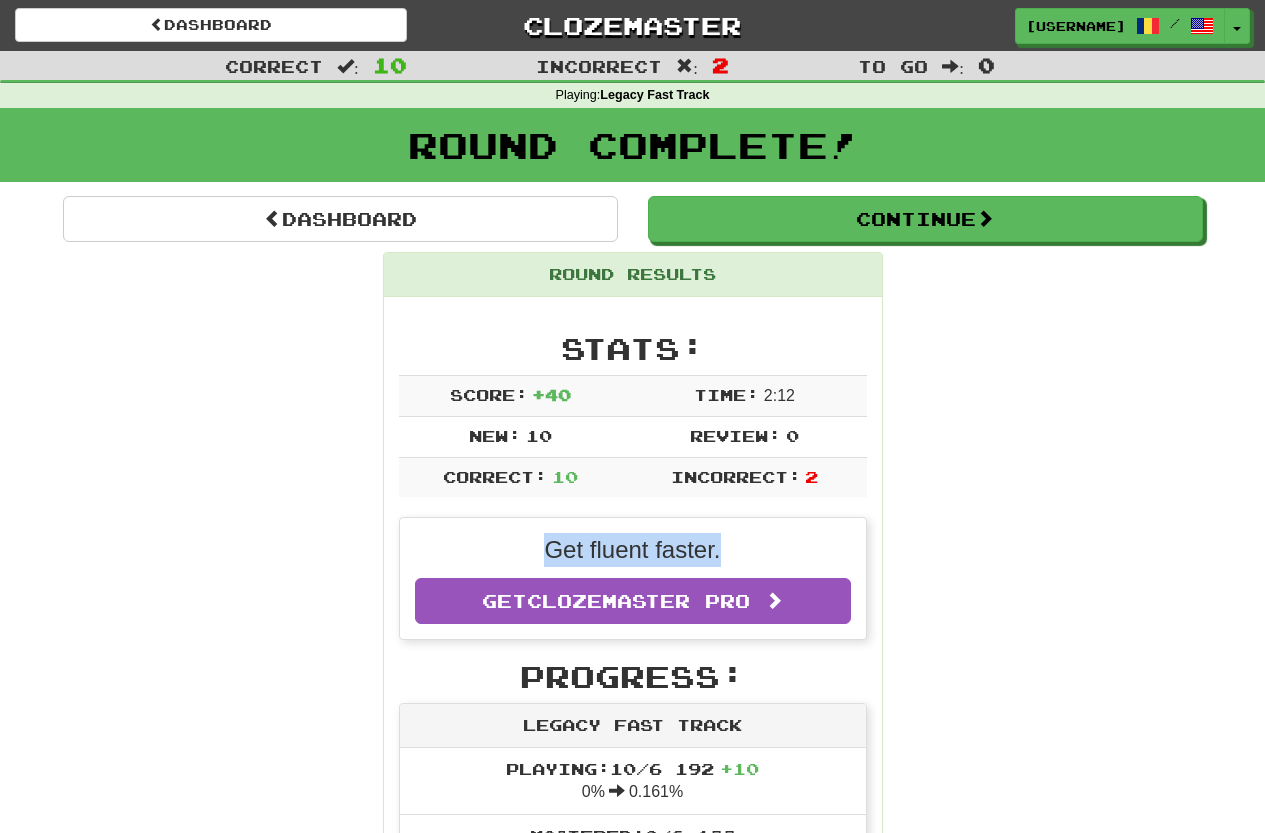 click on "Get fluent faster." at bounding box center (633, 550) 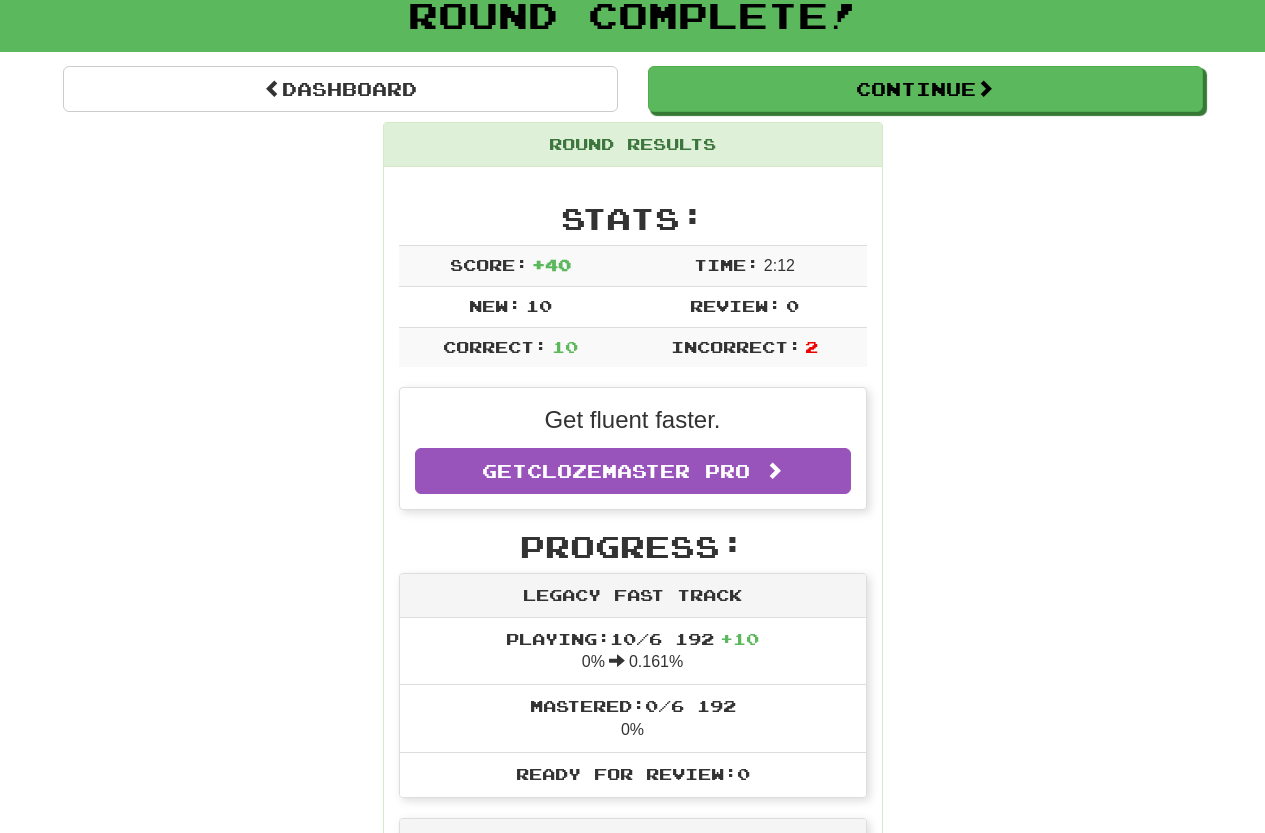 scroll, scrollTop: 300, scrollLeft: 0, axis: vertical 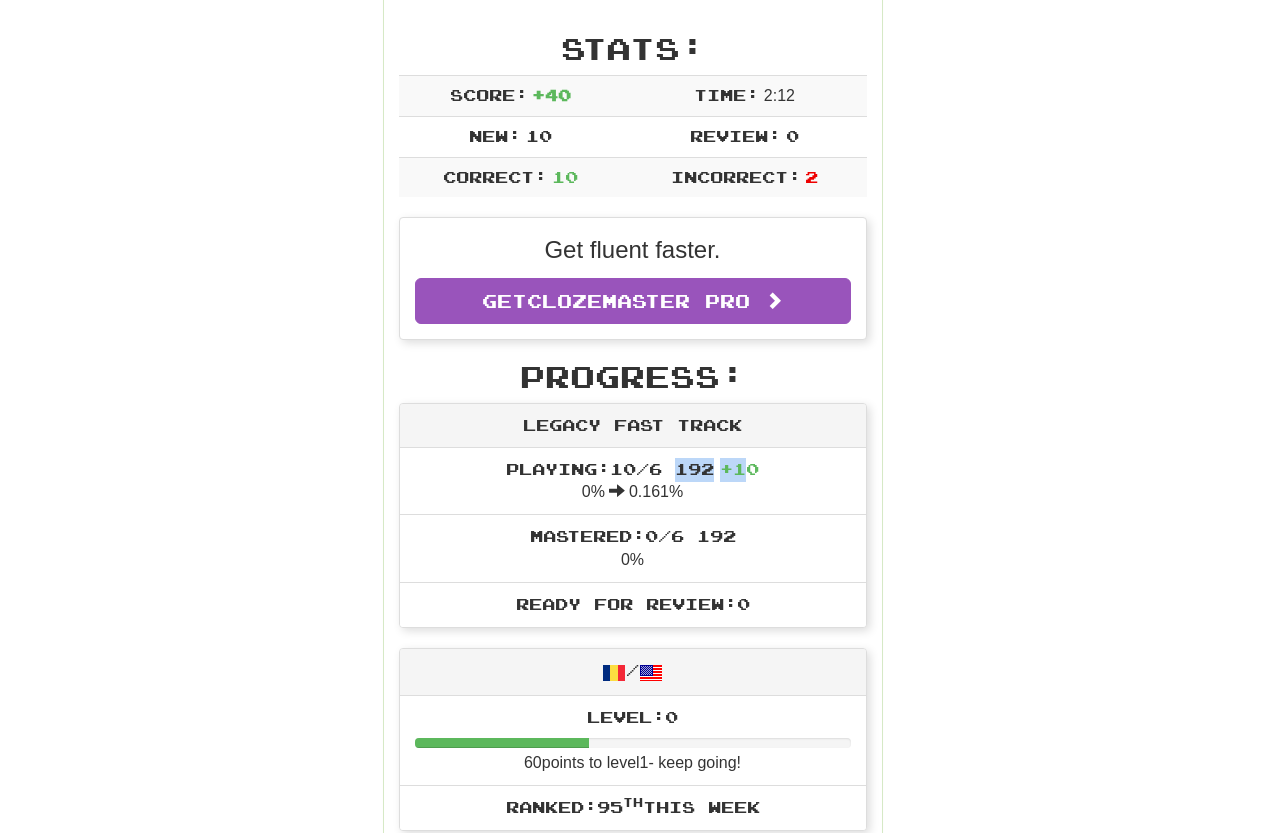 drag, startPoint x: 697, startPoint y: 467, endPoint x: 876, endPoint y: 542, distance: 194.0773 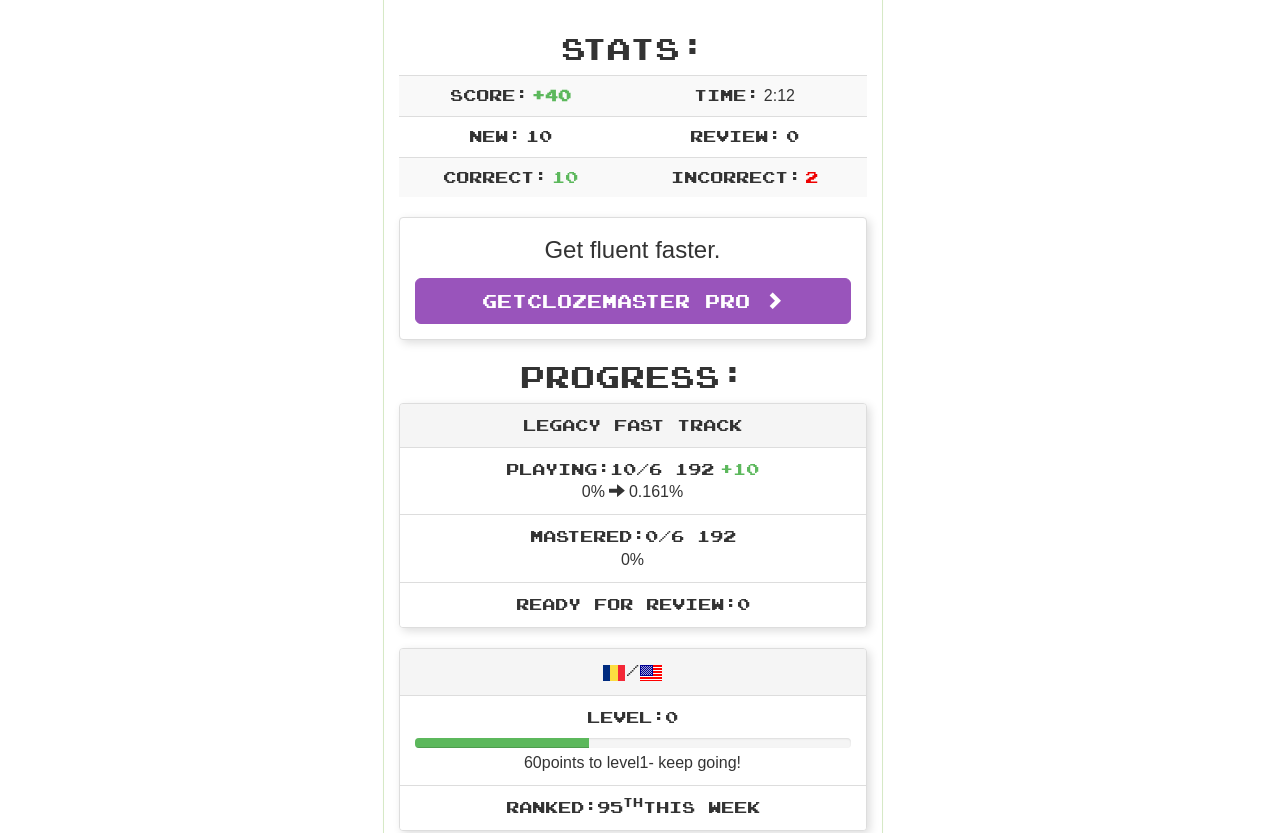 click on "Round Results Stats: Score:   + 40 Time:   2 : 12 New:   10 Review:   0 Correct:   10 Incorrect:   2 Get fluent faster. Get  Clozemaster Pro   Progress: Legacy Fast Track Playing:  10  /  6 192 + 10 0% 0.161% Mastered:  0  /  6 192 0% Ready for Review:  0  /  Level:  0 60  points to level  1  - keep going! Ranked:  95 th  this week Sentences:  Report Te rog, nu  spune  asta. Please don't say that.  Report Mary  spune  că s-a născut în Boston. Mary says she was born in Boston.  Report E  cineva  acolo? Is somebody there?  Report Avem  mult timp. We've got plenty of time.  Report Te rog lasă-mă să  spun  ceva. Please let me say something.  Report Vreau  să plec din Paris. I want to leave Paris.  Report O, îmi pare  rău . Oh, I'm sorry.  Report Ken a  făcut  asta. Ken did that.  Report Mulțumesc  foarte, foarte mult! Thank you very, very much!  Report De ce ai  nevoie ? What is it you need?" at bounding box center [633, 878] 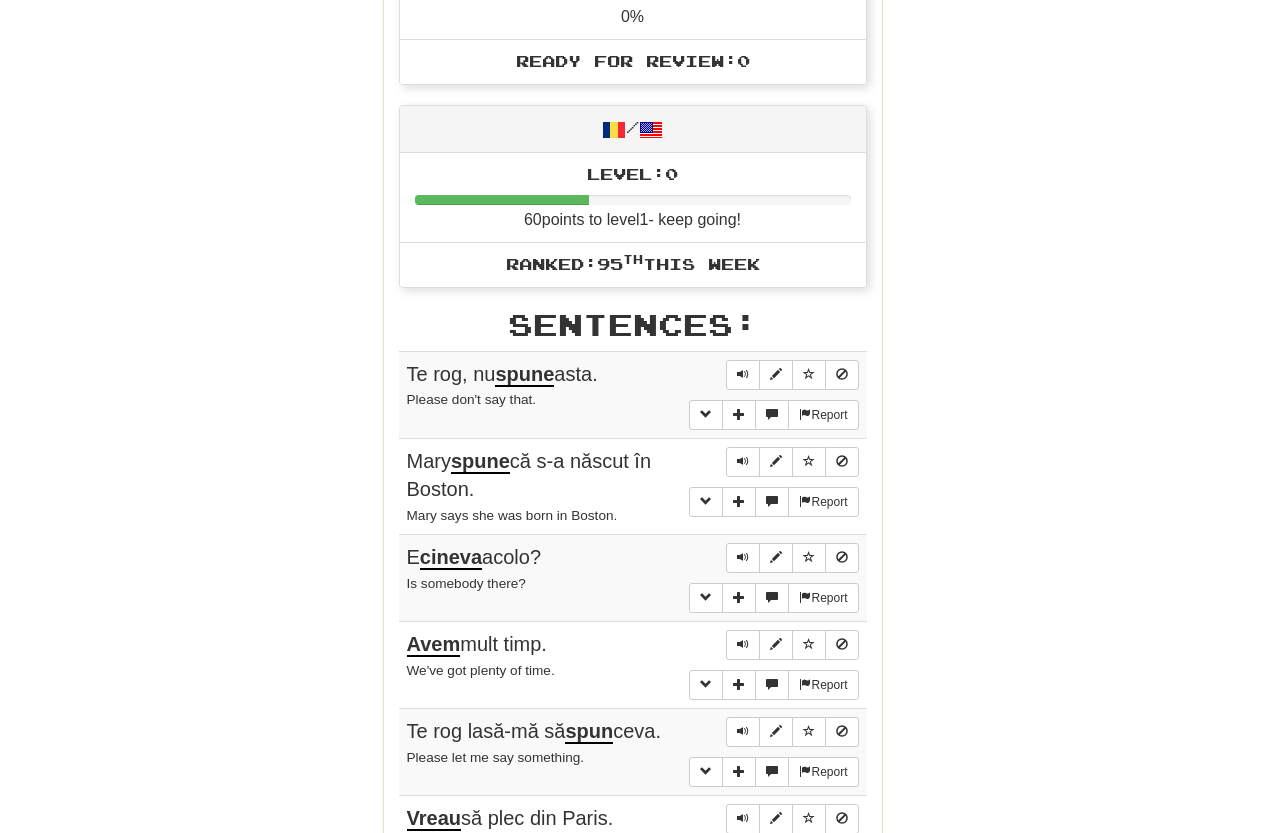 scroll, scrollTop: 1200, scrollLeft: 0, axis: vertical 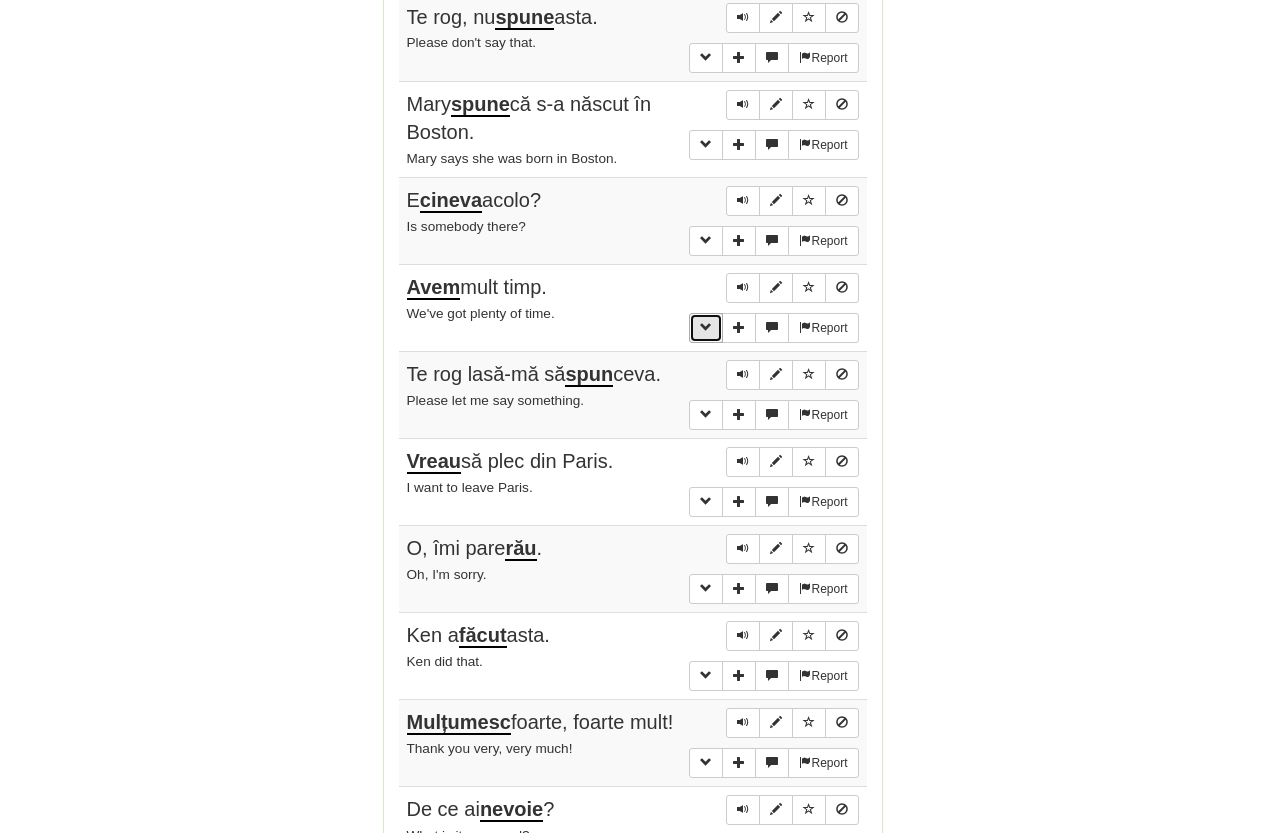 click at bounding box center [706, 328] 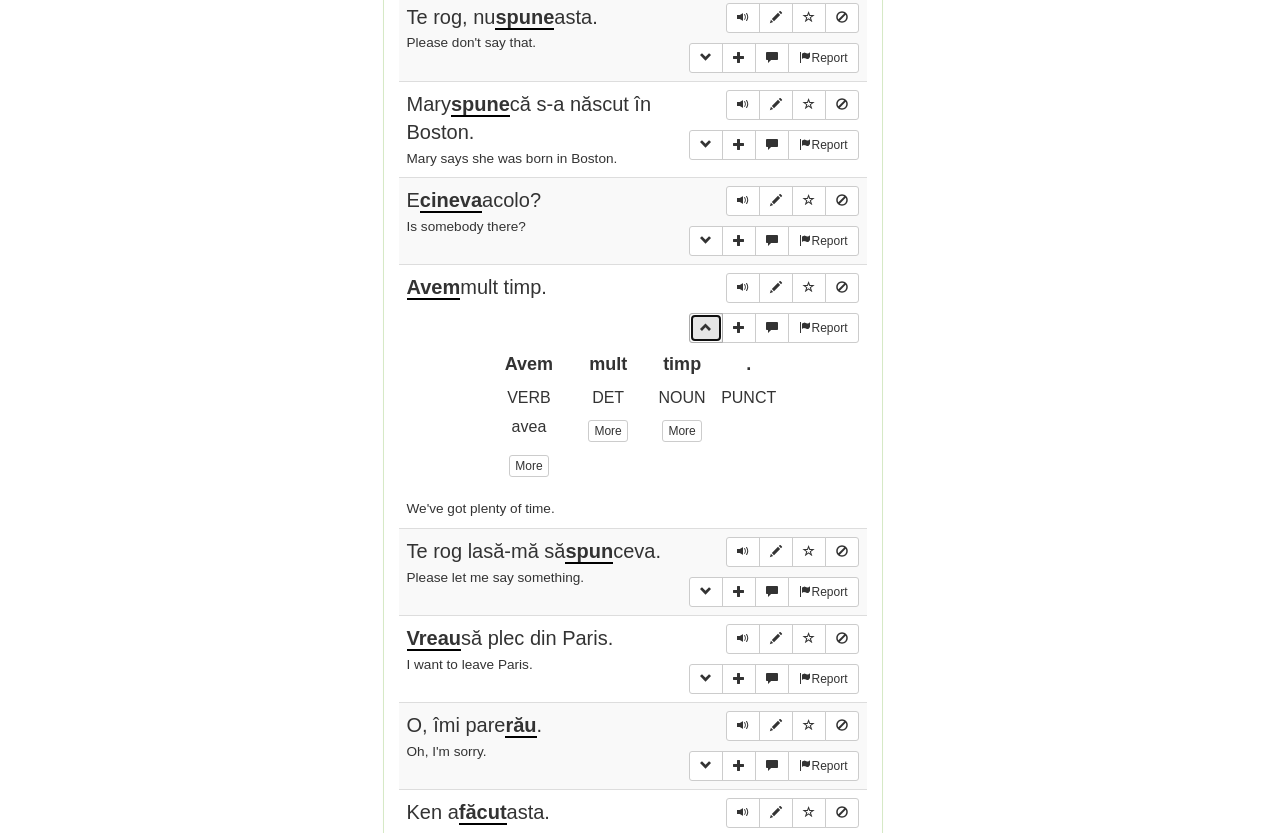 click at bounding box center [706, 327] 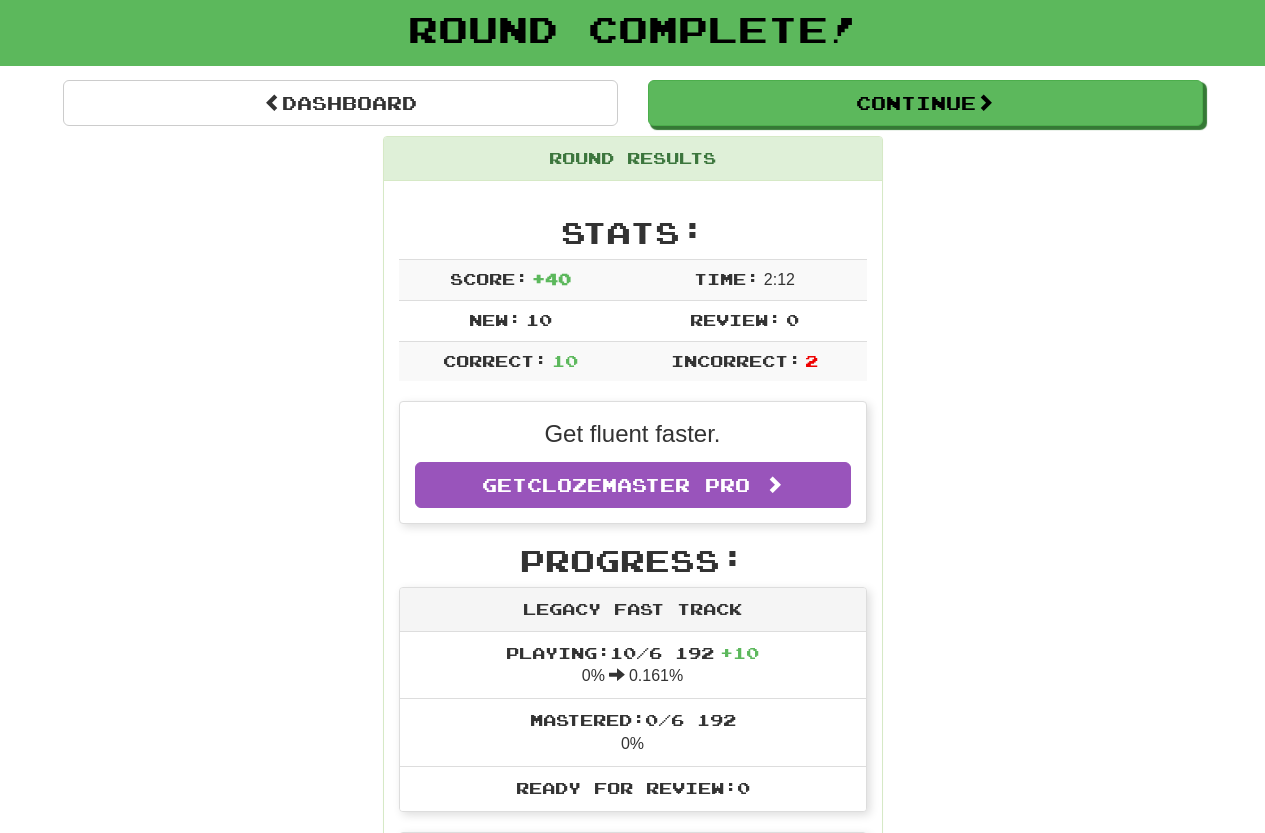 scroll, scrollTop: 100, scrollLeft: 0, axis: vertical 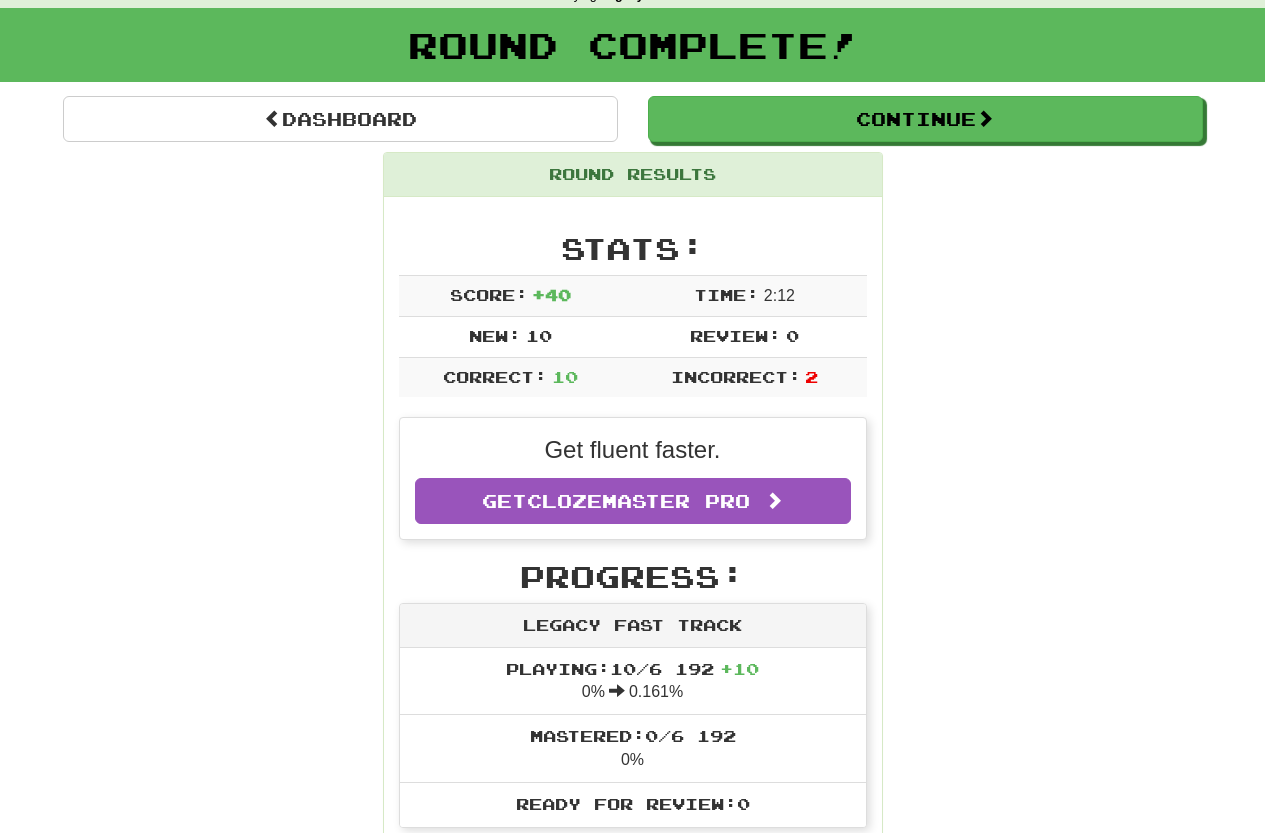 click on "Stats:" at bounding box center (633, 248) 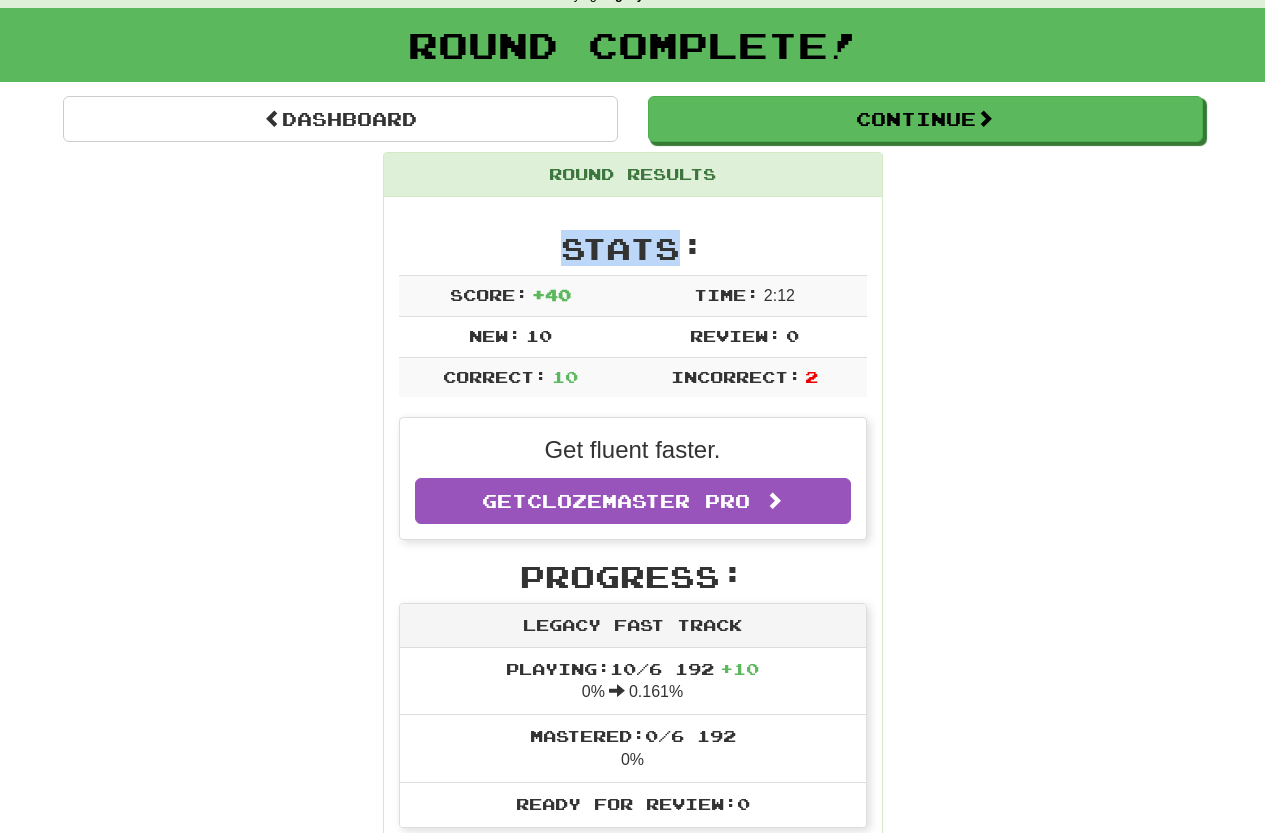 click on "Stats:" at bounding box center (633, 248) 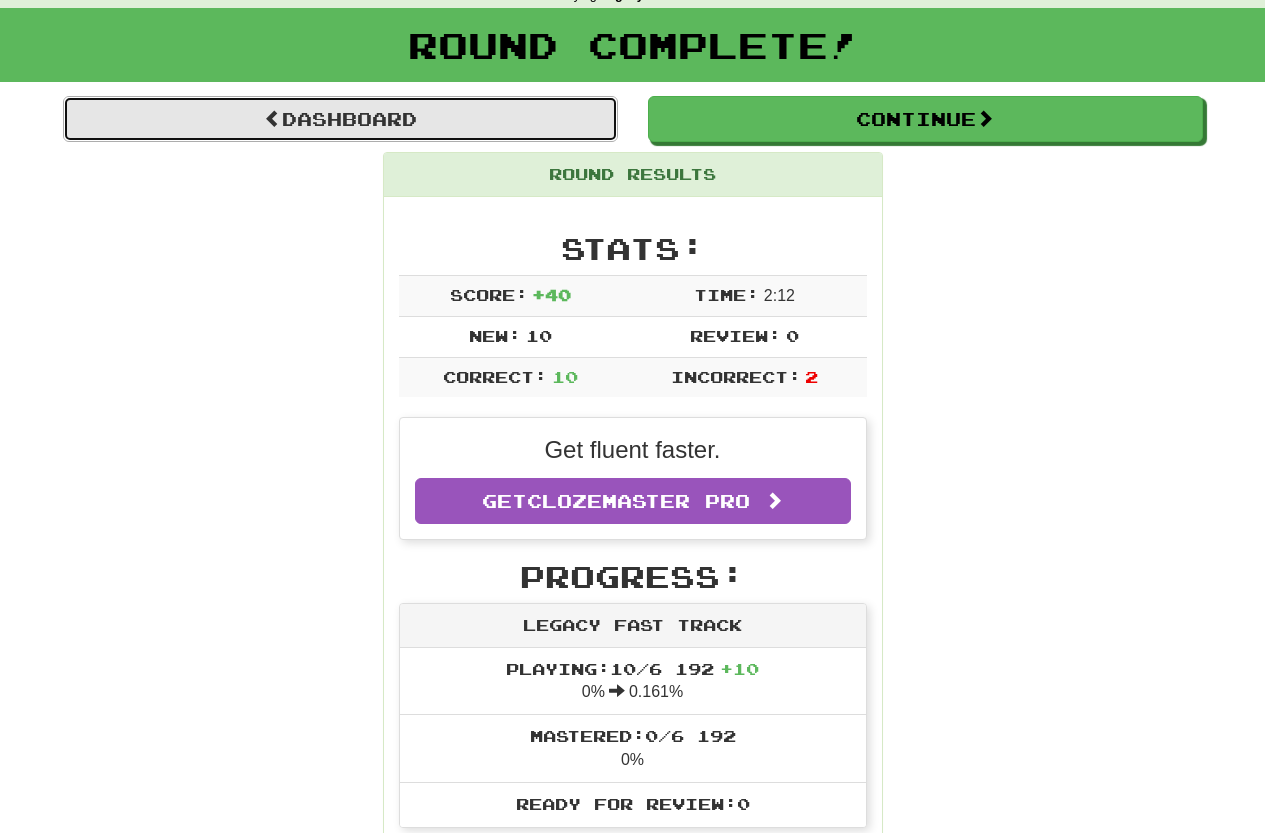 click on "Dashboard" at bounding box center [340, 119] 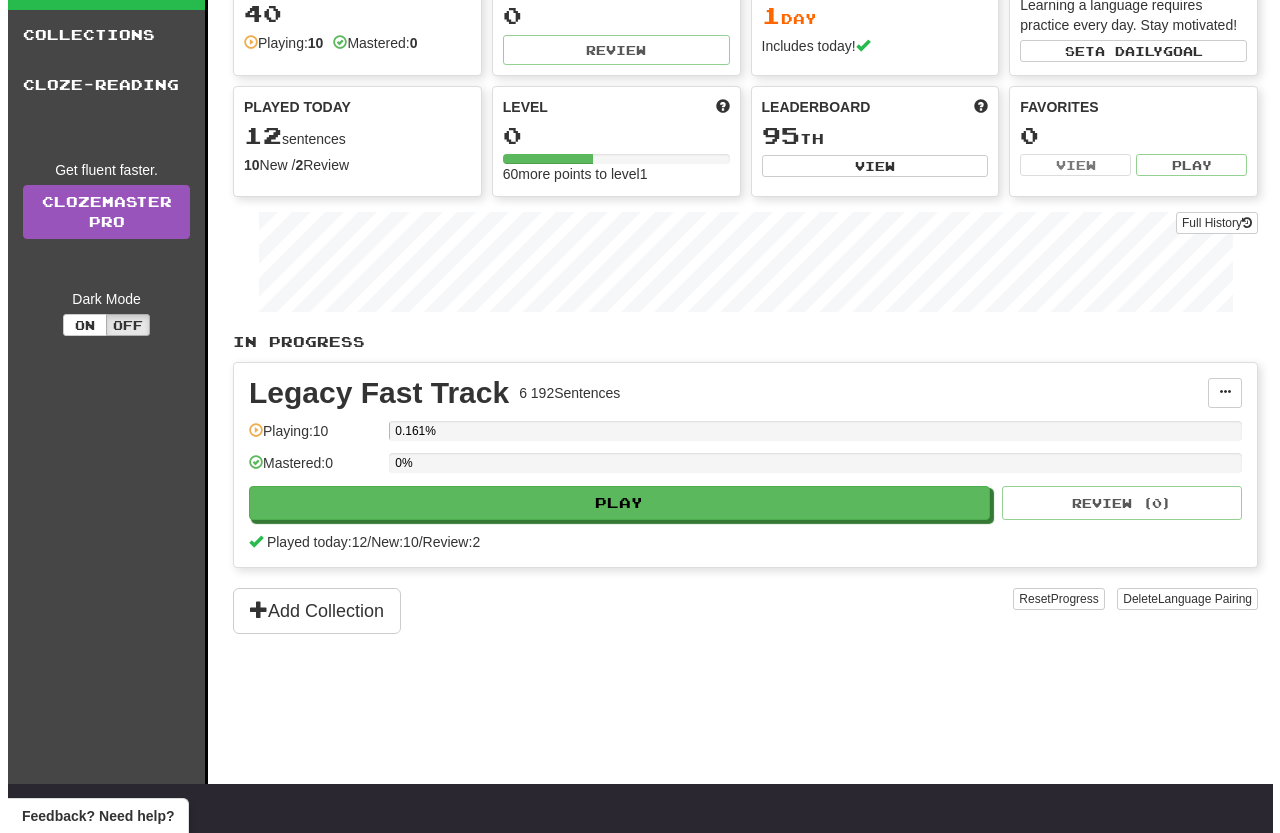 scroll, scrollTop: 200, scrollLeft: 0, axis: vertical 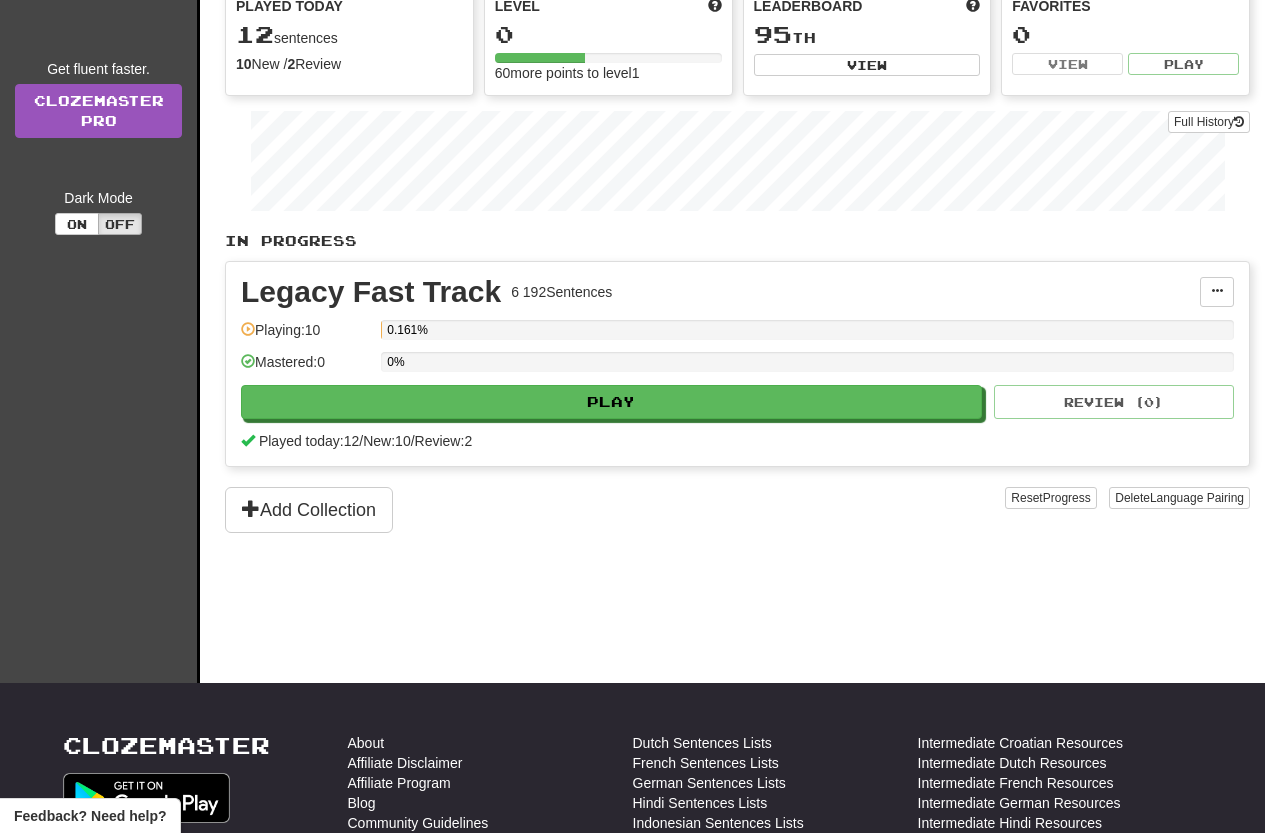 drag, startPoint x: 408, startPoint y: 327, endPoint x: 448, endPoint y: 332, distance: 40.311287 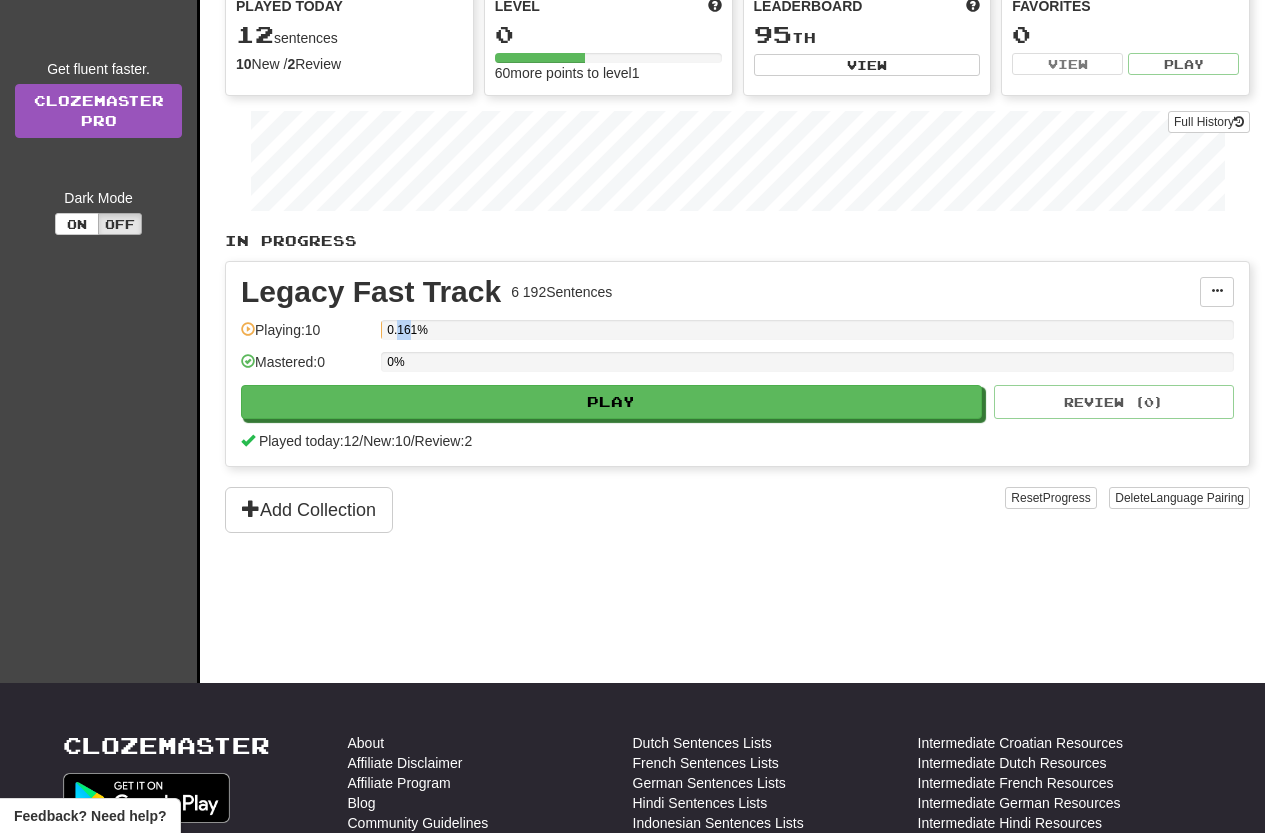 click on "0.161%" at bounding box center (387, 330) 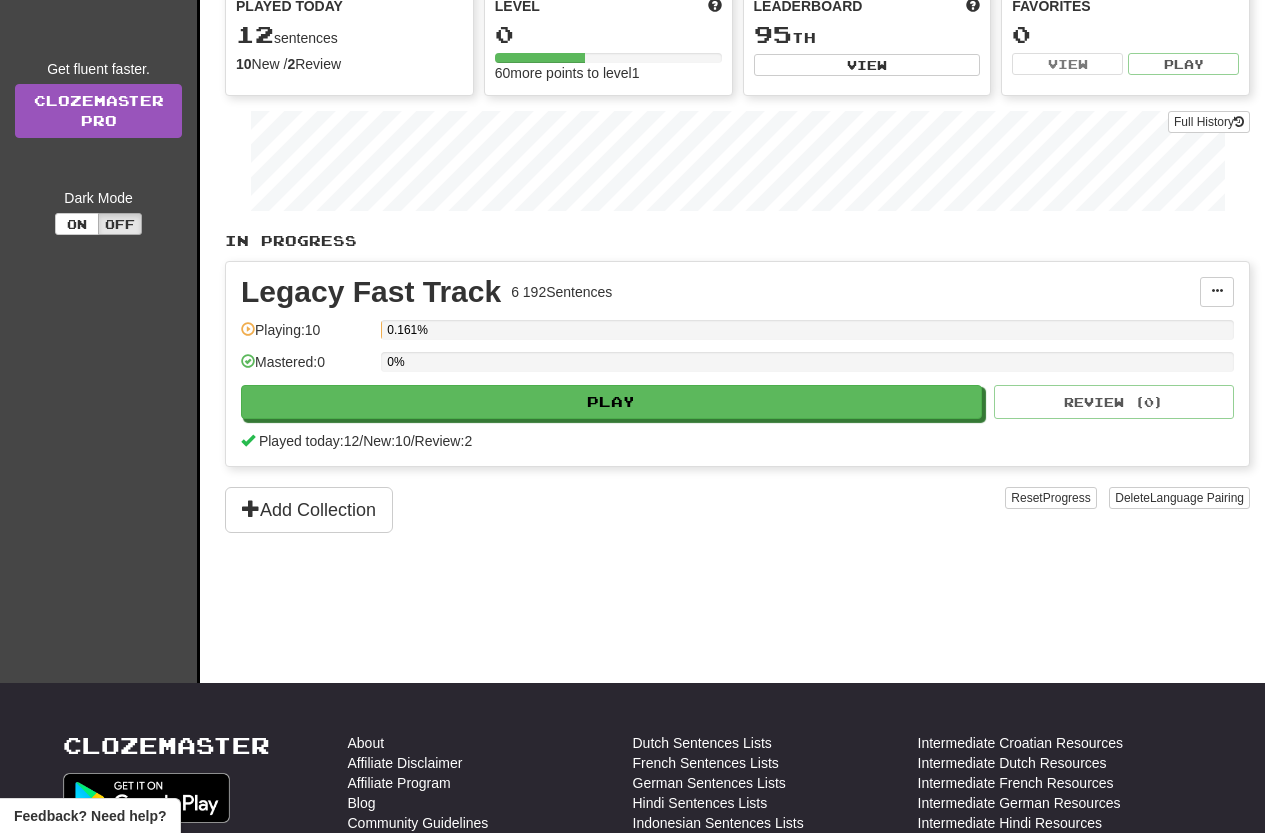 drag, startPoint x: 336, startPoint y: 359, endPoint x: 779, endPoint y: 422, distance: 447.45728 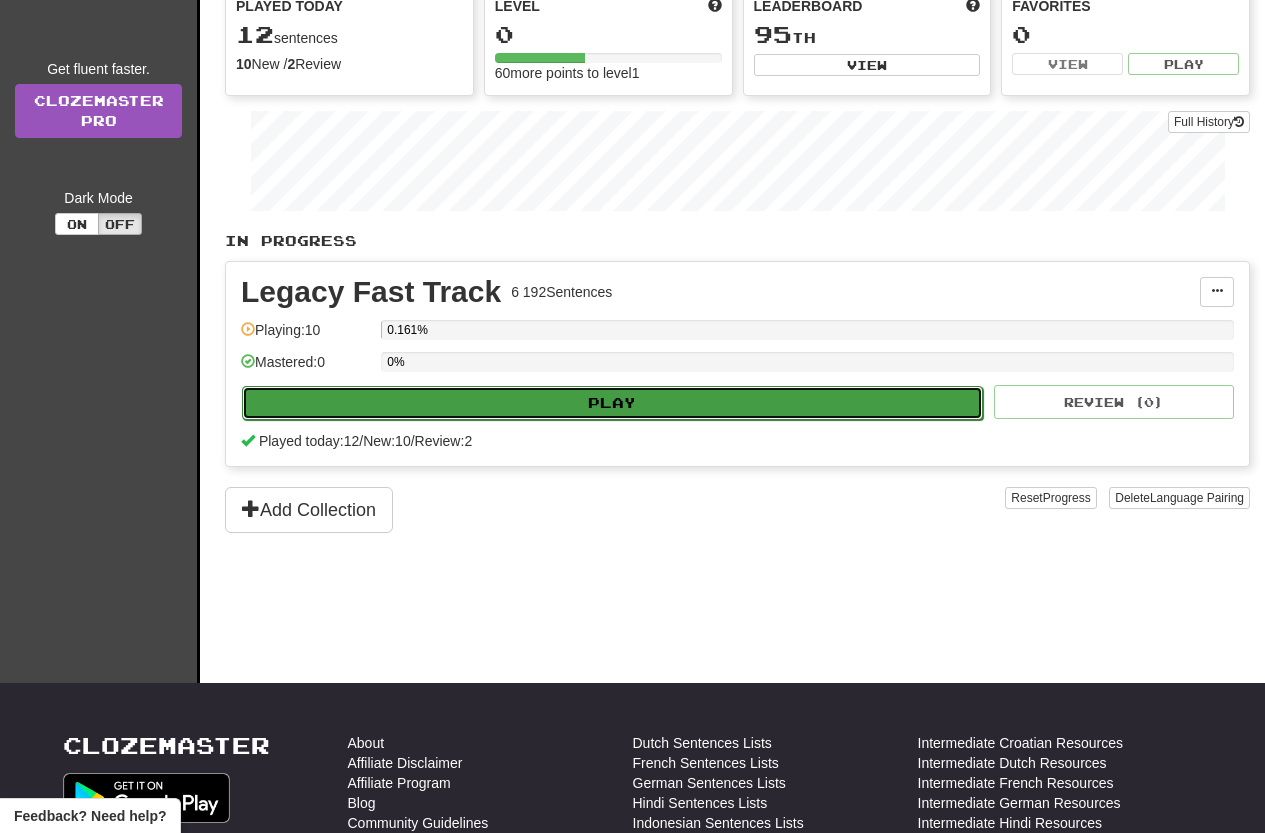 click on "Play" at bounding box center [612, 403] 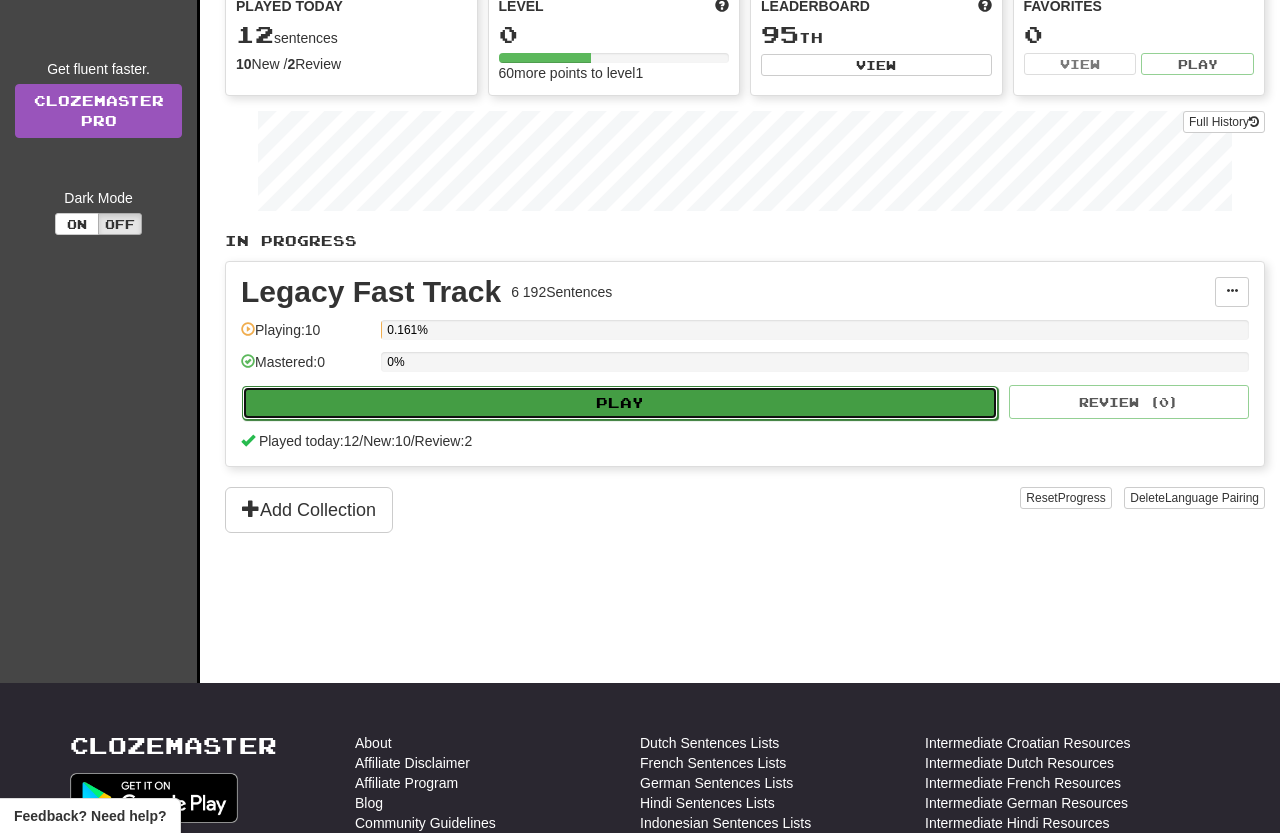 select on "**" 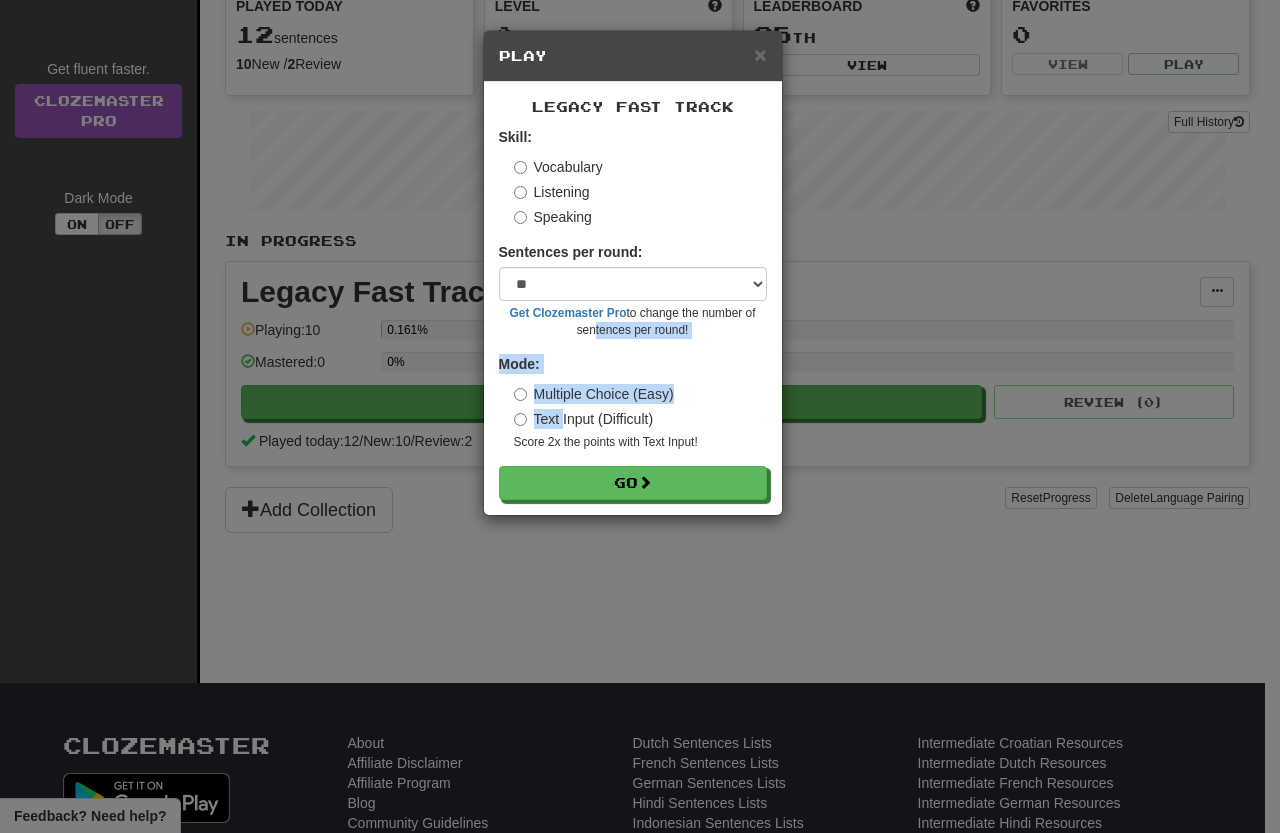 drag, startPoint x: 563, startPoint y: 416, endPoint x: 589, endPoint y: 333, distance: 86.977005 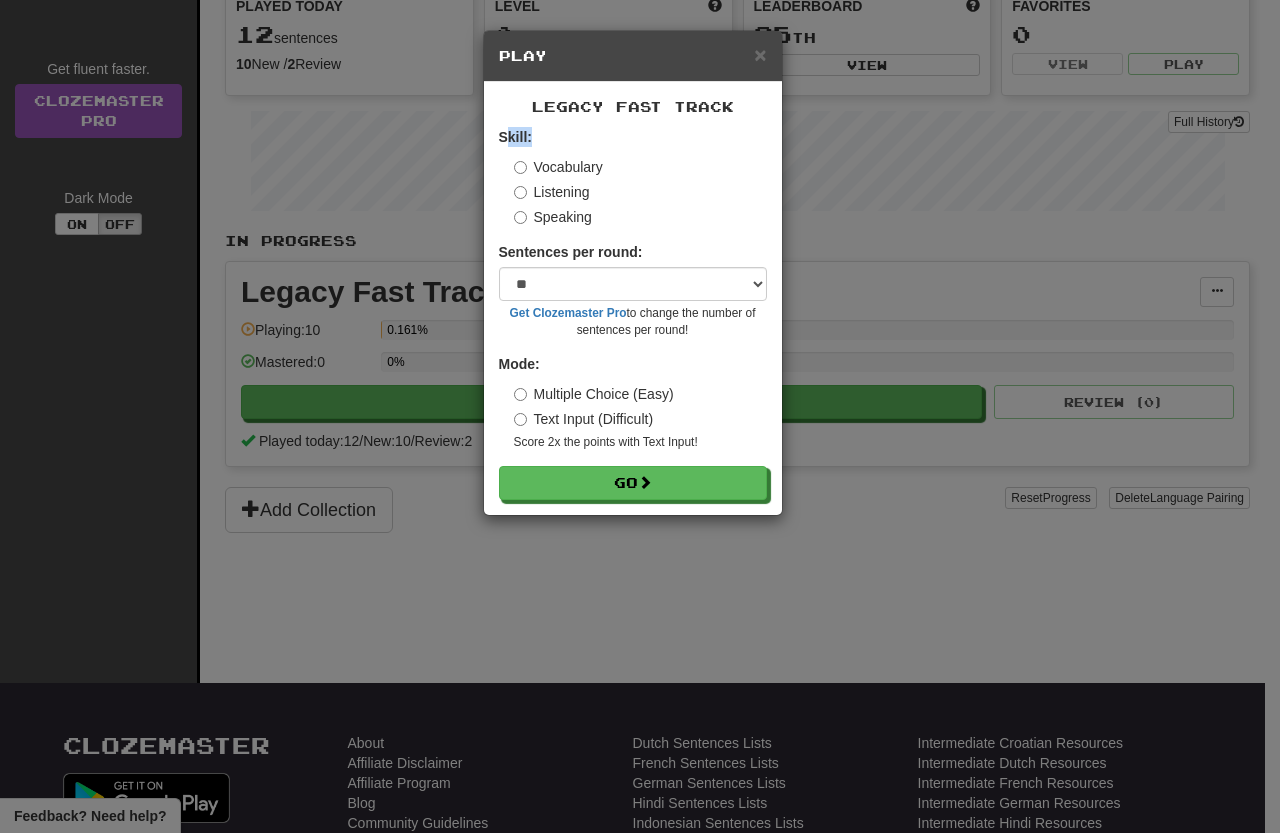 drag, startPoint x: 511, startPoint y: 138, endPoint x: 532, endPoint y: 134, distance: 21.377558 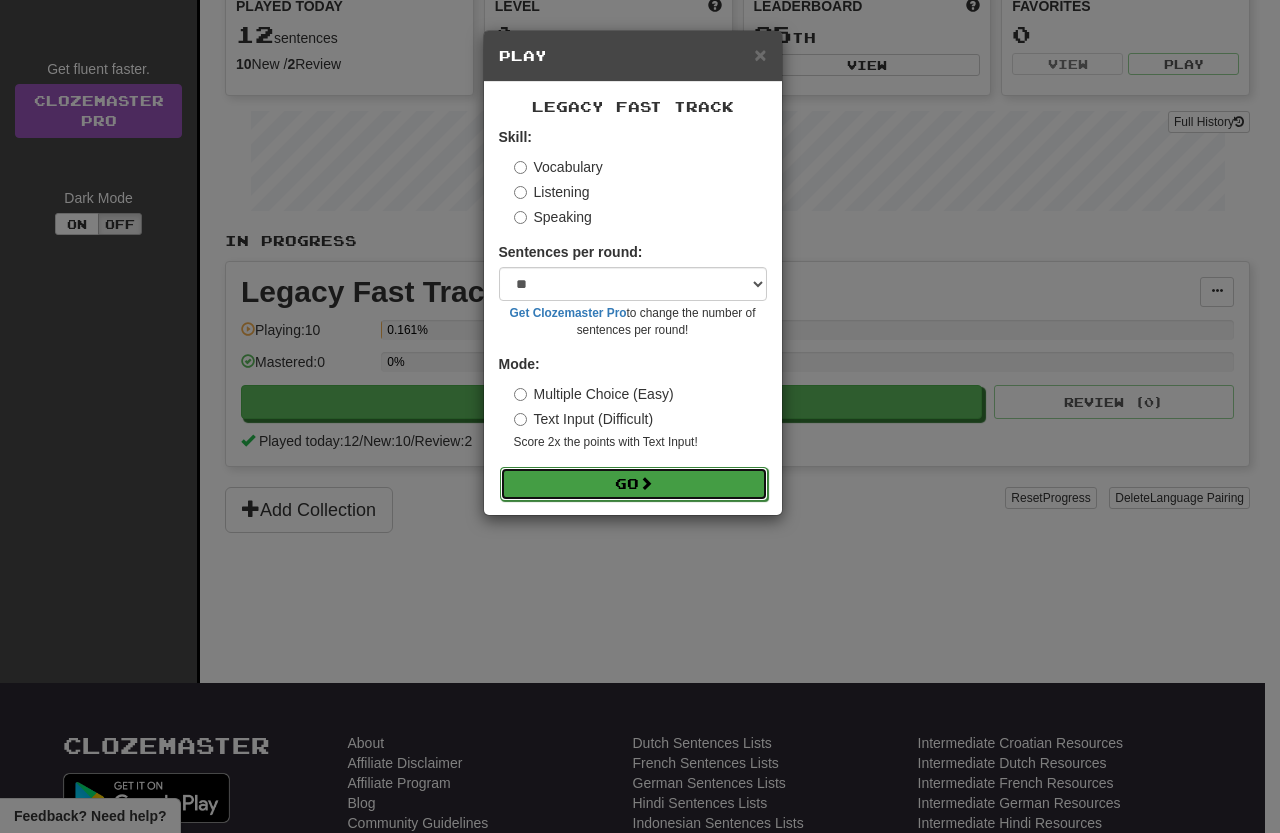 click on "Go" at bounding box center (634, 484) 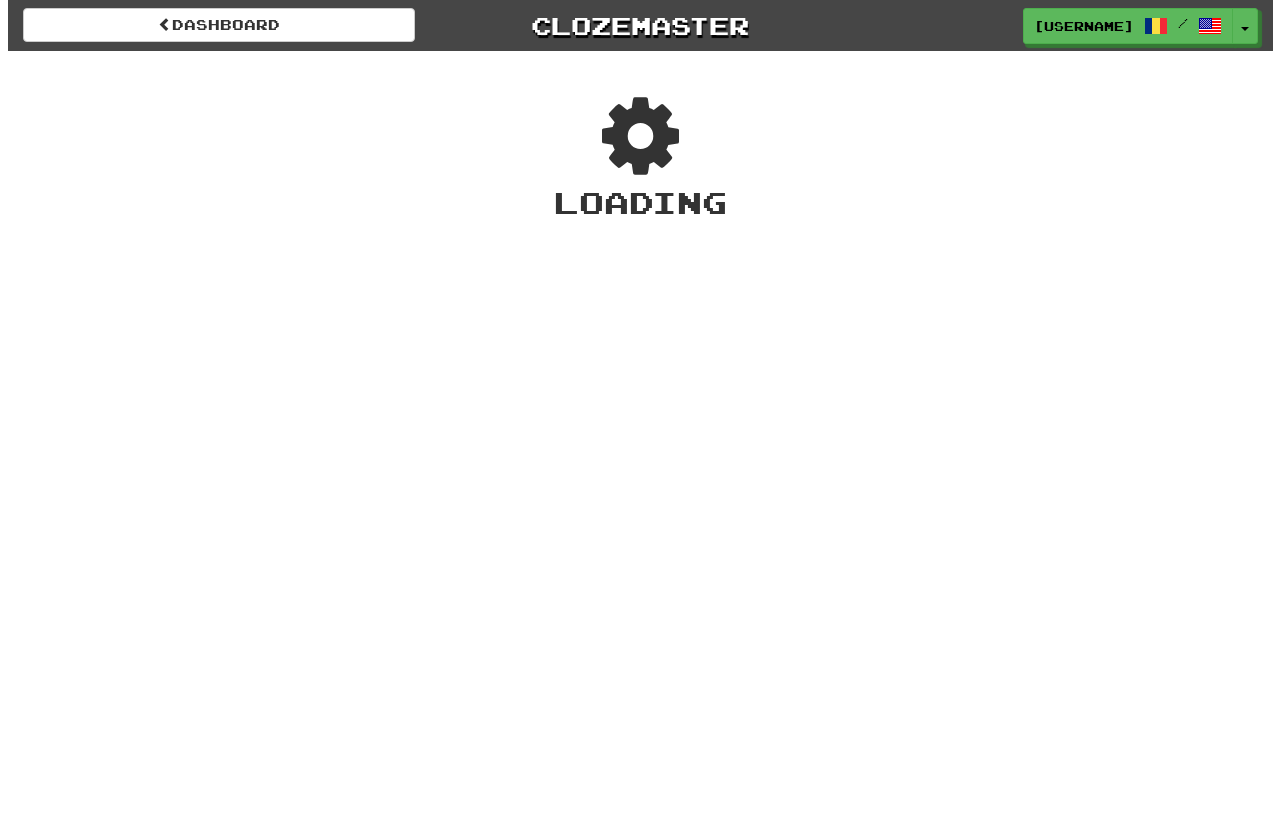 scroll, scrollTop: 0, scrollLeft: 0, axis: both 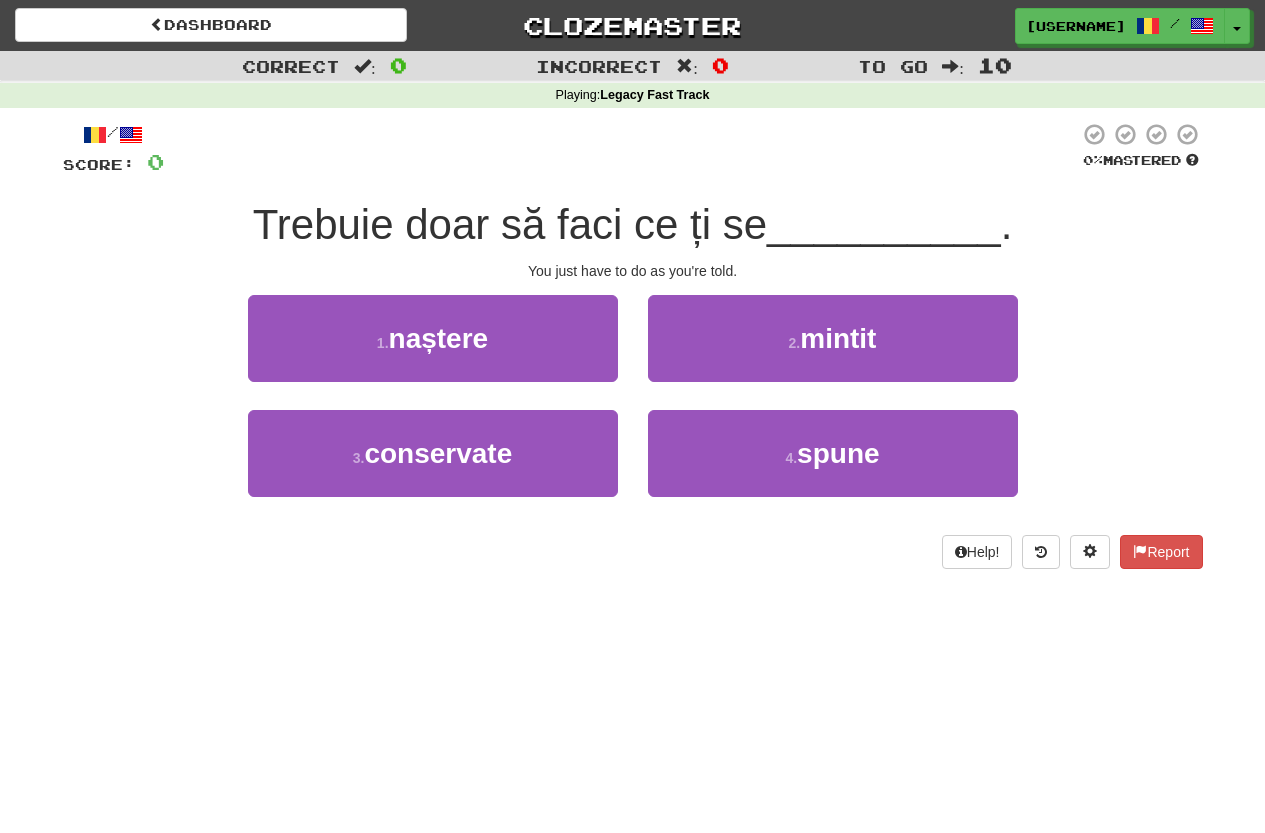 click on "0 %  Mastered" at bounding box center (1141, 161) 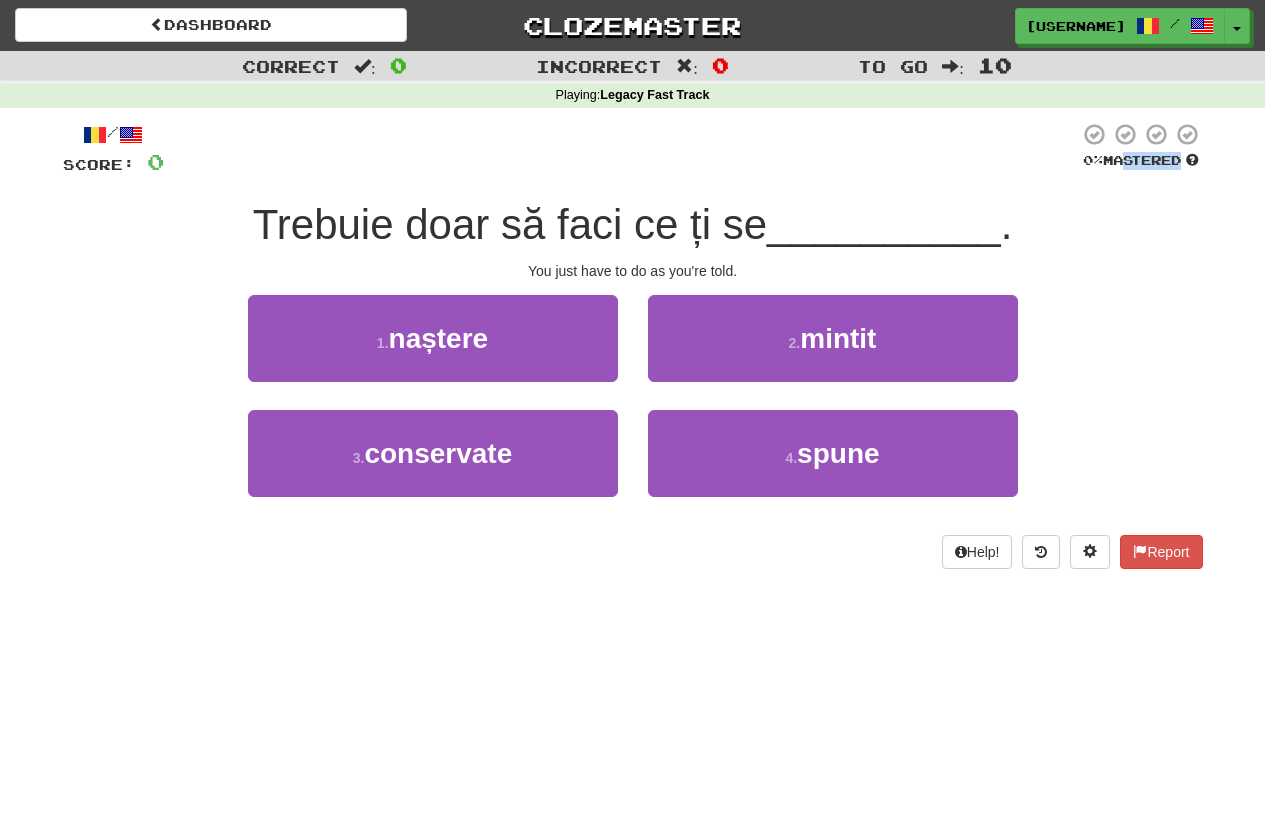 drag, startPoint x: 1133, startPoint y: 160, endPoint x: 1214, endPoint y: 160, distance: 81 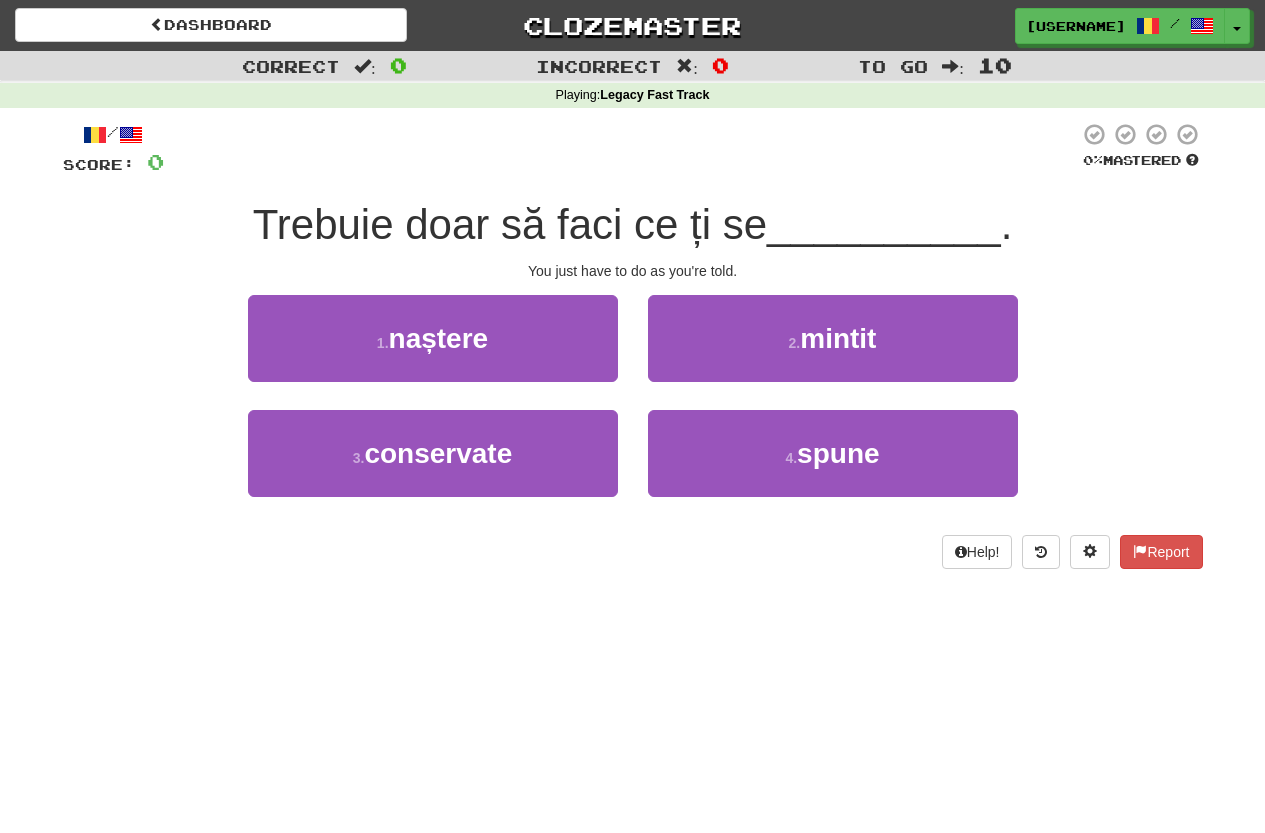 click at bounding box center (621, 149) 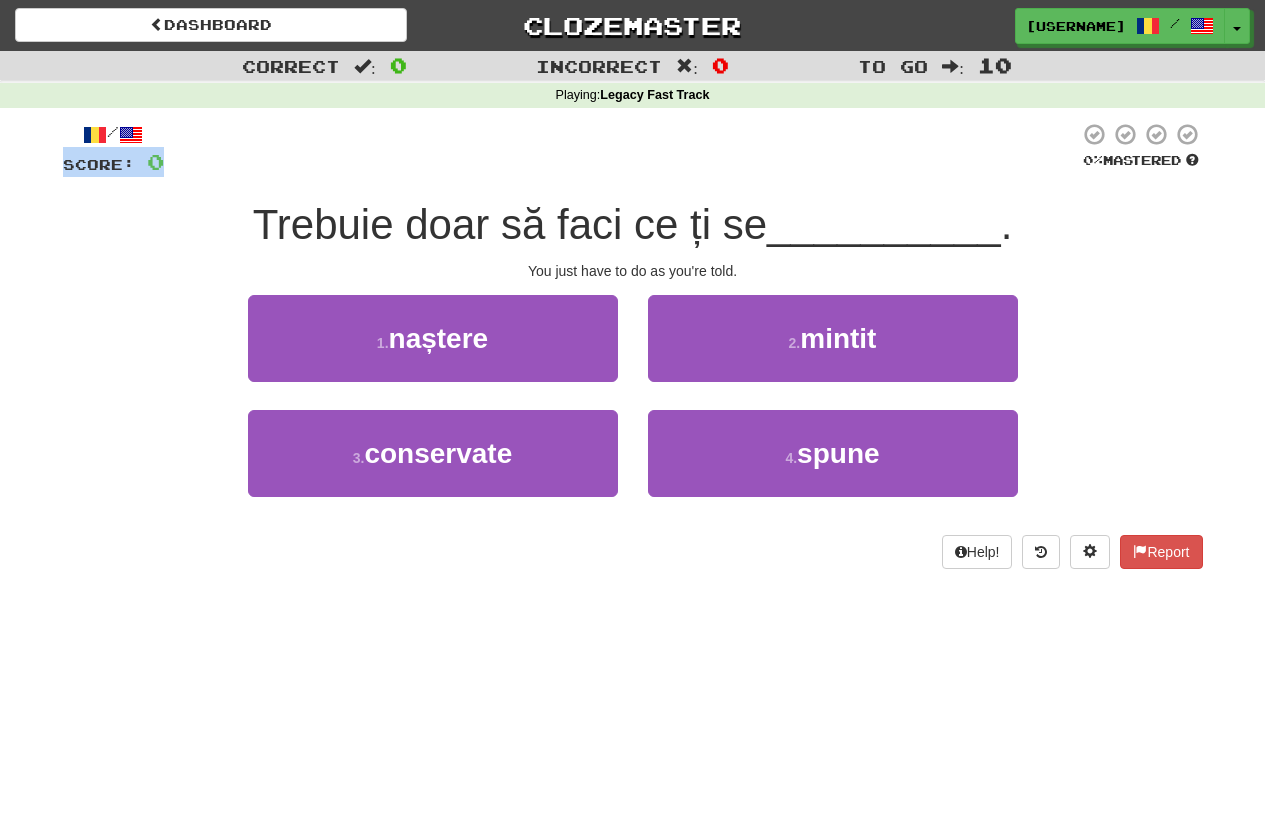 drag, startPoint x: 129, startPoint y: 135, endPoint x: 292, endPoint y: 134, distance: 163.00307 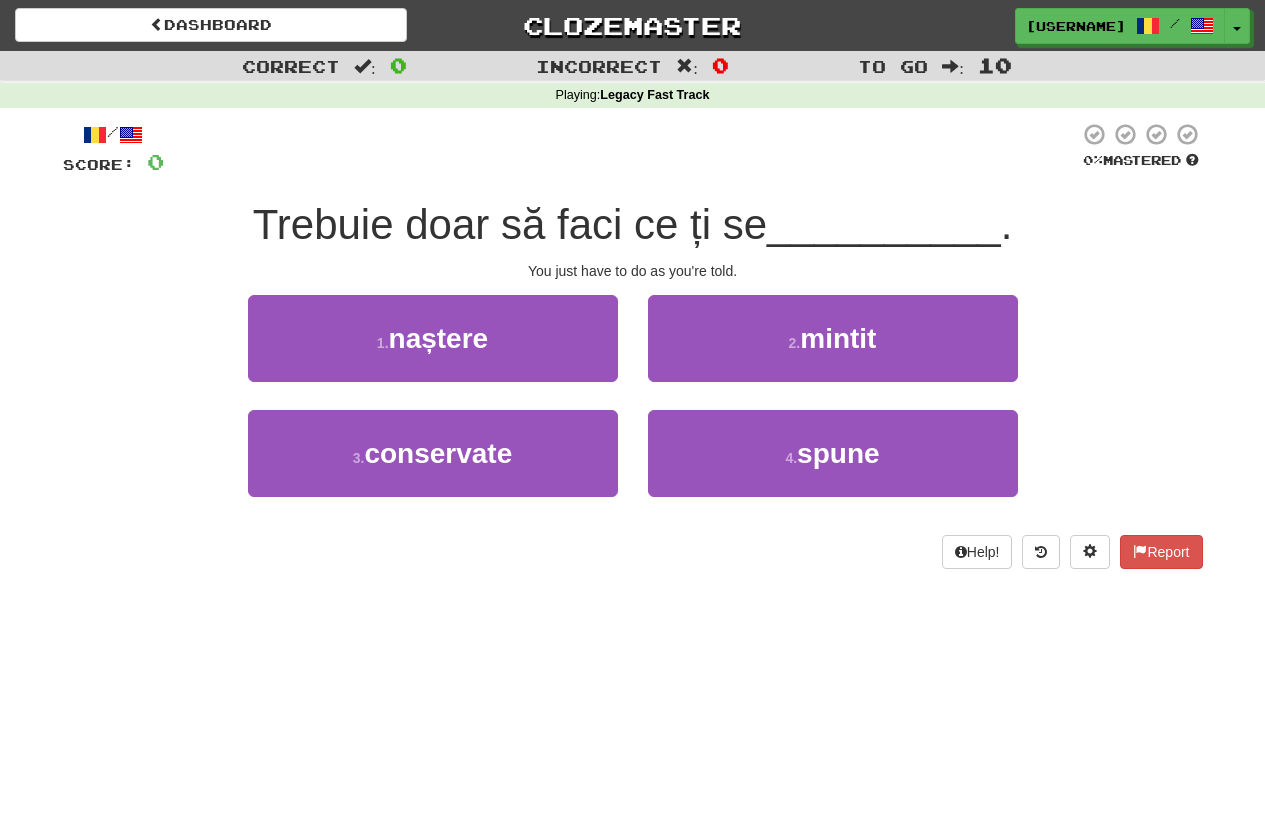 drag, startPoint x: 465, startPoint y: 331, endPoint x: 356, endPoint y: 607, distance: 296.744 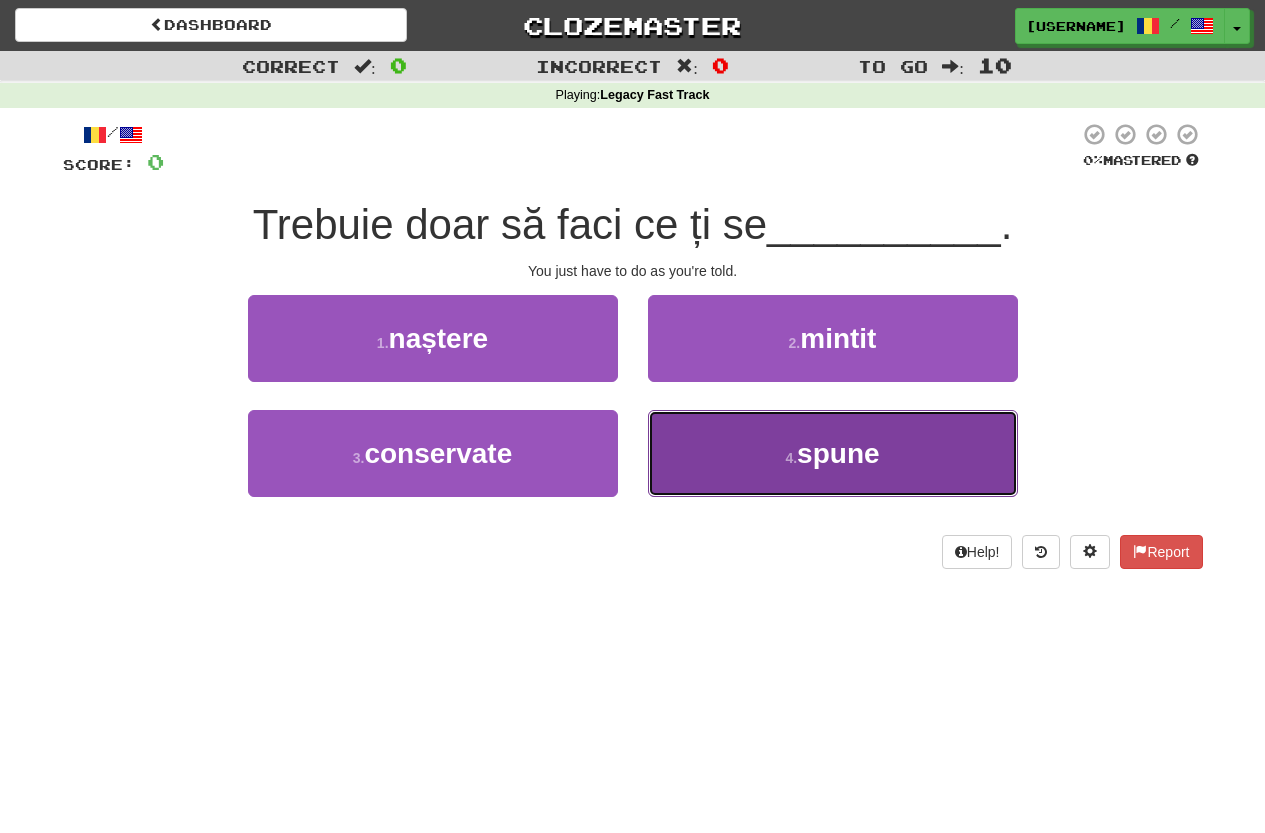 click on "4 .  spune" at bounding box center (833, 453) 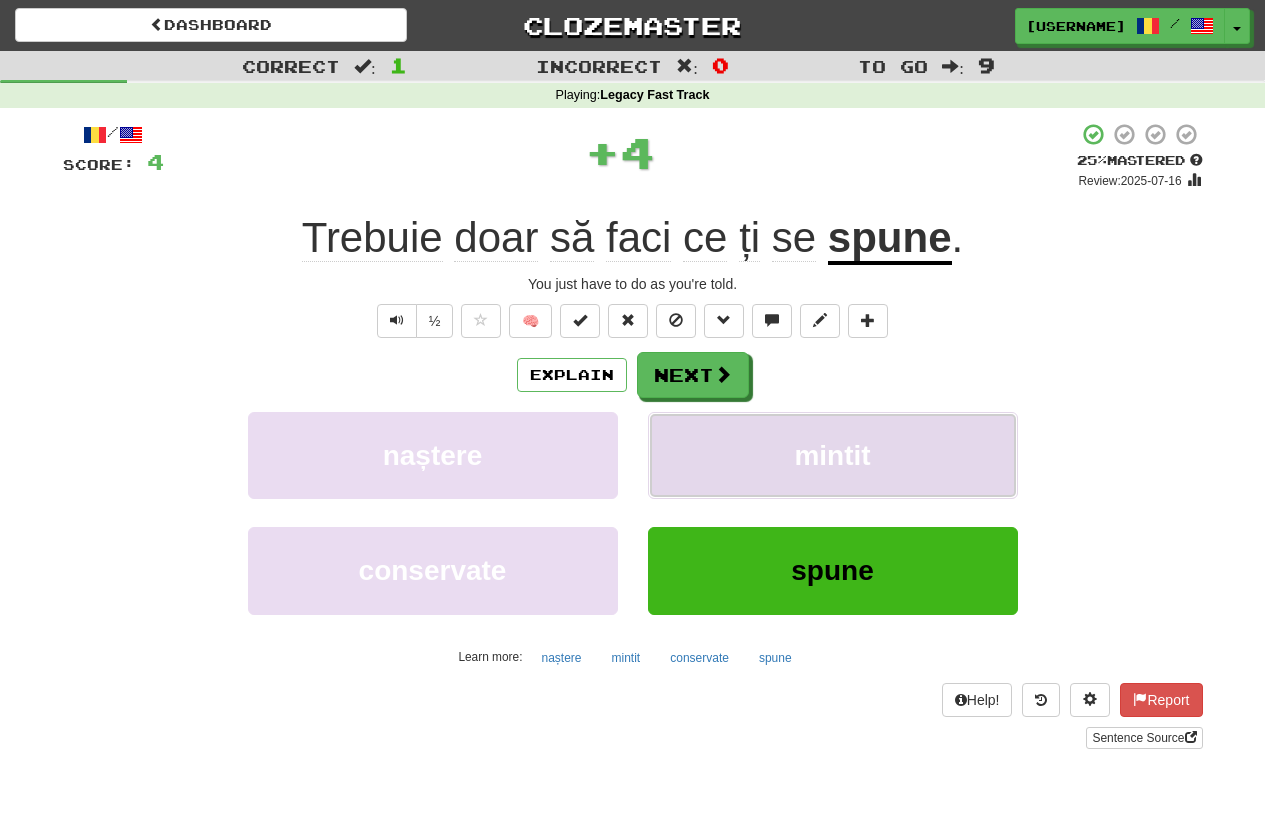 click on "mintit" at bounding box center [833, 455] 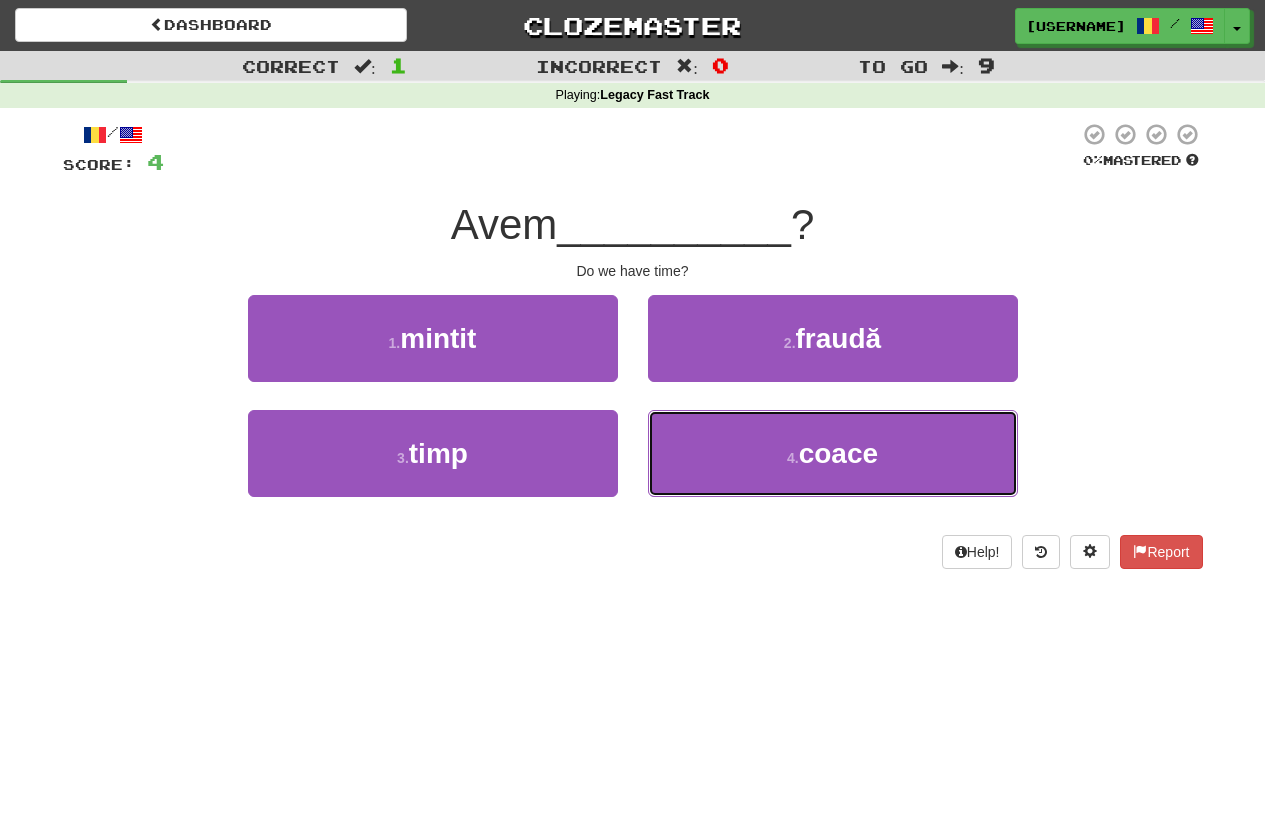 click on "4 .  coace" at bounding box center [833, 453] 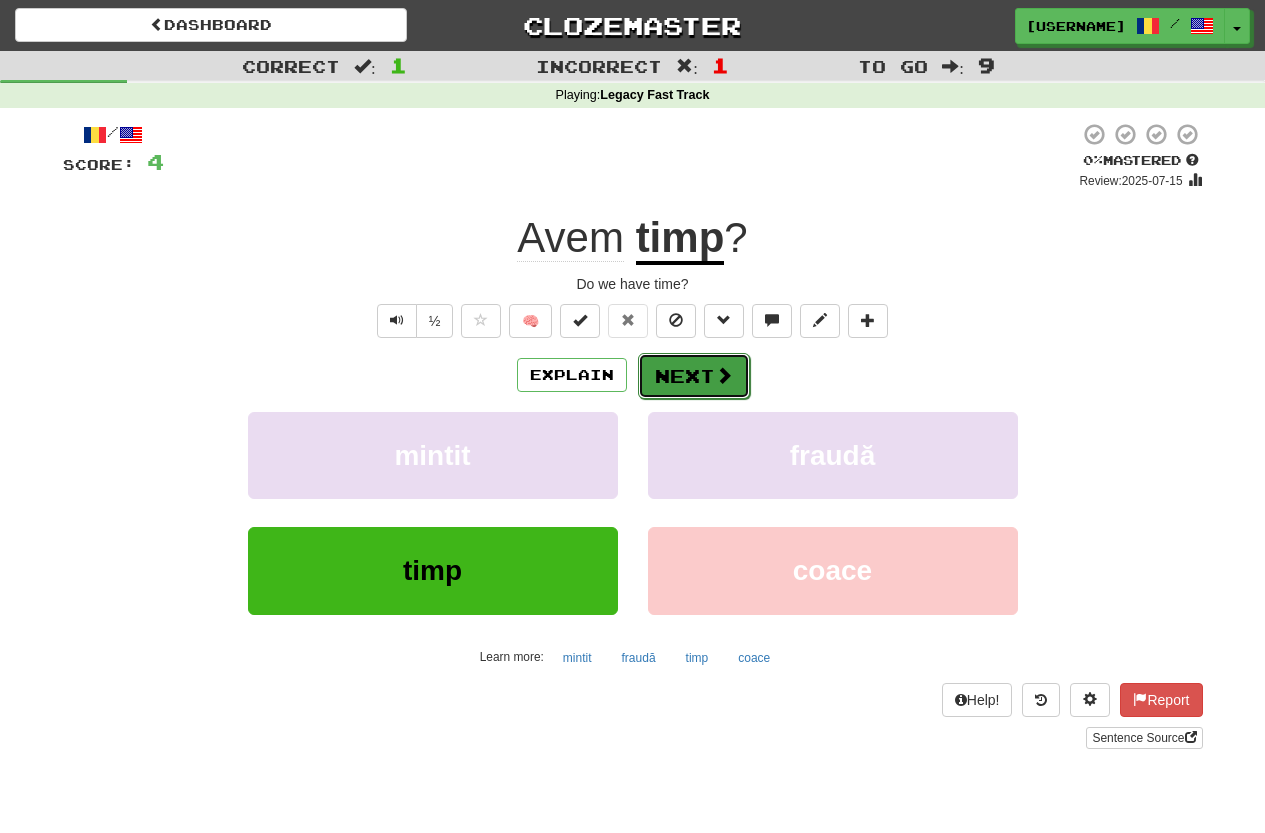 click on "Next" at bounding box center (694, 376) 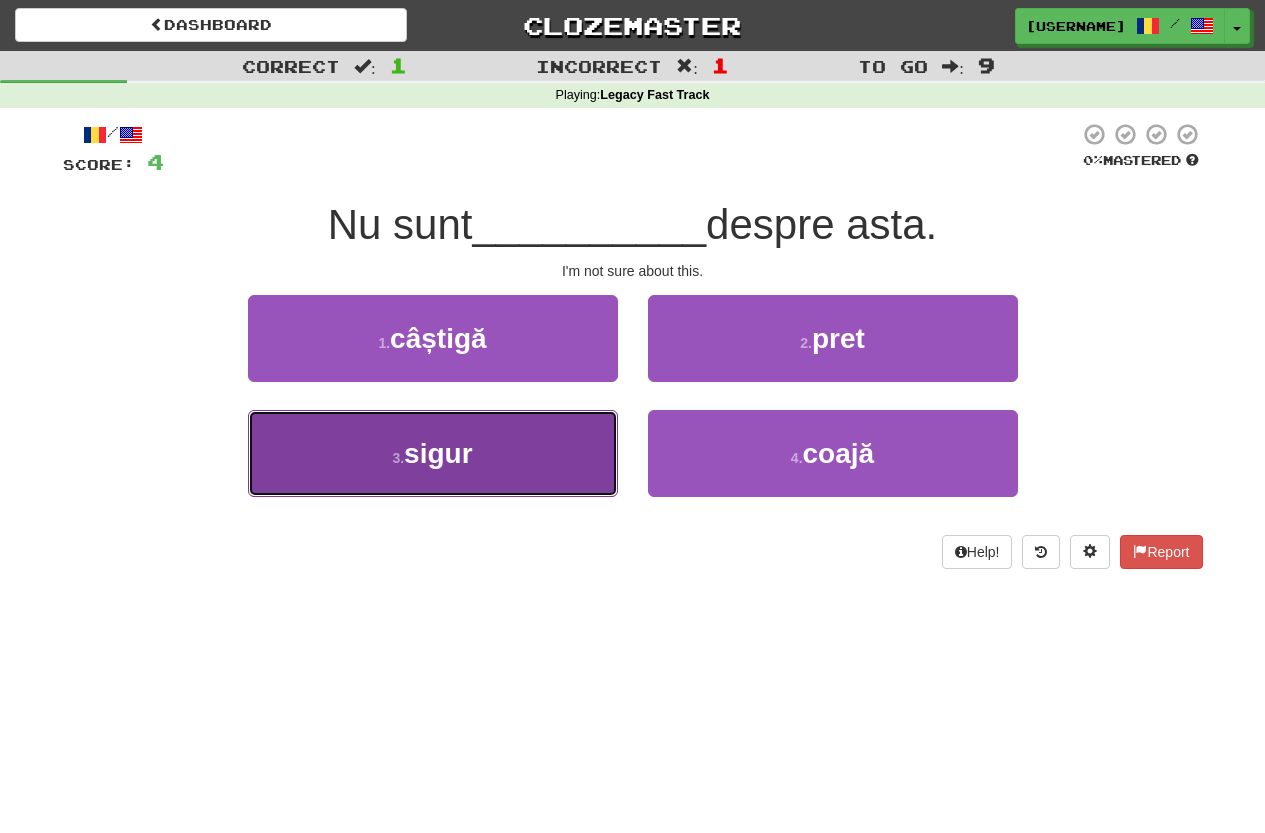 click on "3 .  sigur" at bounding box center [433, 453] 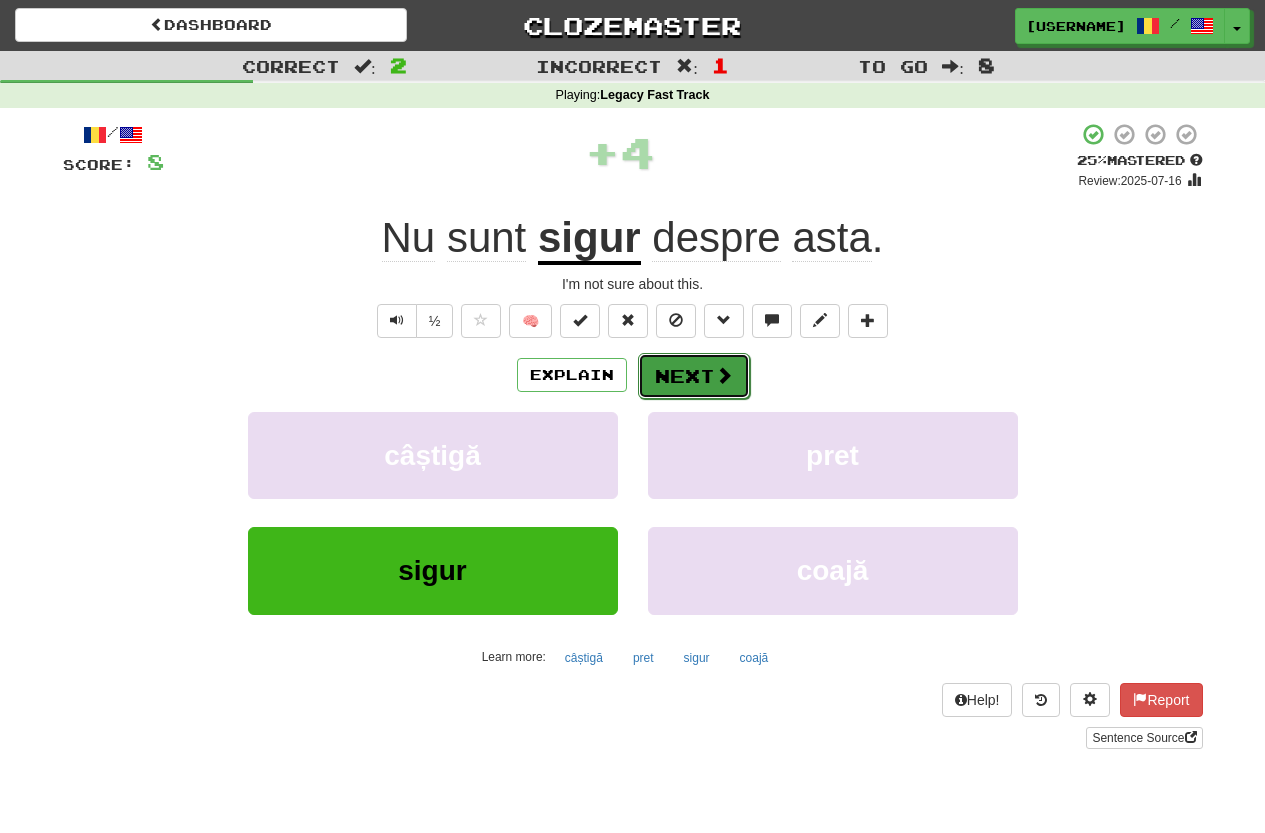 click on "Next" at bounding box center (694, 376) 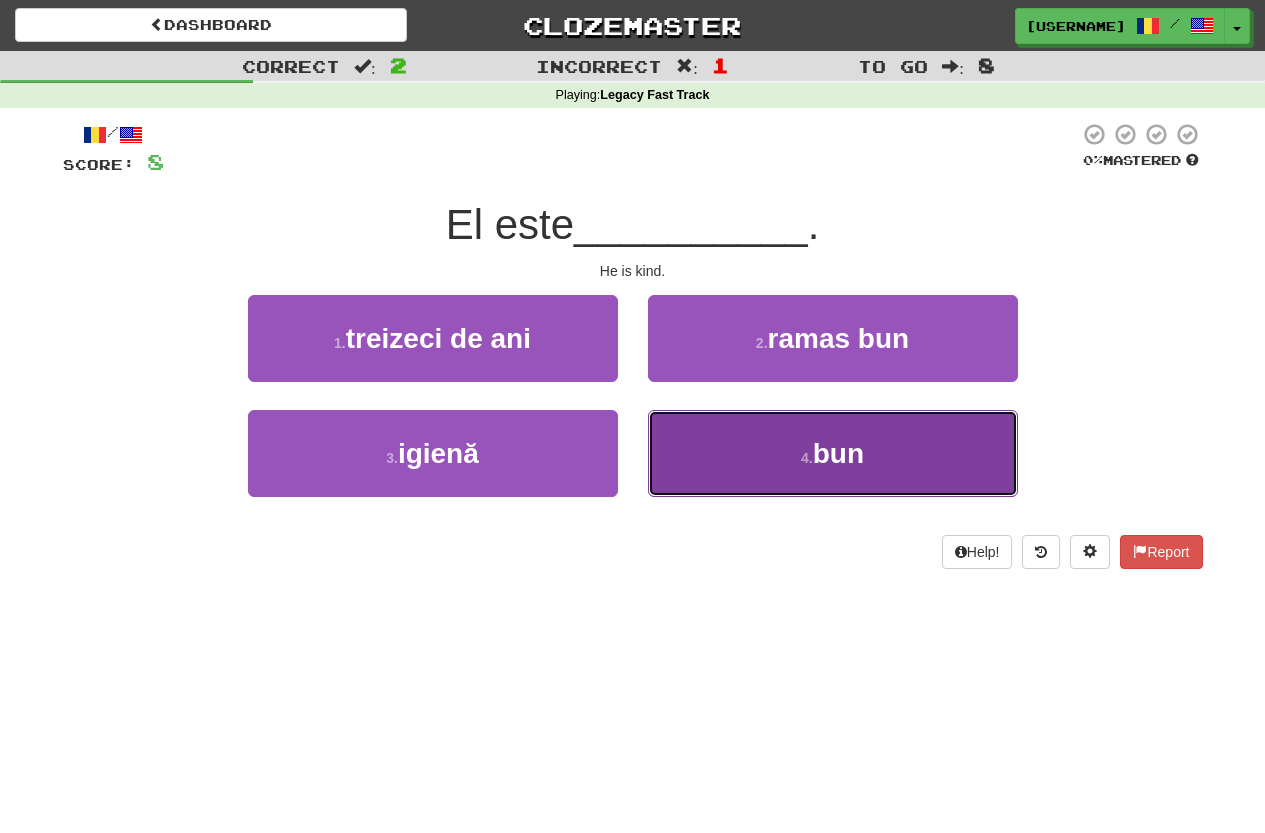 click on "4 .  bun" at bounding box center (833, 453) 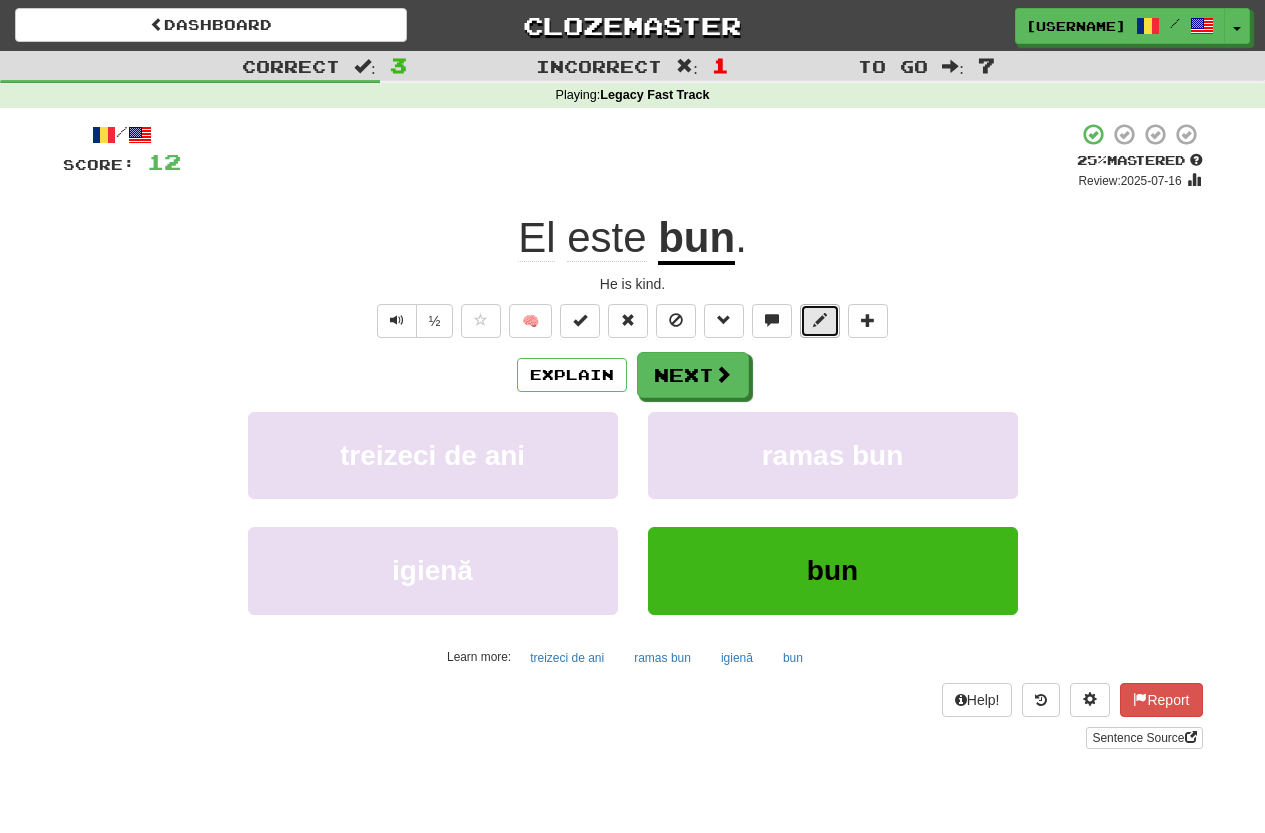 click at bounding box center (820, 321) 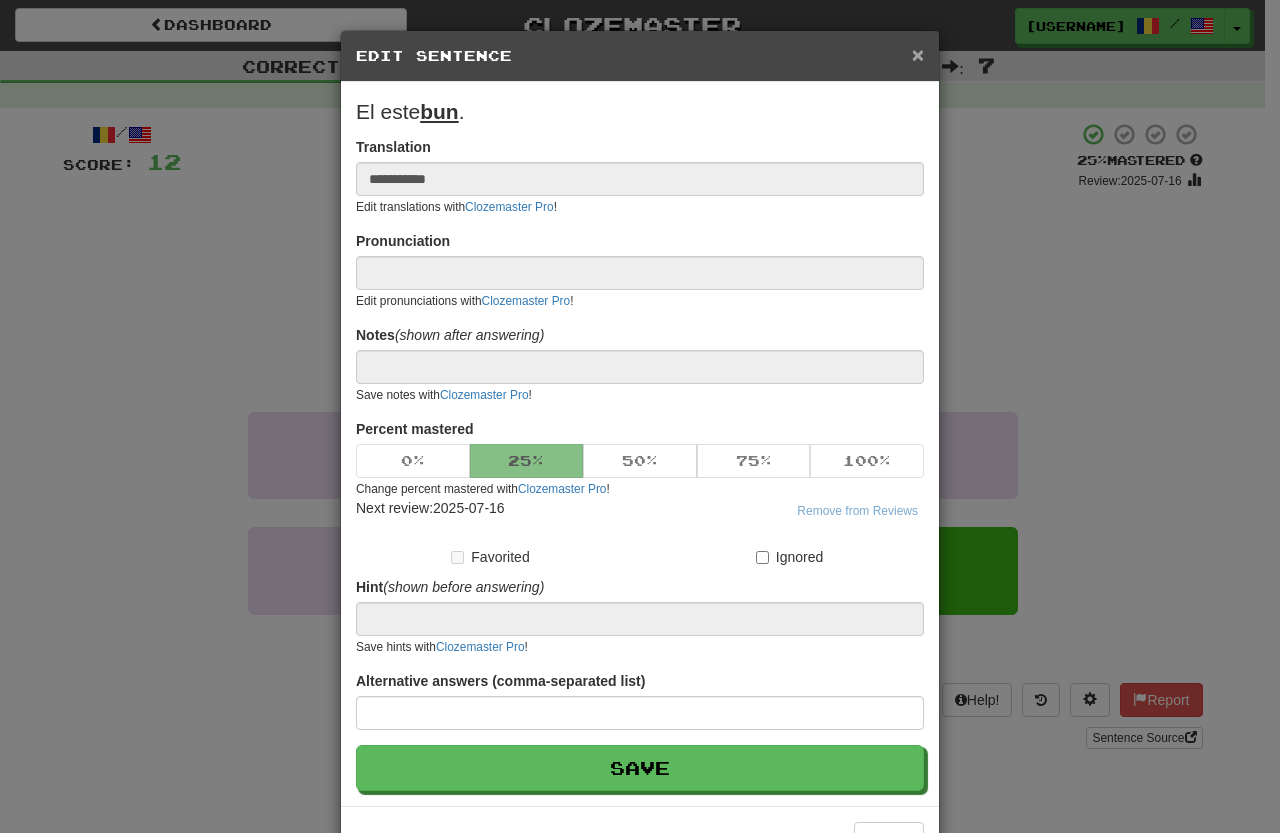 click on "×" at bounding box center (918, 54) 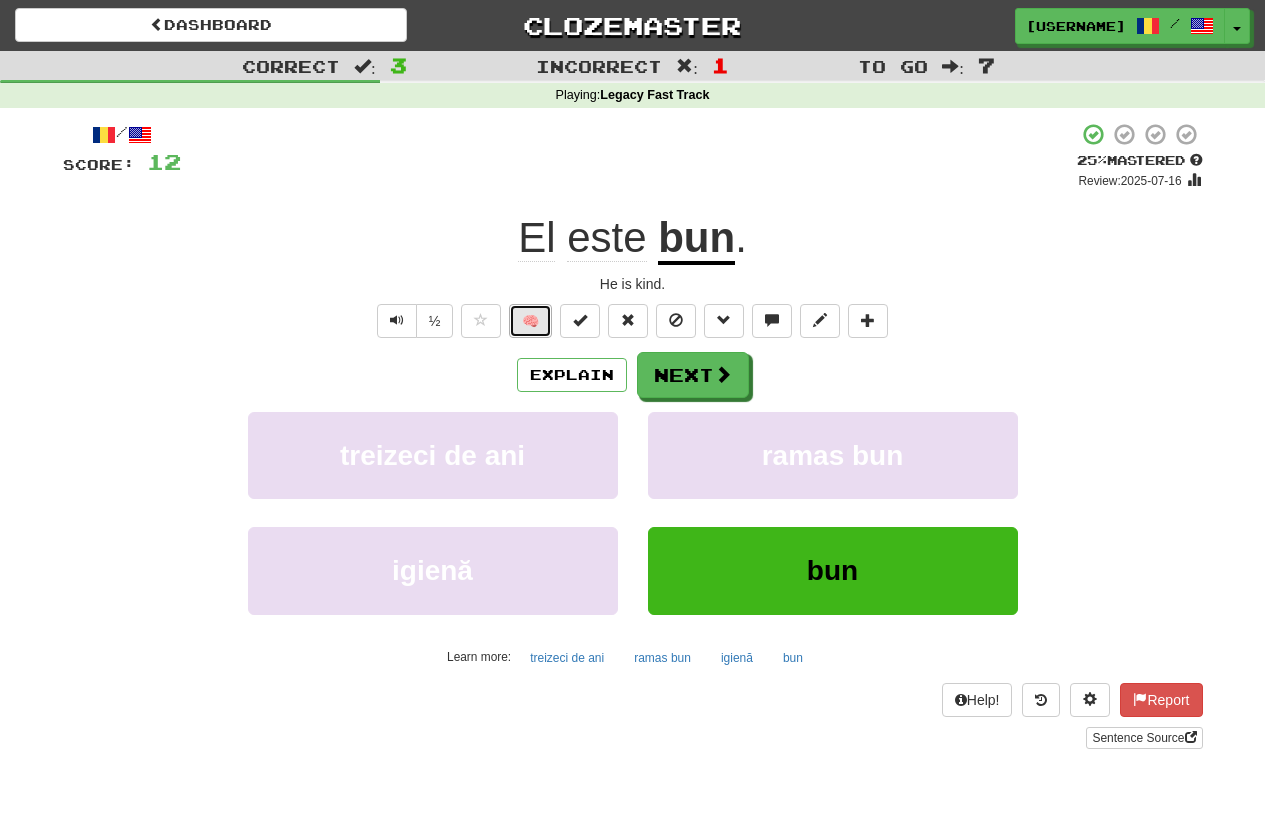 click on "🧠" at bounding box center [530, 321] 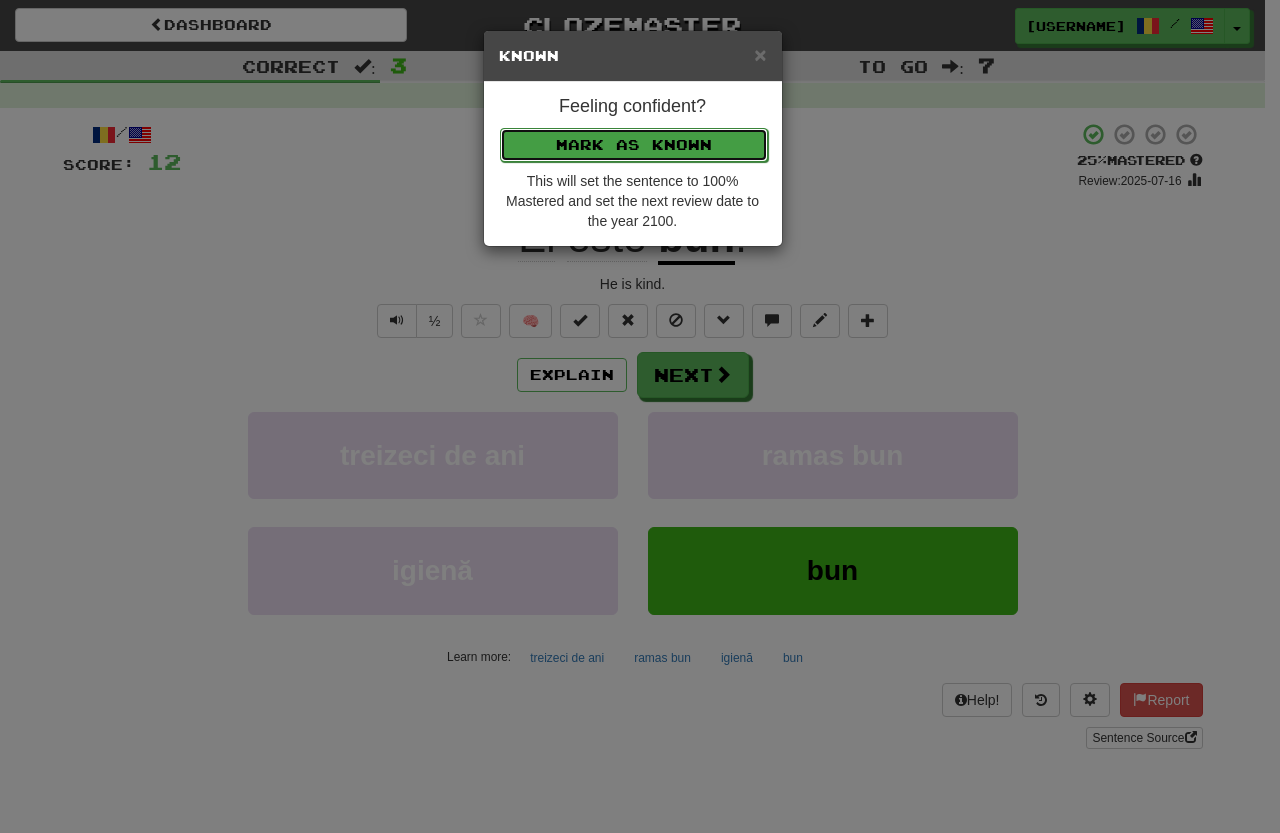 click on "Mark as Known" at bounding box center [634, 145] 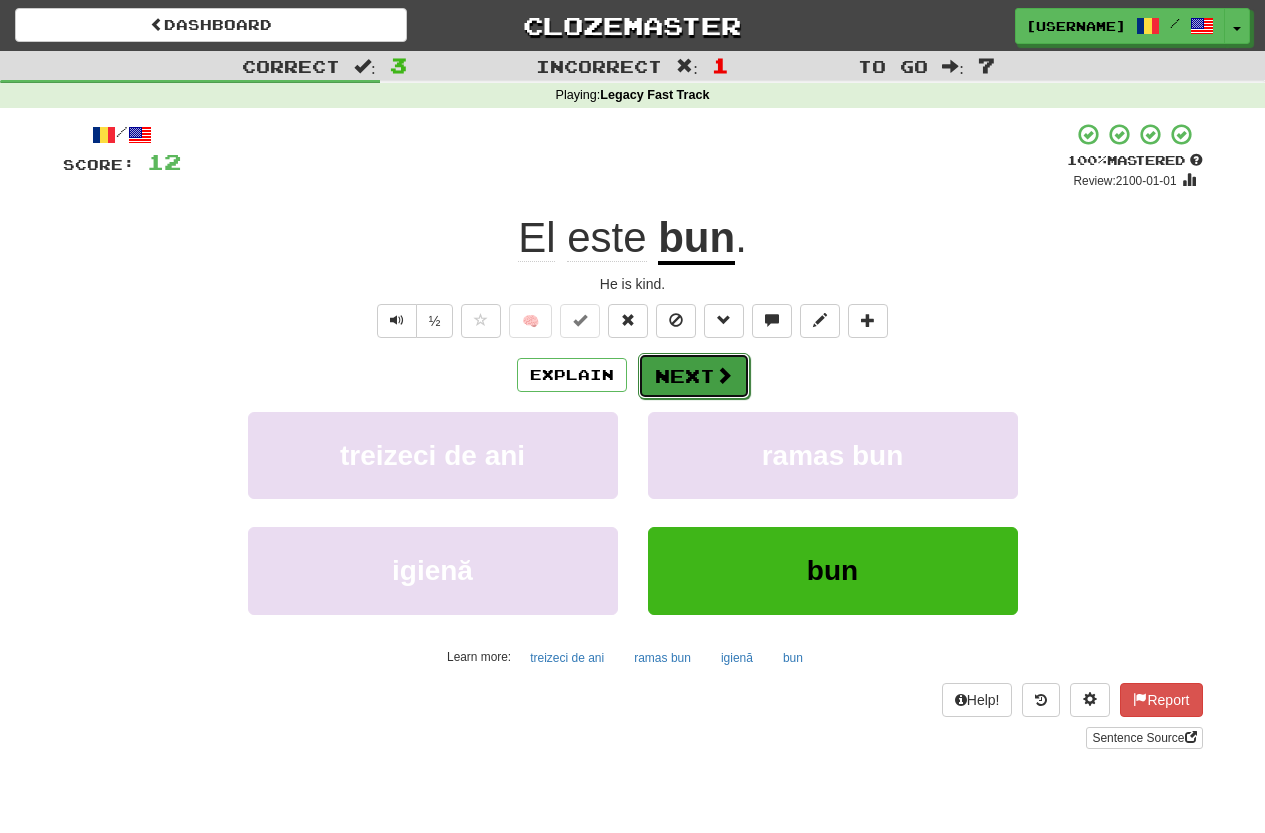 click on "Next" at bounding box center (694, 376) 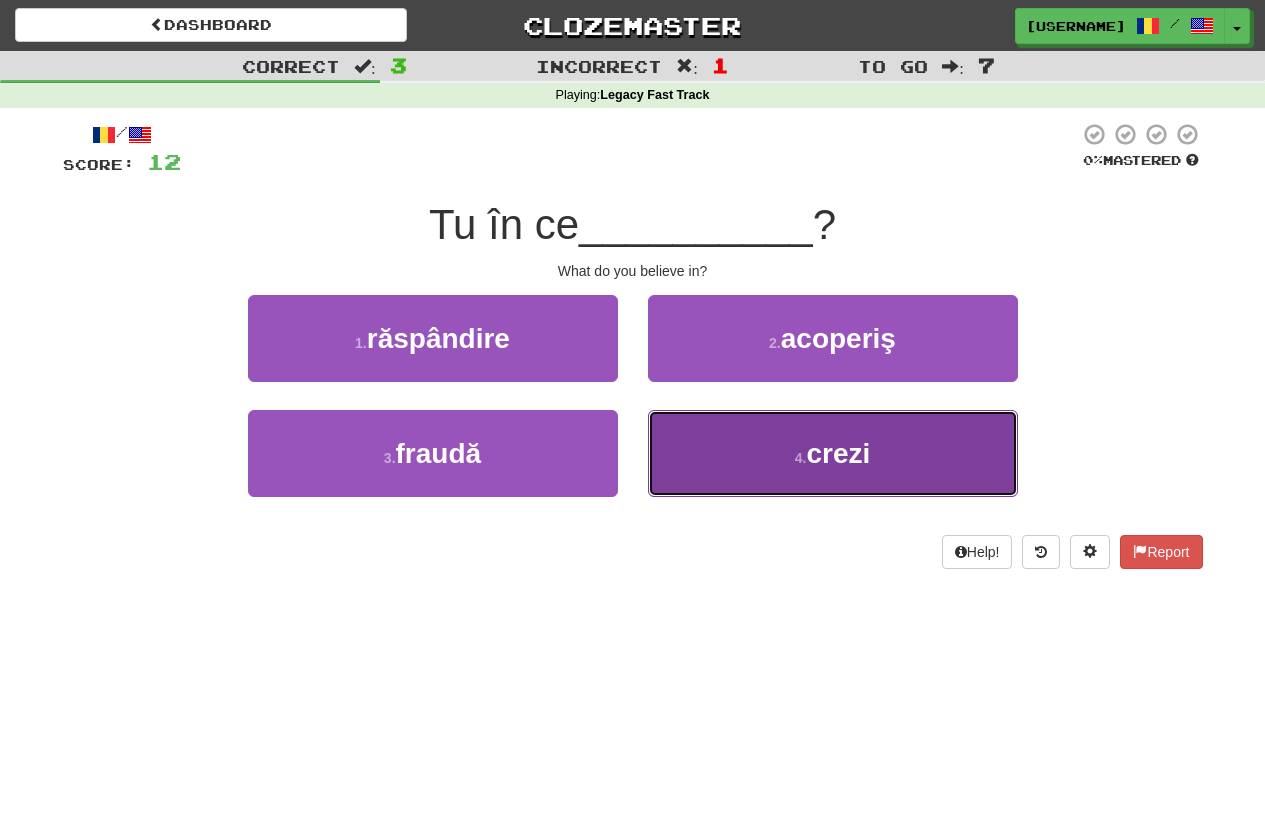 click on "4 .  crezi" at bounding box center (833, 453) 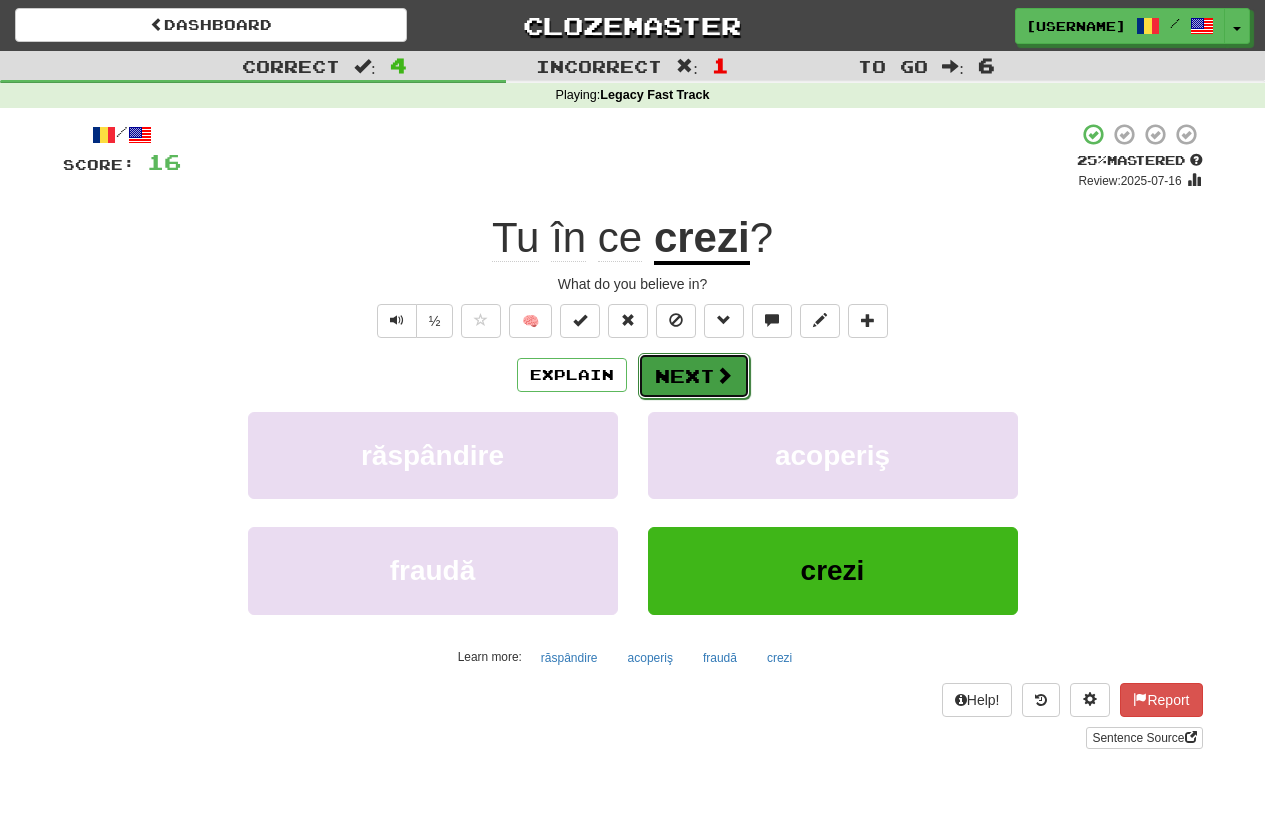 click on "Next" at bounding box center (694, 376) 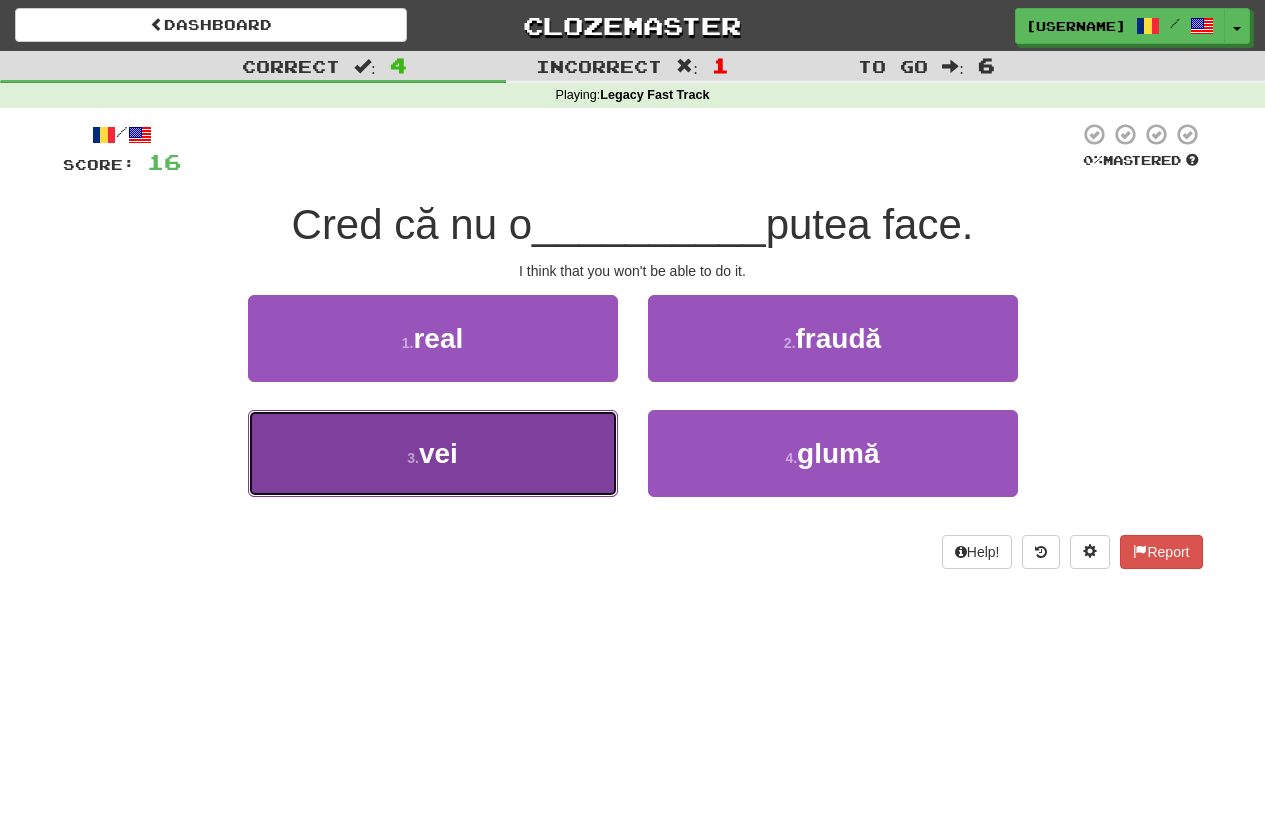 click on "3 .  vei" at bounding box center [433, 453] 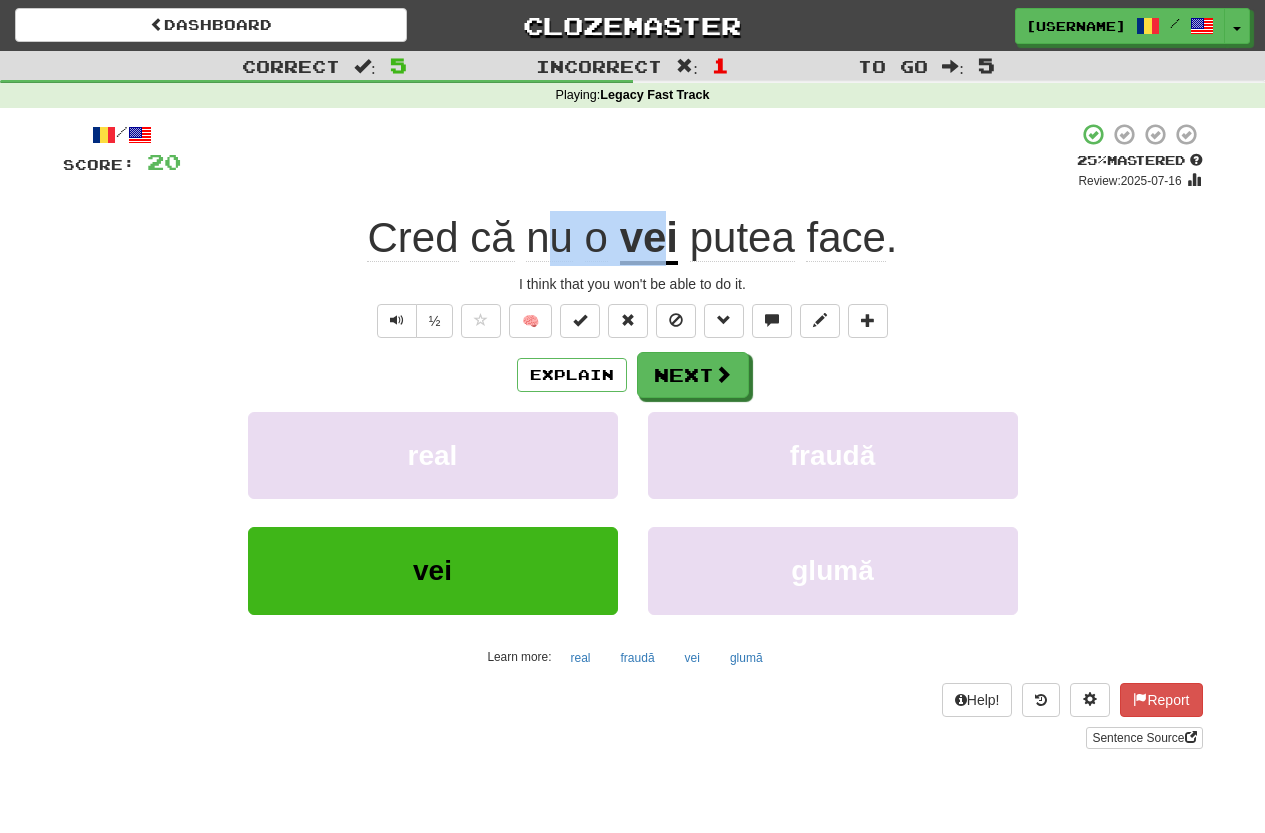 drag, startPoint x: 571, startPoint y: 245, endPoint x: 665, endPoint y: 246, distance: 94.00532 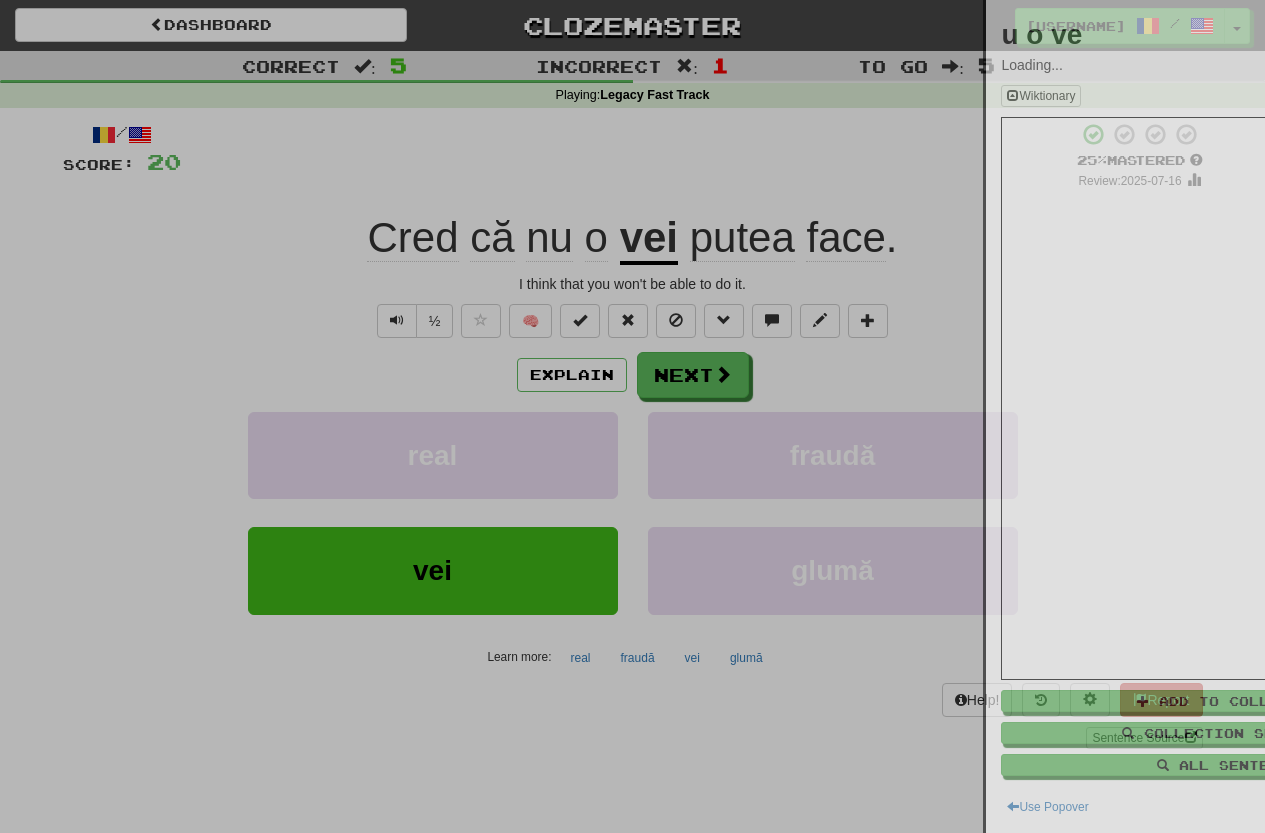 click at bounding box center [632, 416] 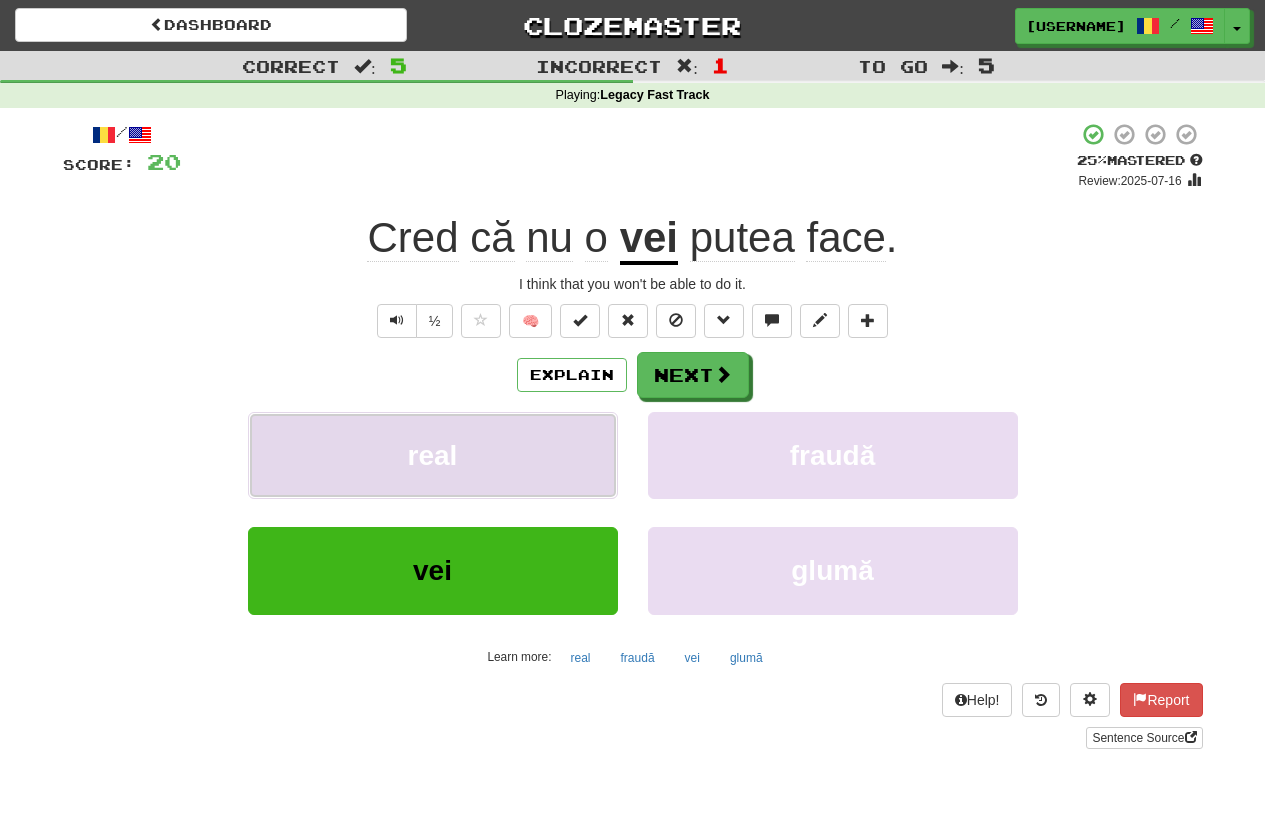 drag, startPoint x: 407, startPoint y: 456, endPoint x: 482, endPoint y: 448, distance: 75.42546 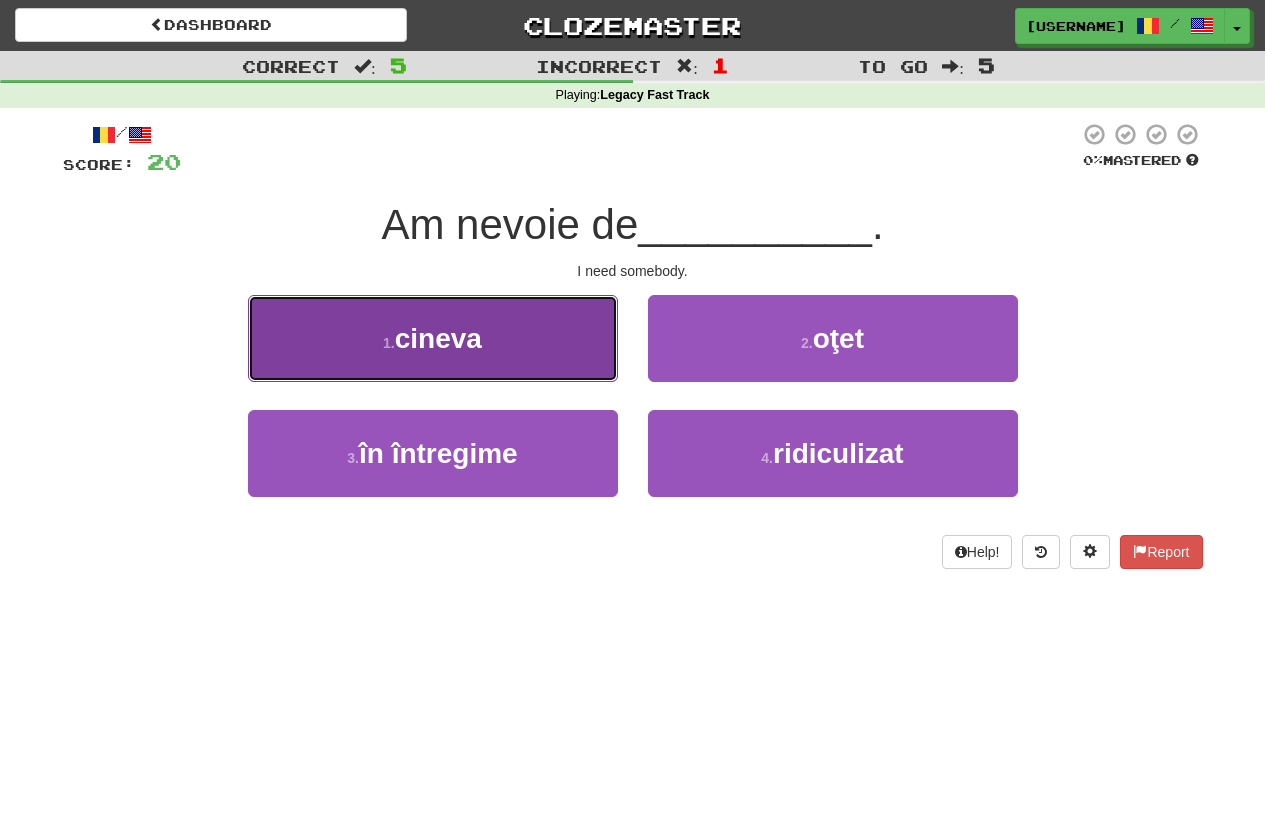 click on "1 .  cineva" at bounding box center [433, 338] 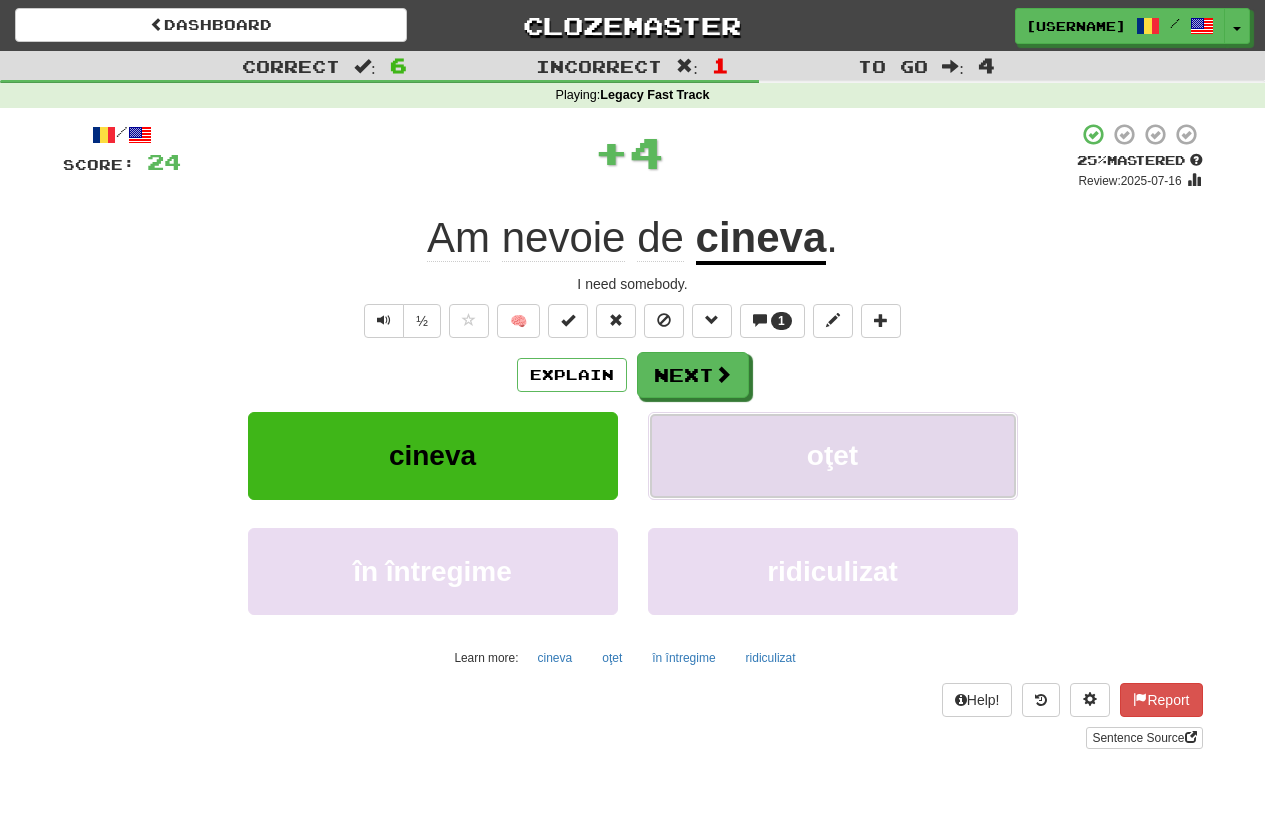 drag, startPoint x: 727, startPoint y: 457, endPoint x: 853, endPoint y: 473, distance: 127.01181 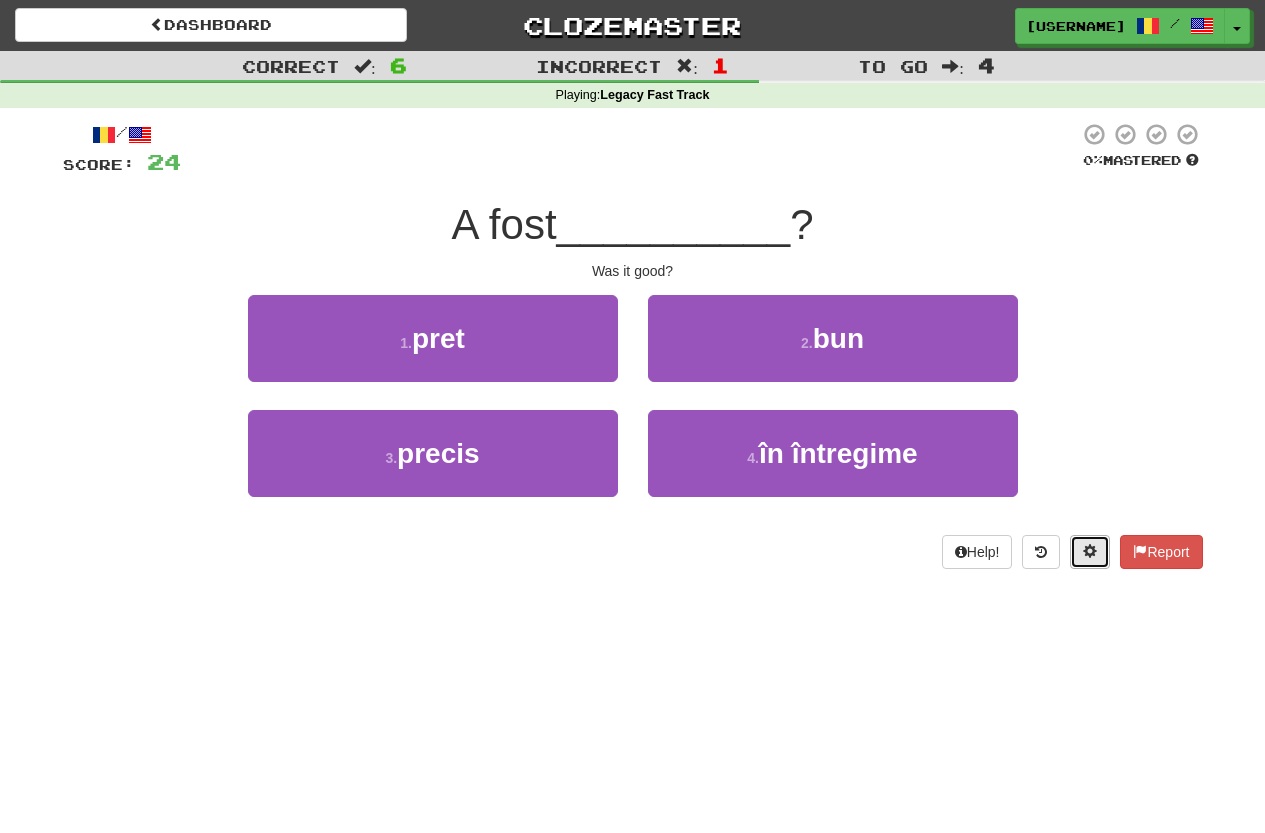 click at bounding box center (1090, 552) 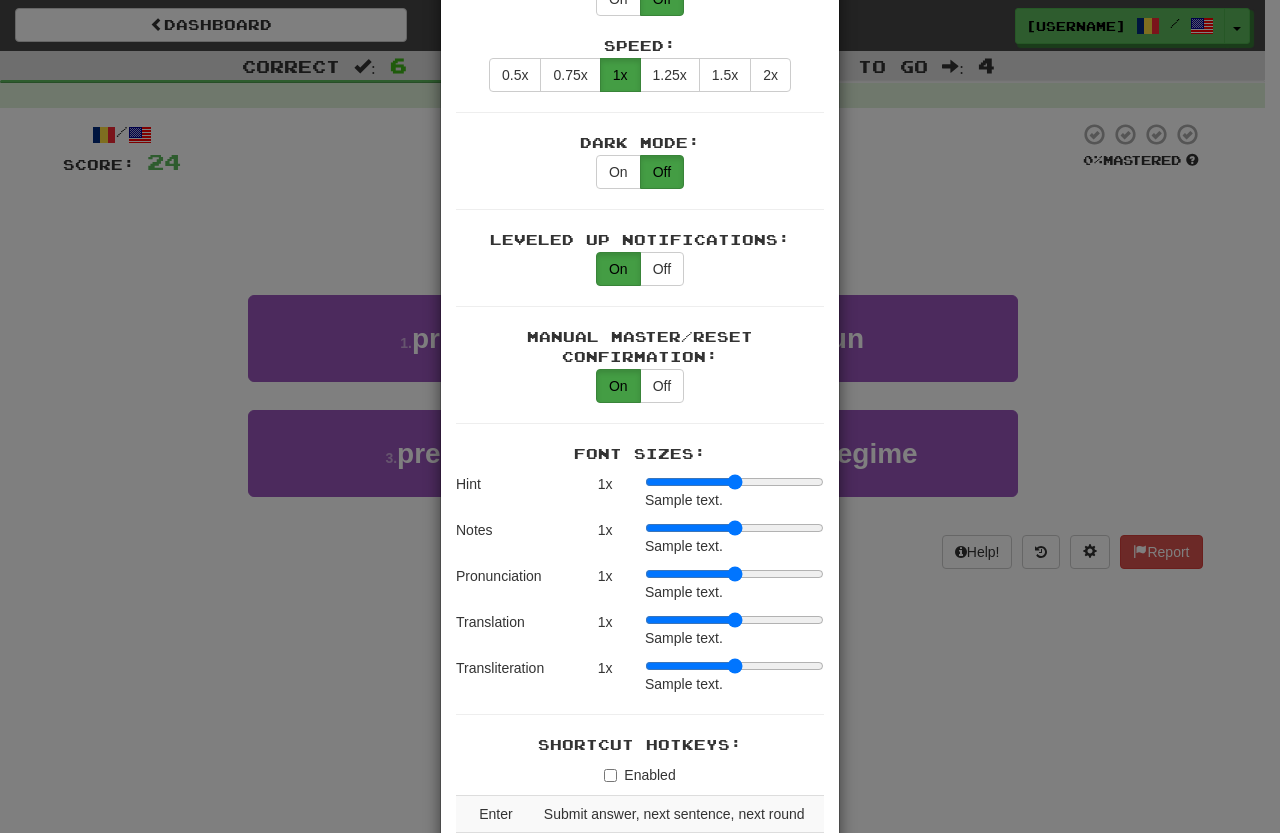 scroll, scrollTop: 1039, scrollLeft: 0, axis: vertical 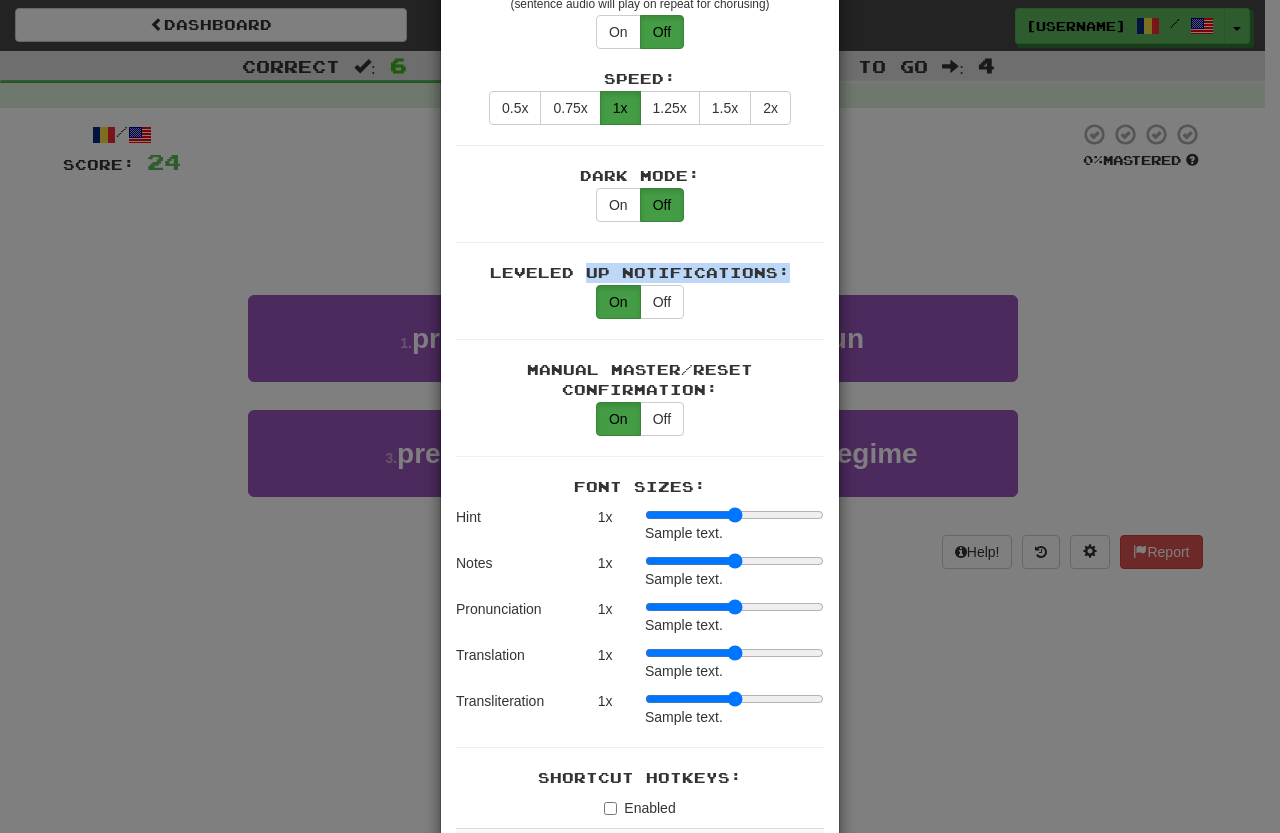 drag, startPoint x: 579, startPoint y: 241, endPoint x: 783, endPoint y: 249, distance: 204.1568 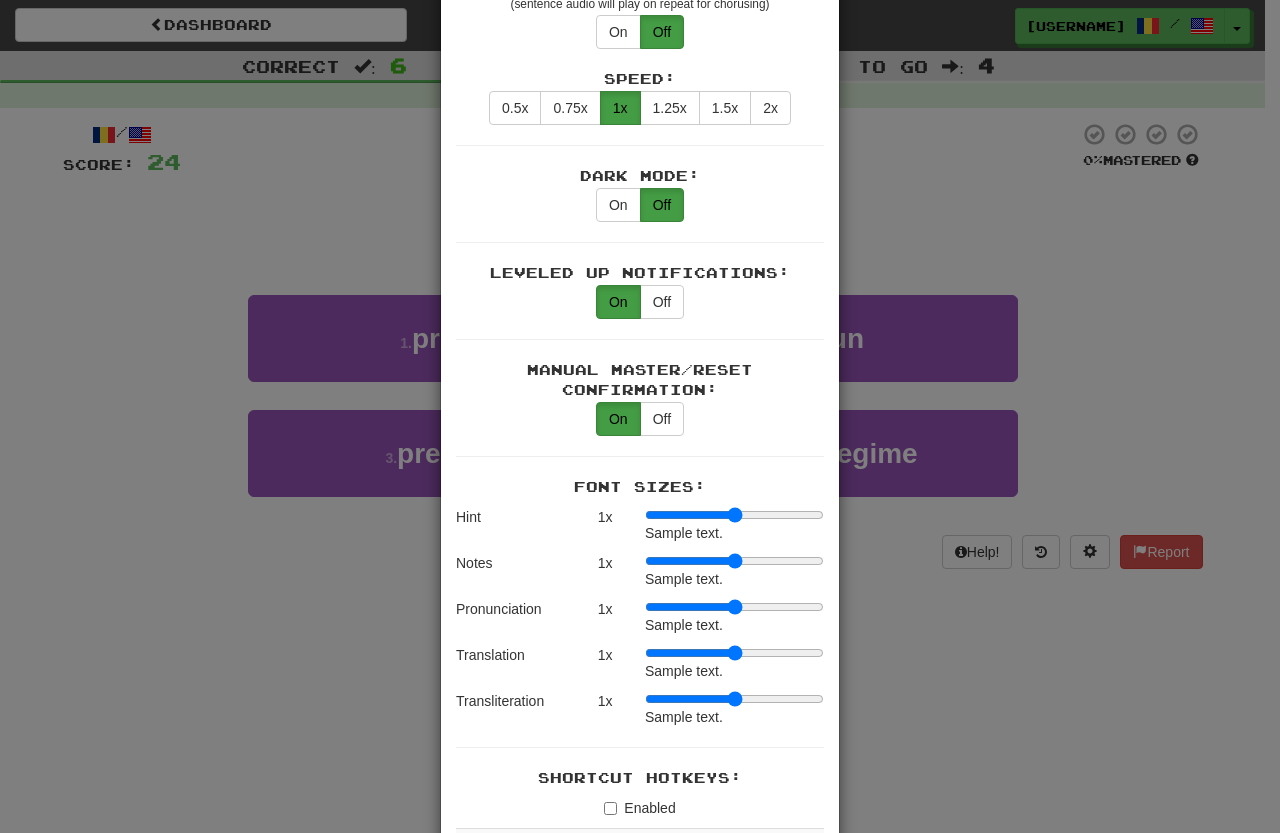click on "Leveled Up Notifications: On Off" at bounding box center [640, 301] 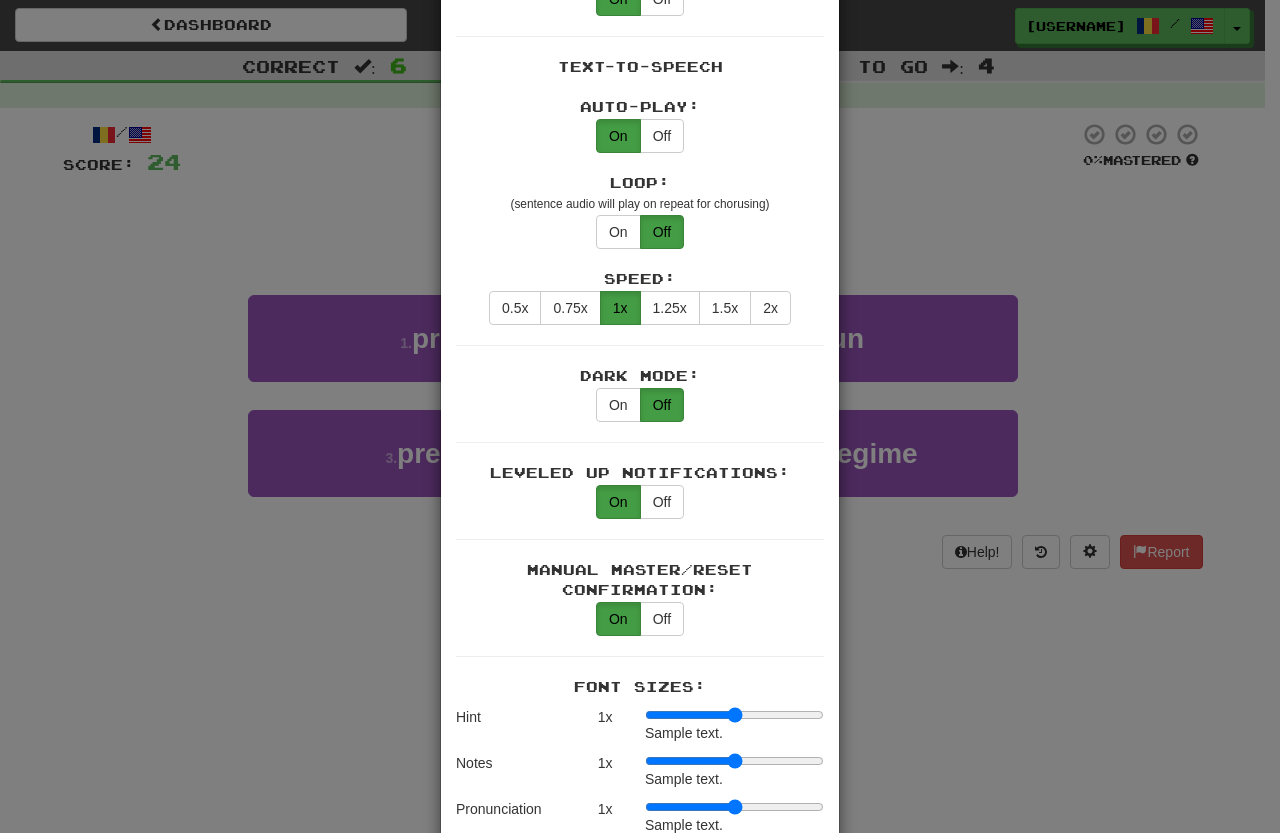scroll, scrollTop: 939, scrollLeft: 0, axis: vertical 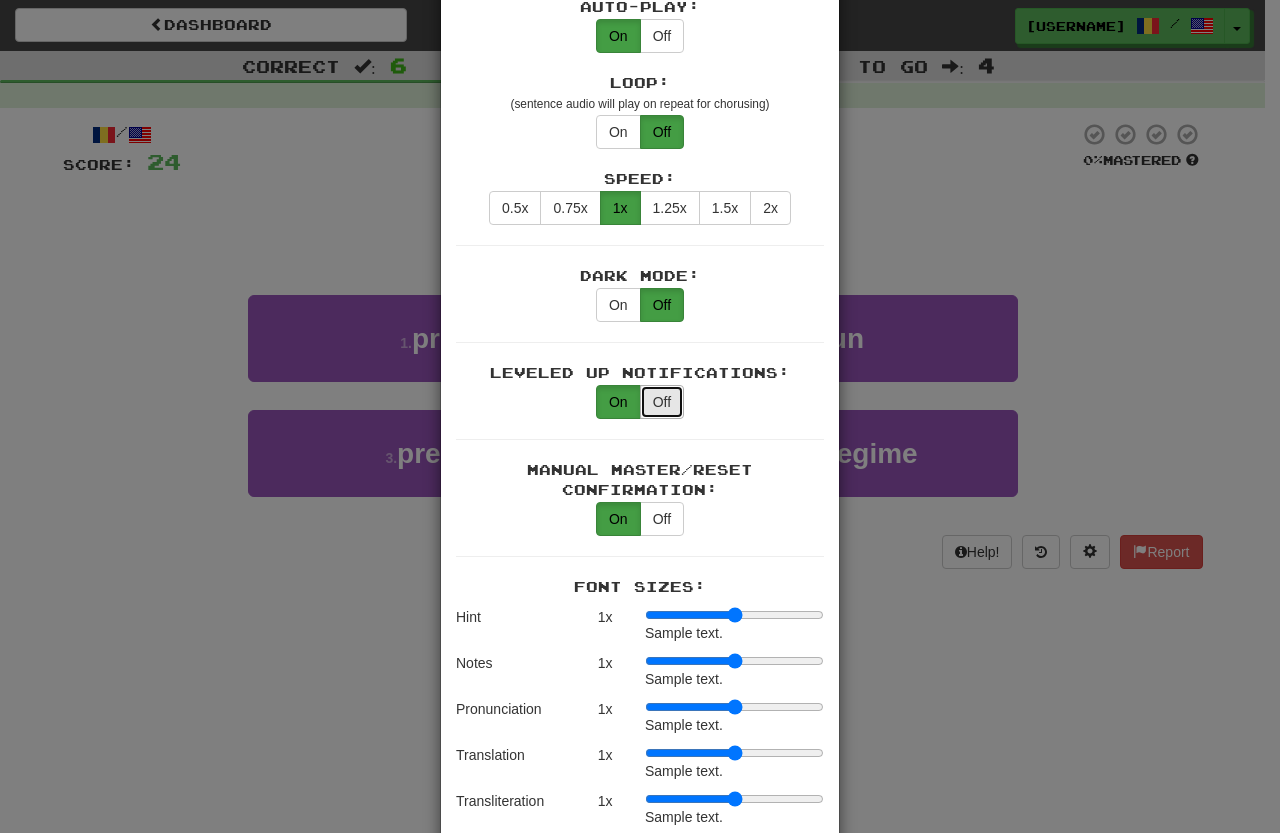 click on "Off" at bounding box center (662, 402) 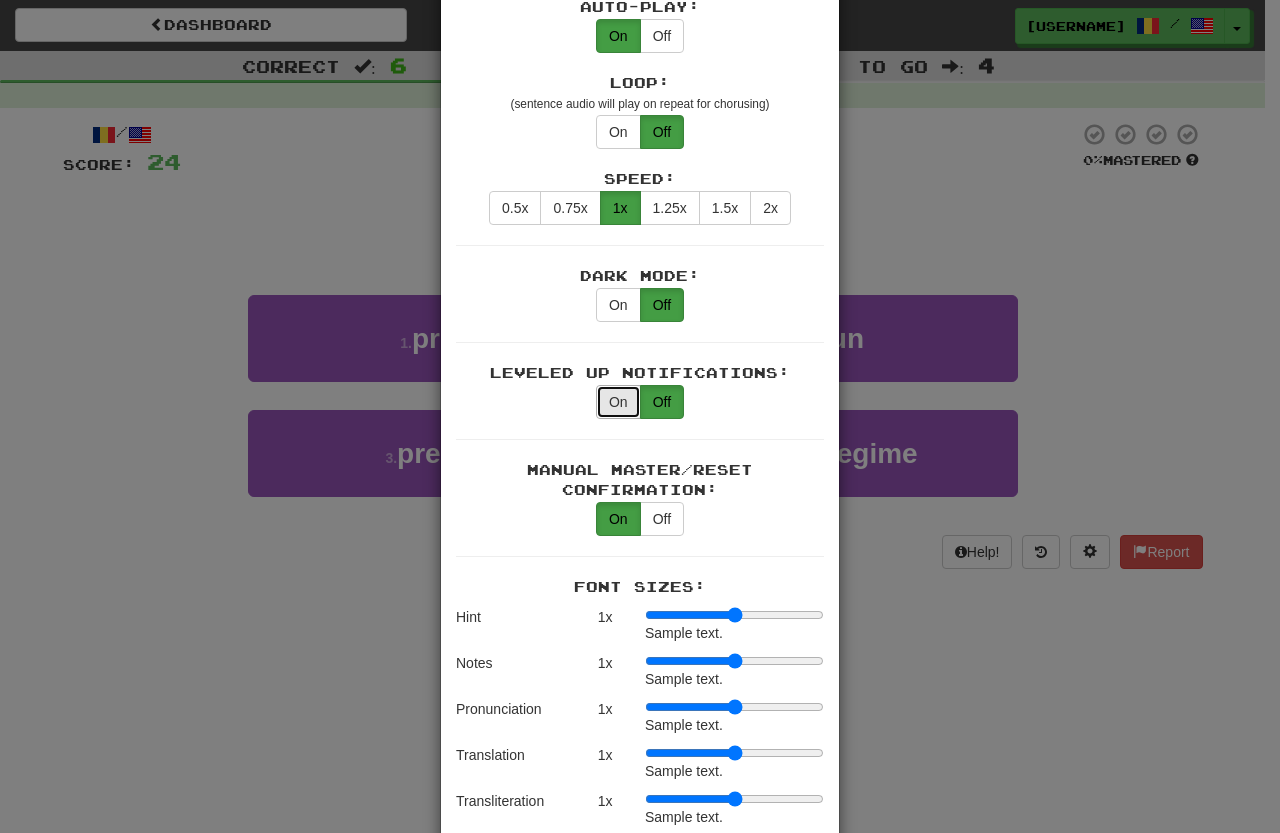 click on "On" at bounding box center (618, 402) 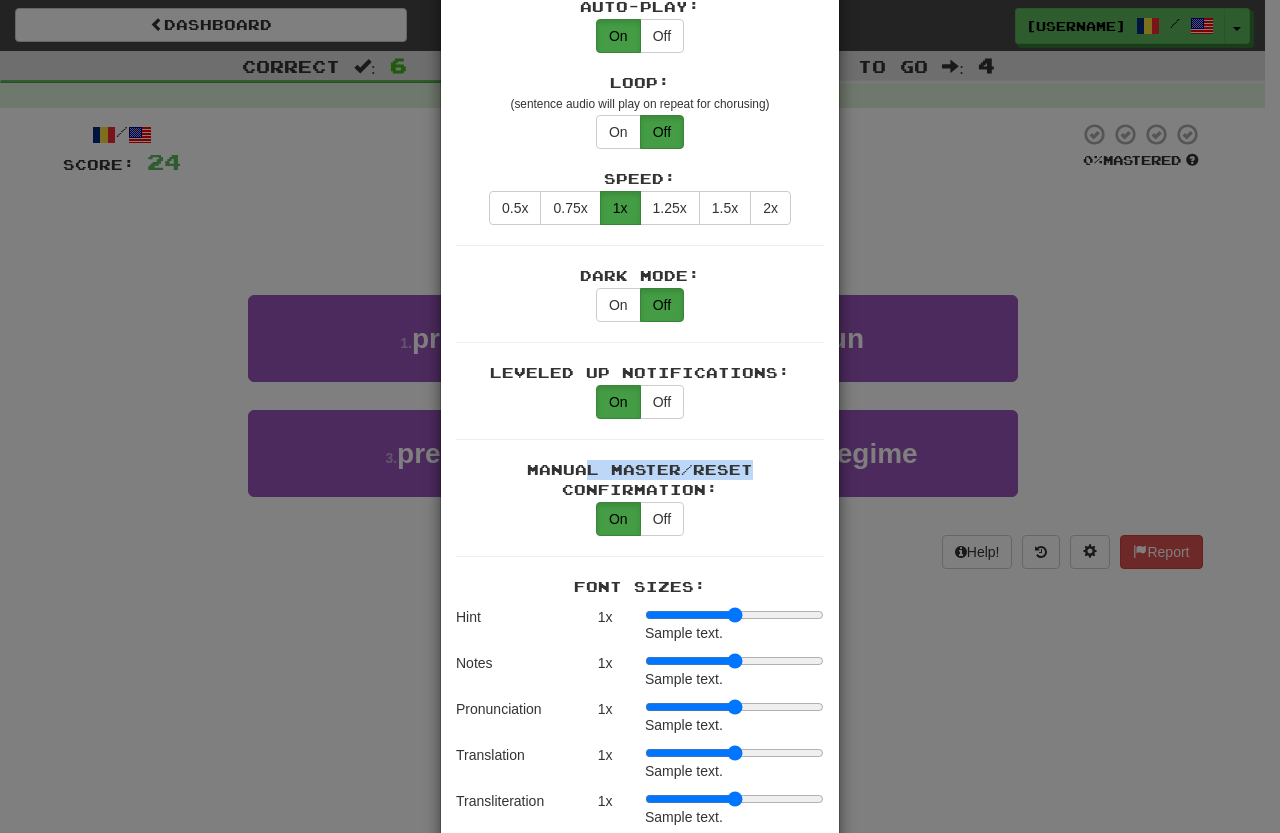 drag, startPoint x: 584, startPoint y: 444, endPoint x: 770, endPoint y: 444, distance: 186 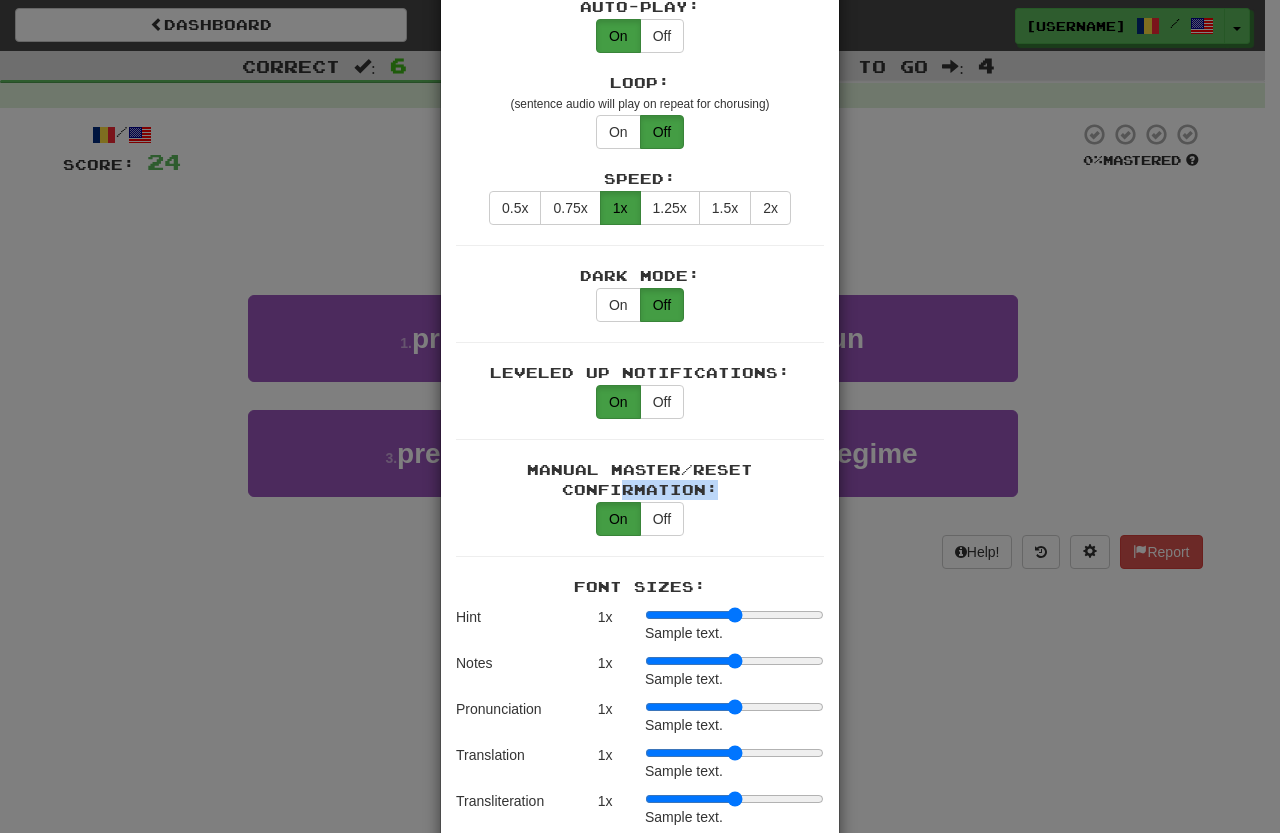 drag, startPoint x: 618, startPoint y: 471, endPoint x: 747, endPoint y: 471, distance: 129 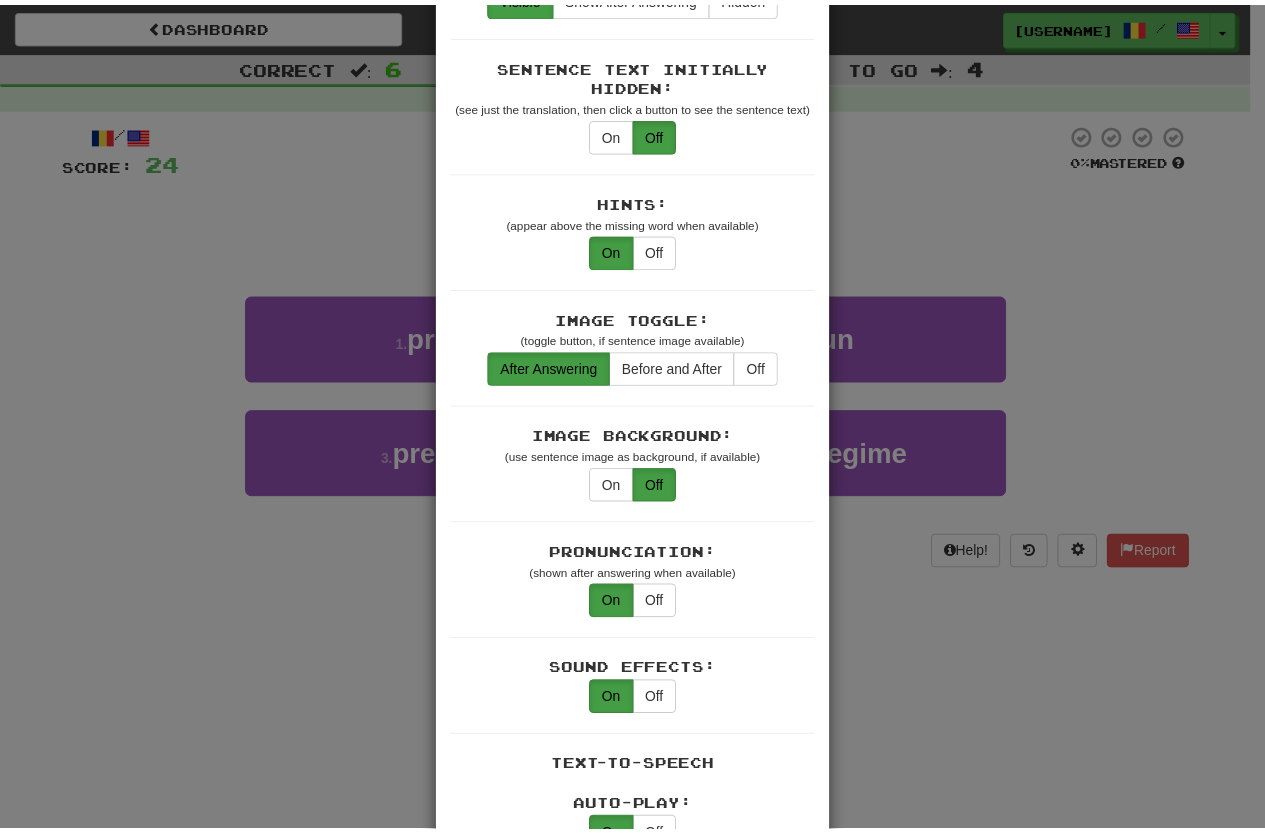 scroll, scrollTop: 0, scrollLeft: 0, axis: both 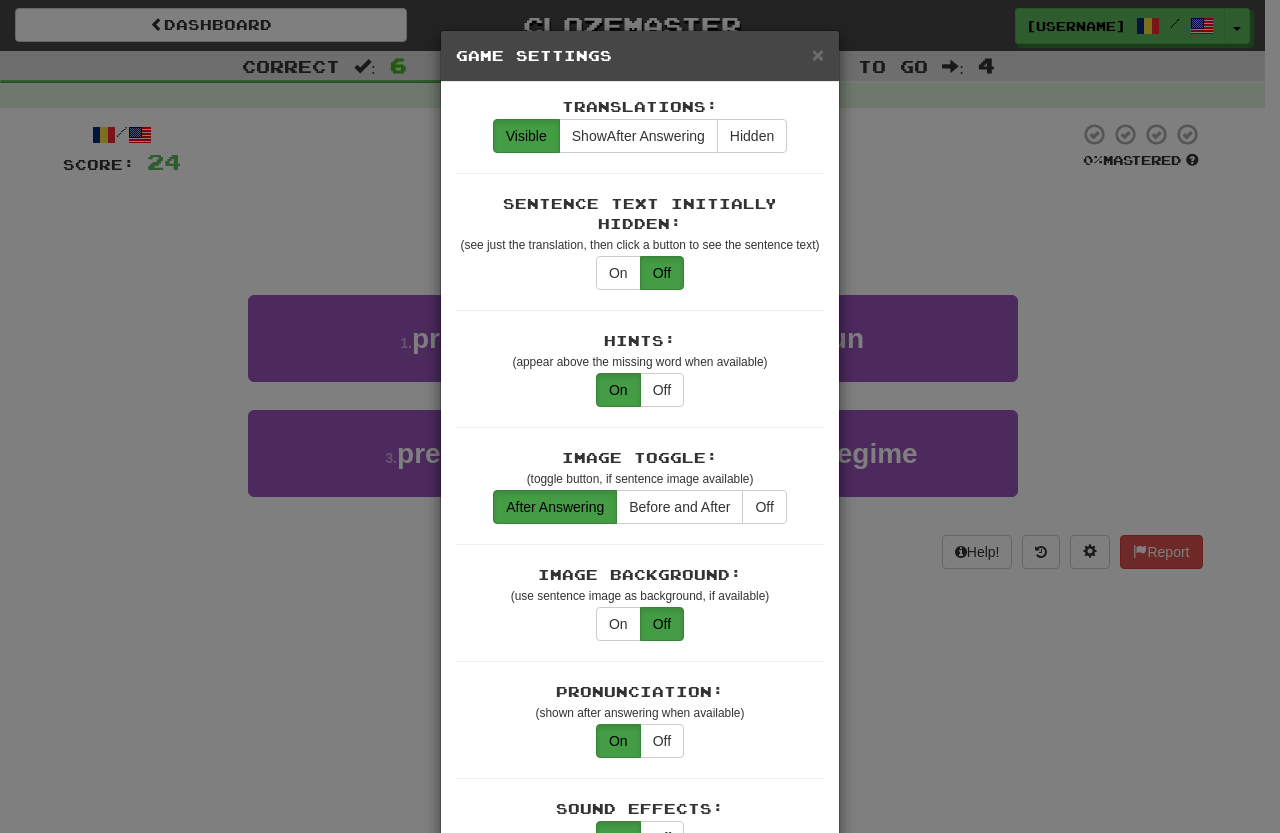 drag, startPoint x: 595, startPoint y: 168, endPoint x: 550, endPoint y: 172, distance: 45.17743 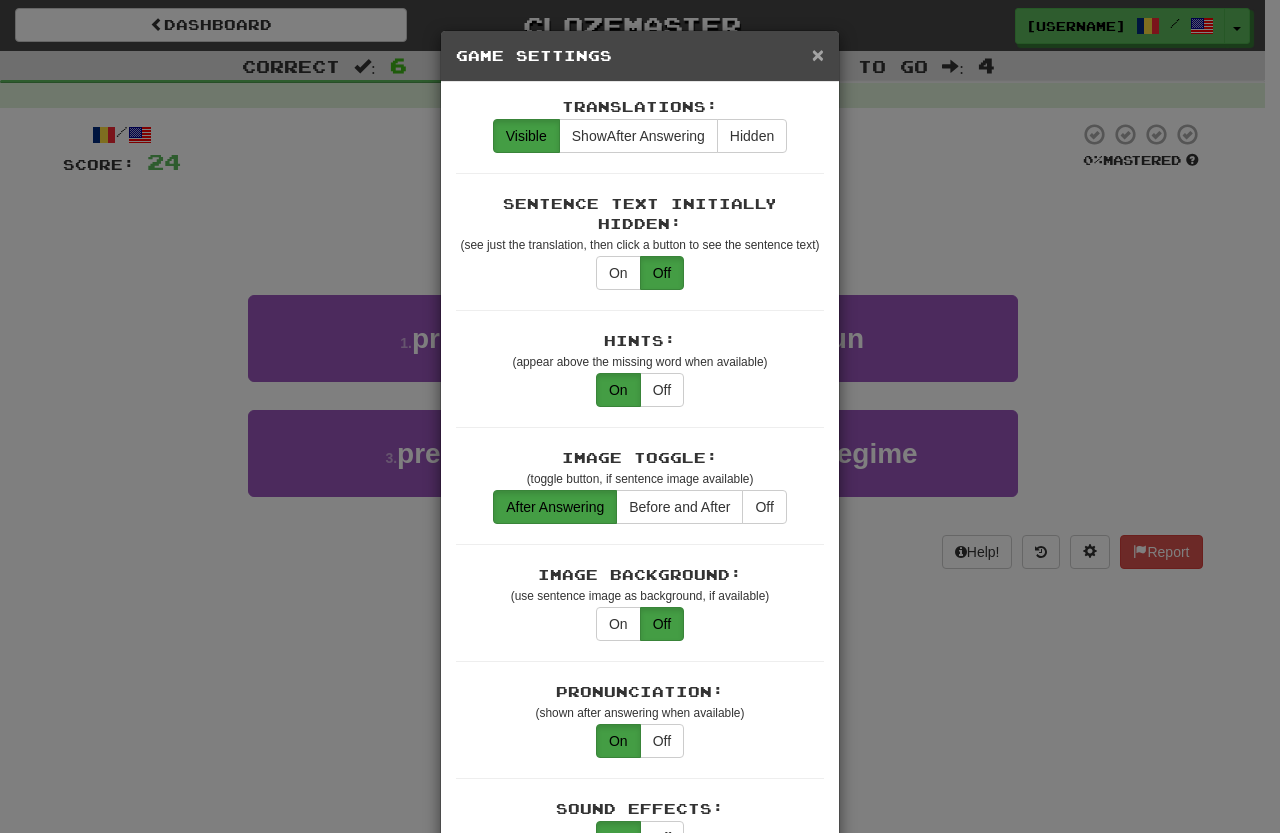 click on "×" at bounding box center [818, 54] 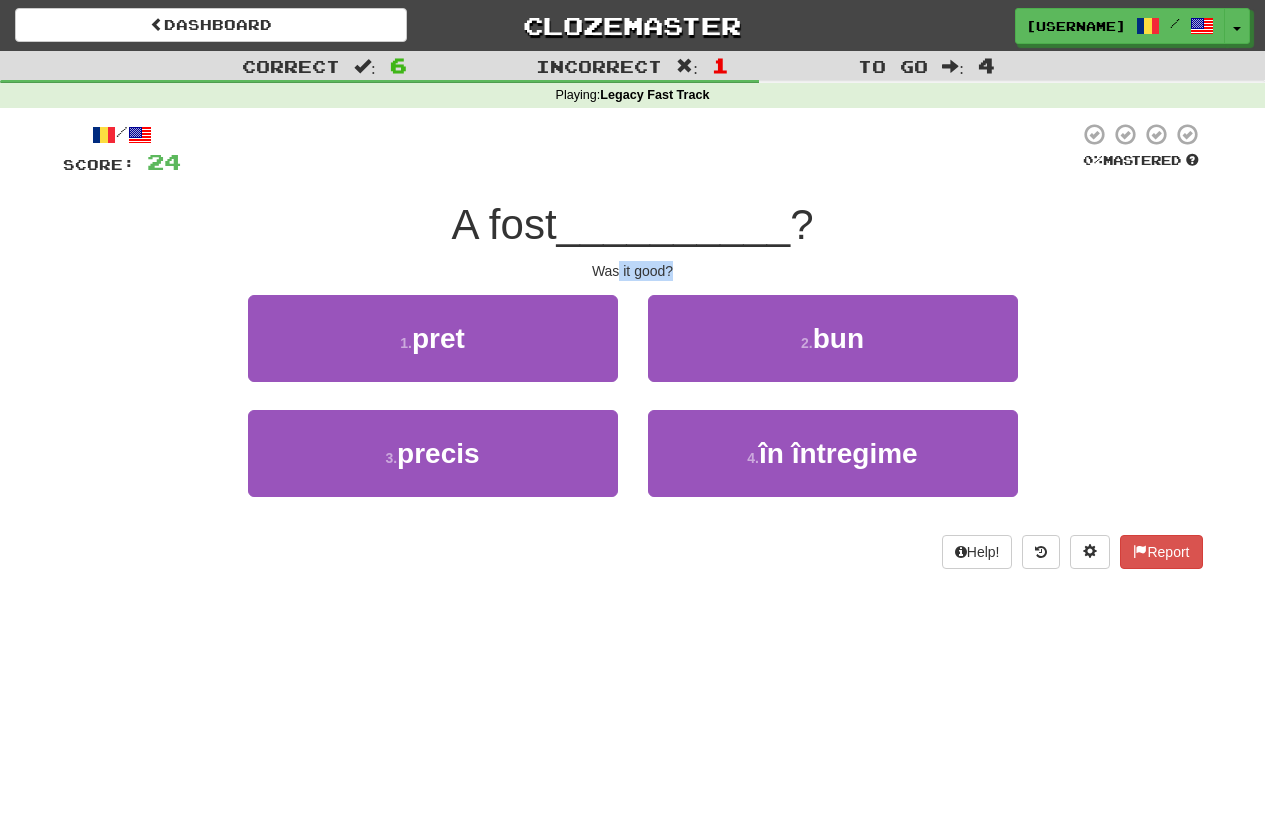 drag, startPoint x: 621, startPoint y: 270, endPoint x: 675, endPoint y: 280, distance: 54.91812 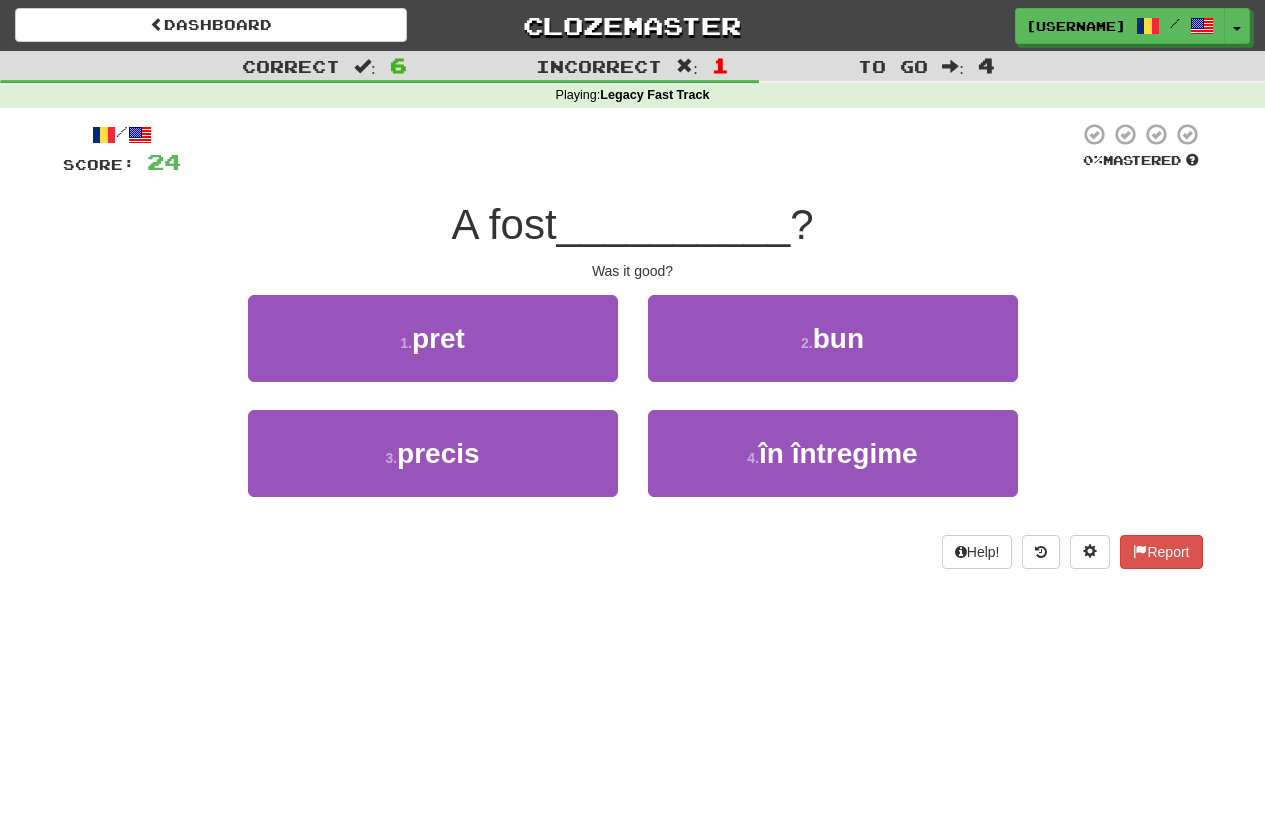drag, startPoint x: 681, startPoint y: 268, endPoint x: 630, endPoint y: 258, distance: 51.971146 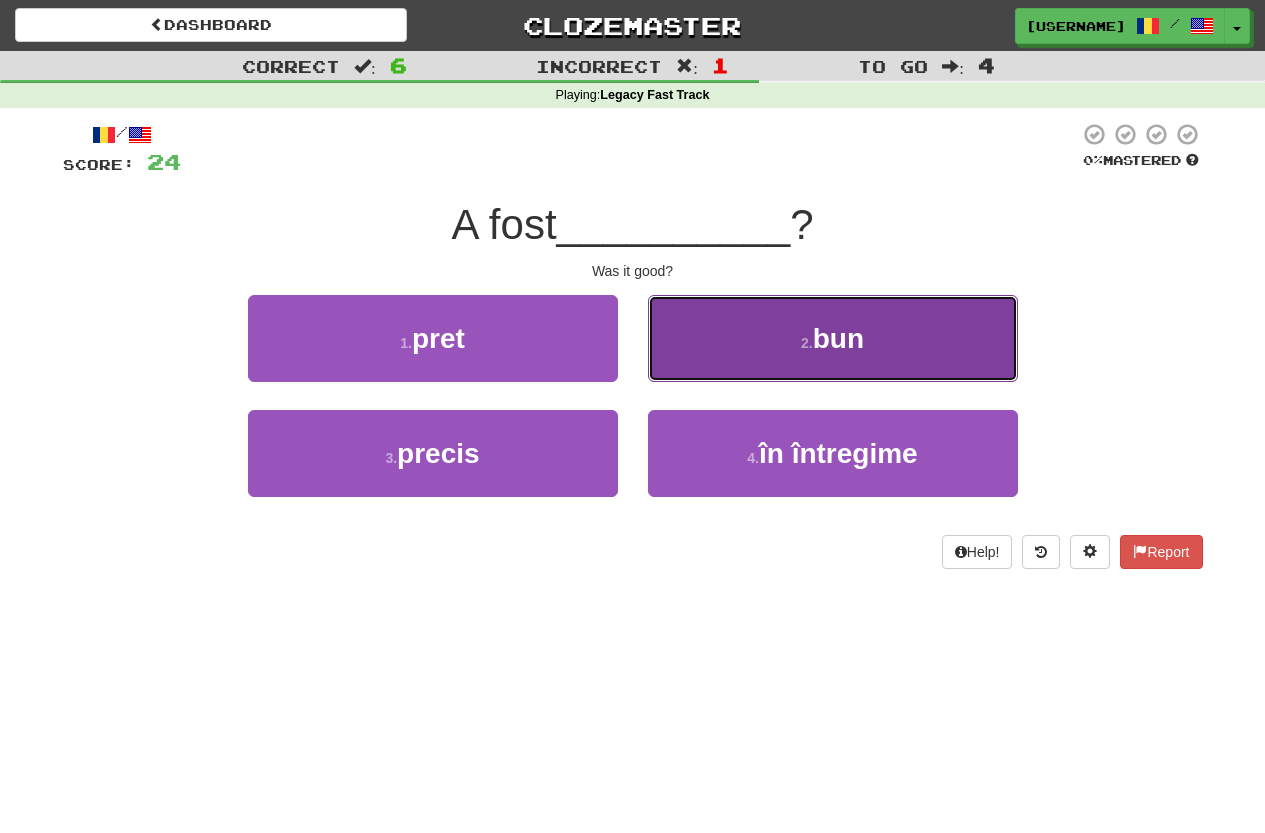 click on "2 .  bun" at bounding box center [833, 338] 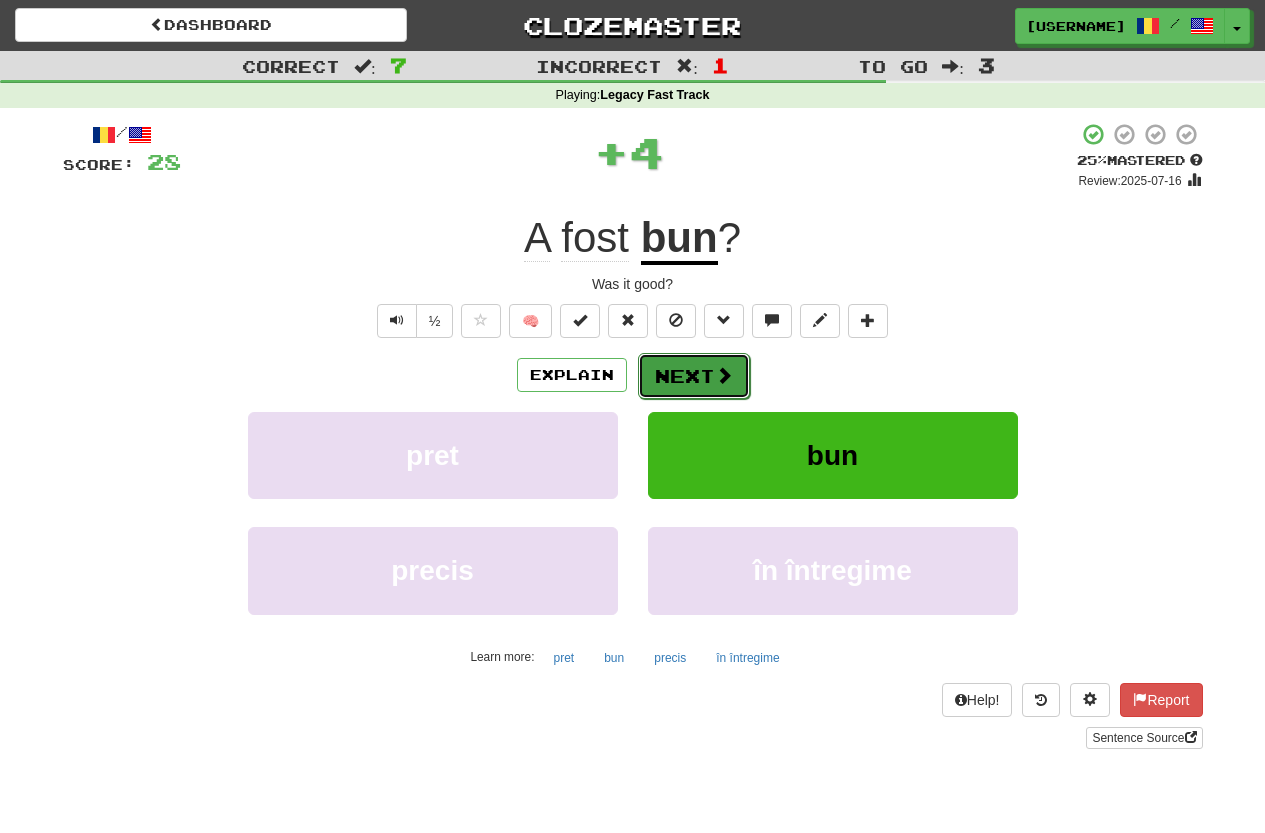 click on "Next" at bounding box center [694, 376] 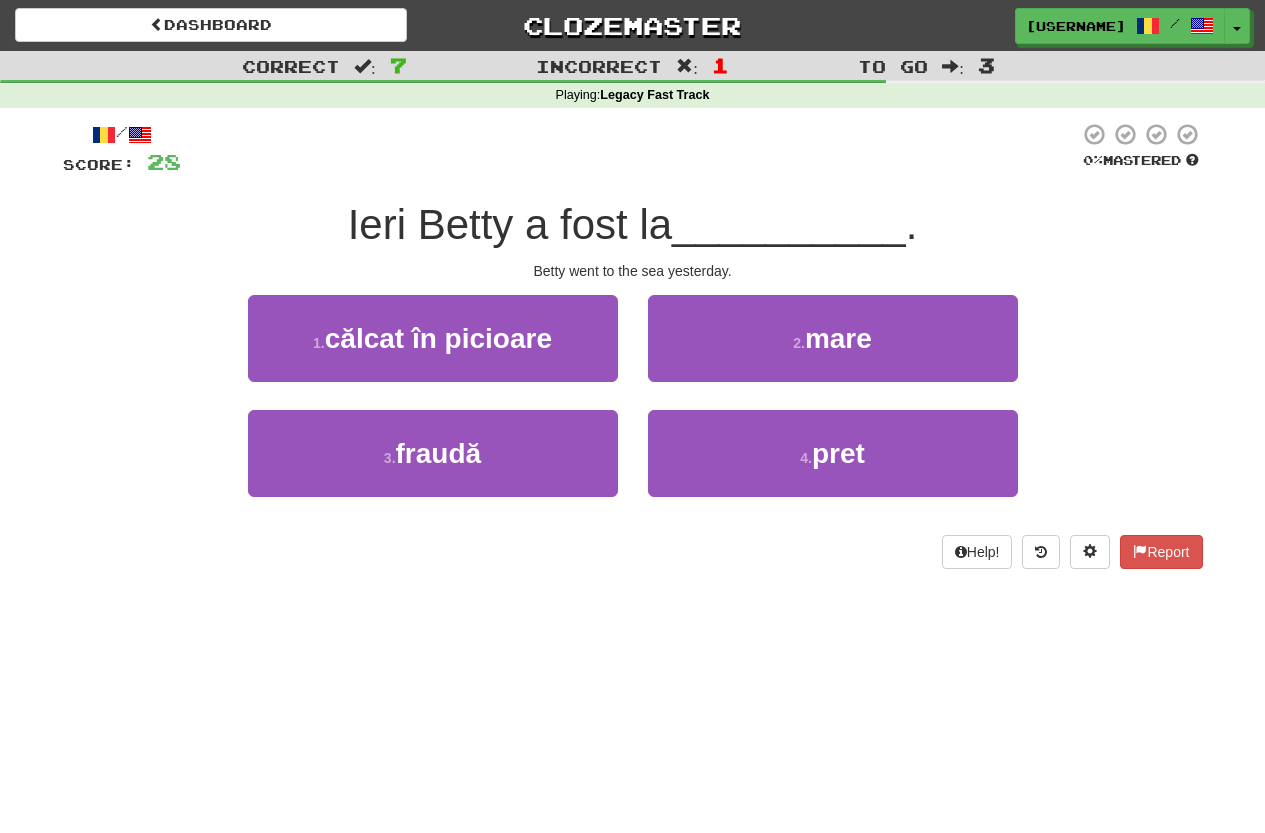drag, startPoint x: 775, startPoint y: 529, endPoint x: 623, endPoint y: 560, distance: 155.12898 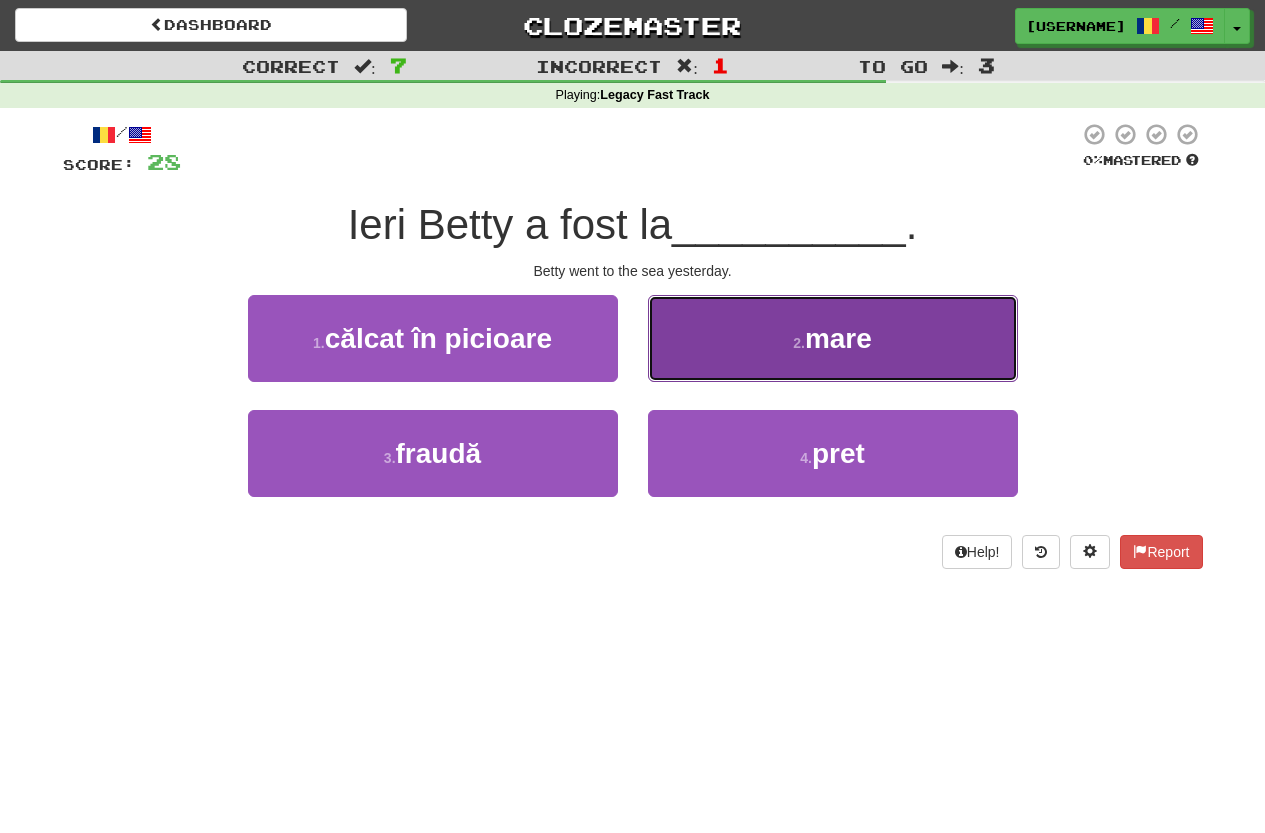 click on "2 .  mare" at bounding box center (833, 338) 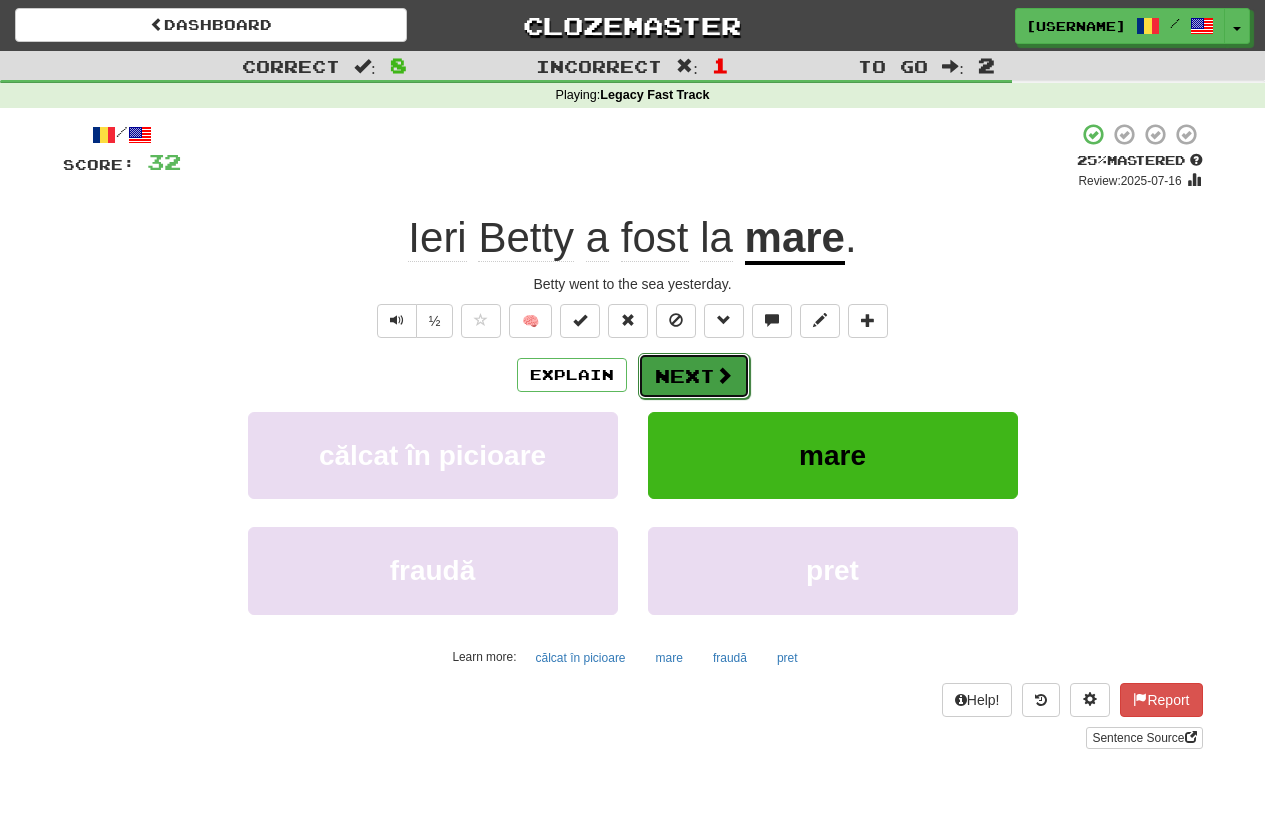 click on "Next" at bounding box center (694, 376) 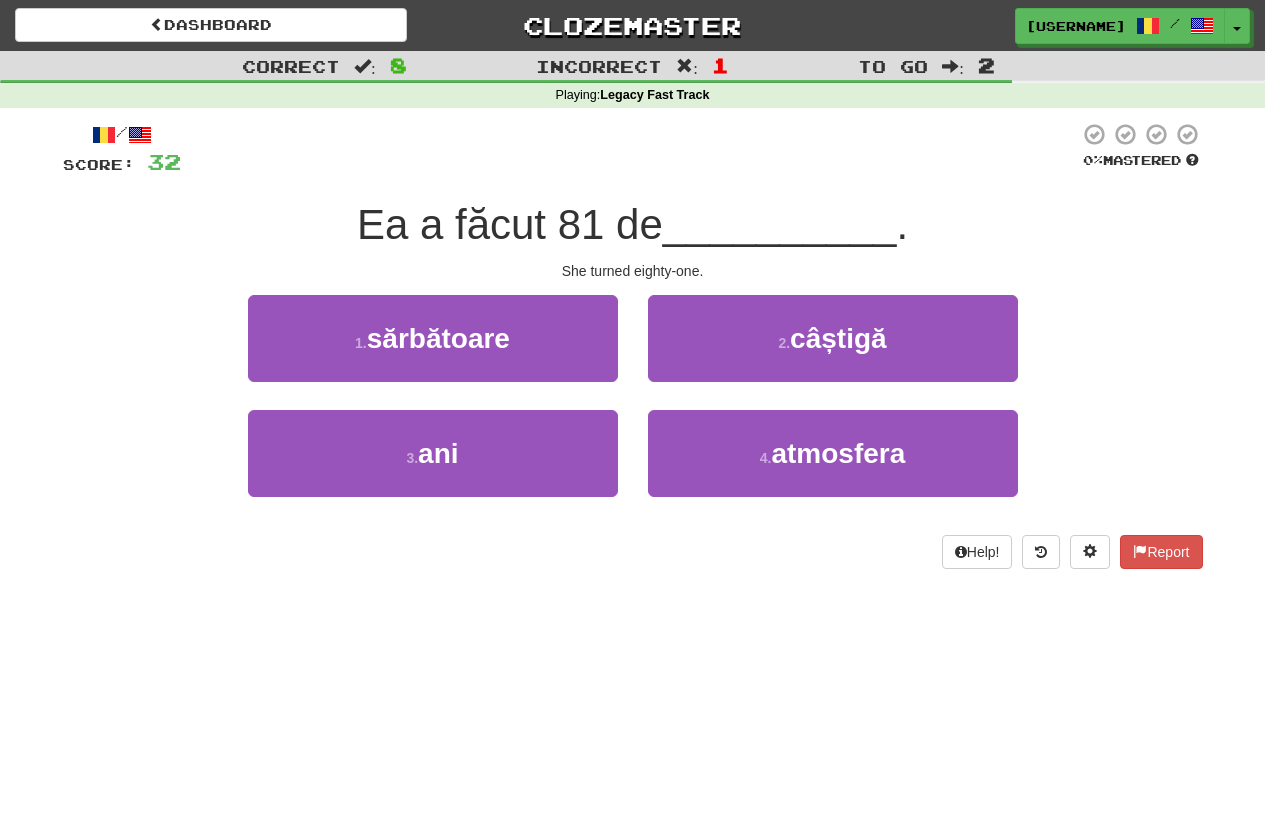 drag, startPoint x: 716, startPoint y: 587, endPoint x: 622, endPoint y: 599, distance: 94.76286 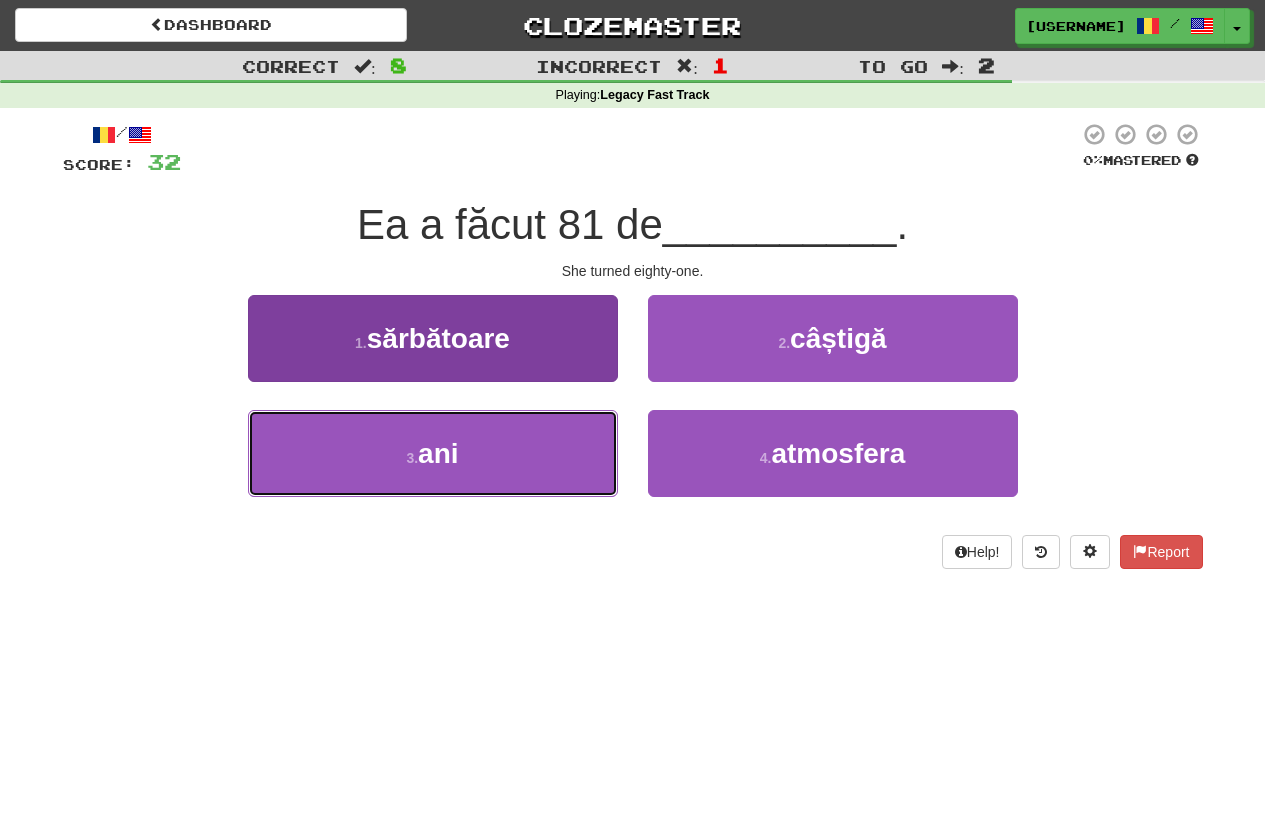 click on "3 .  ani" at bounding box center [433, 453] 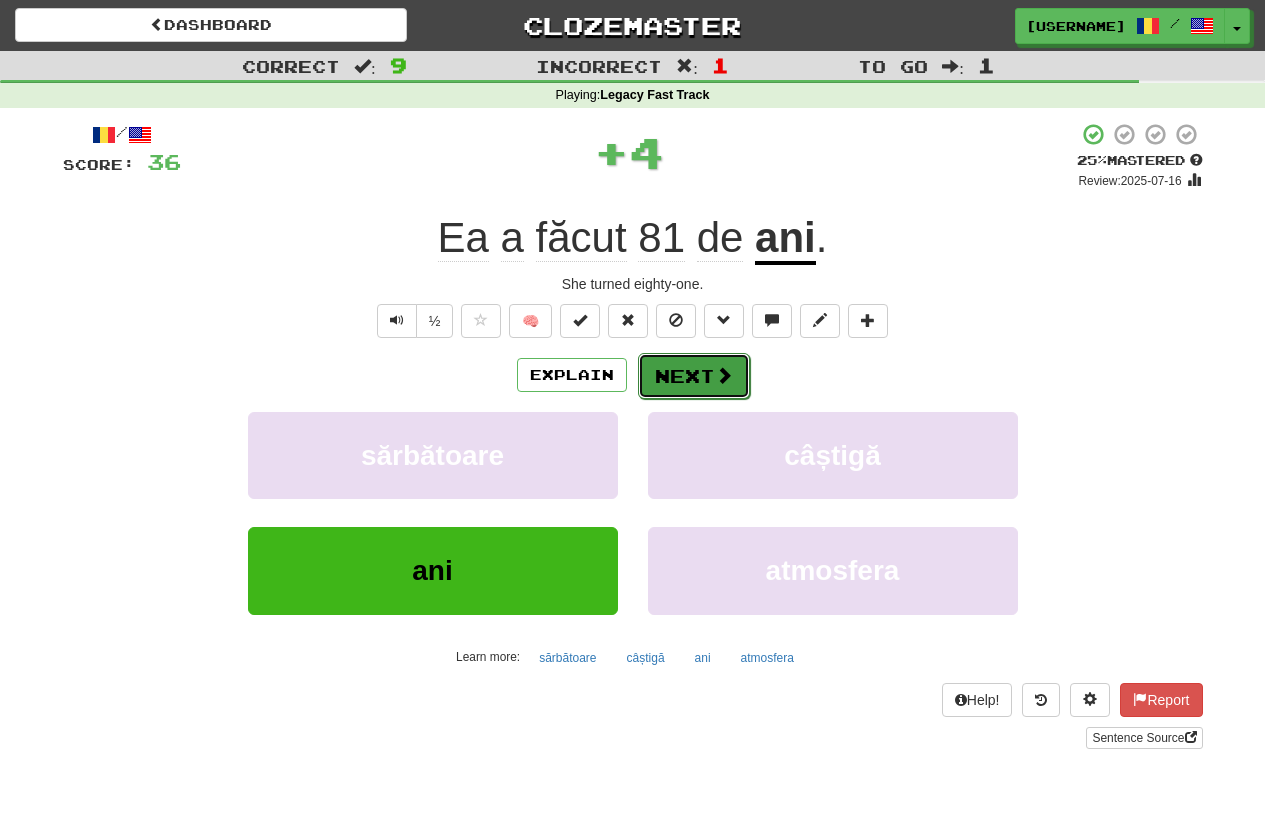 click on "Next" at bounding box center (694, 376) 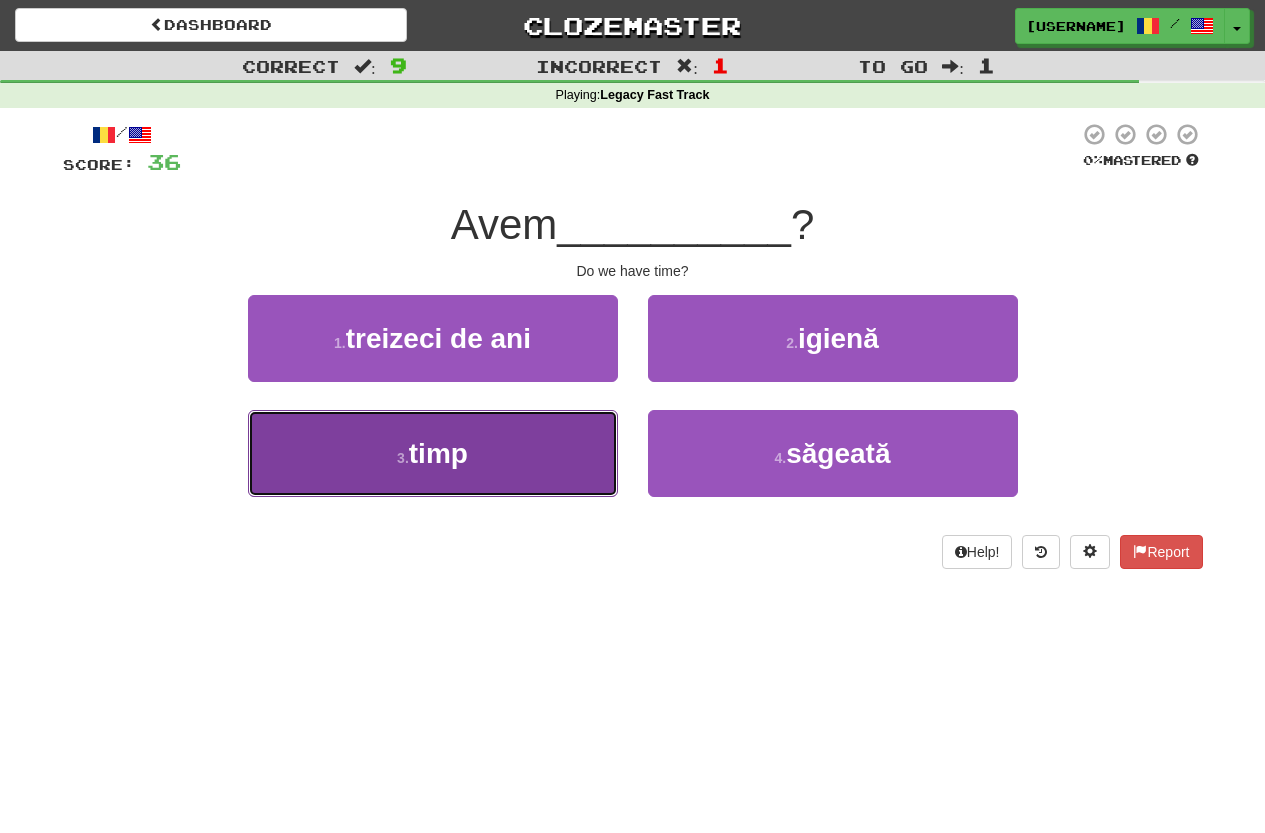 click on "3 .  timp" at bounding box center (433, 453) 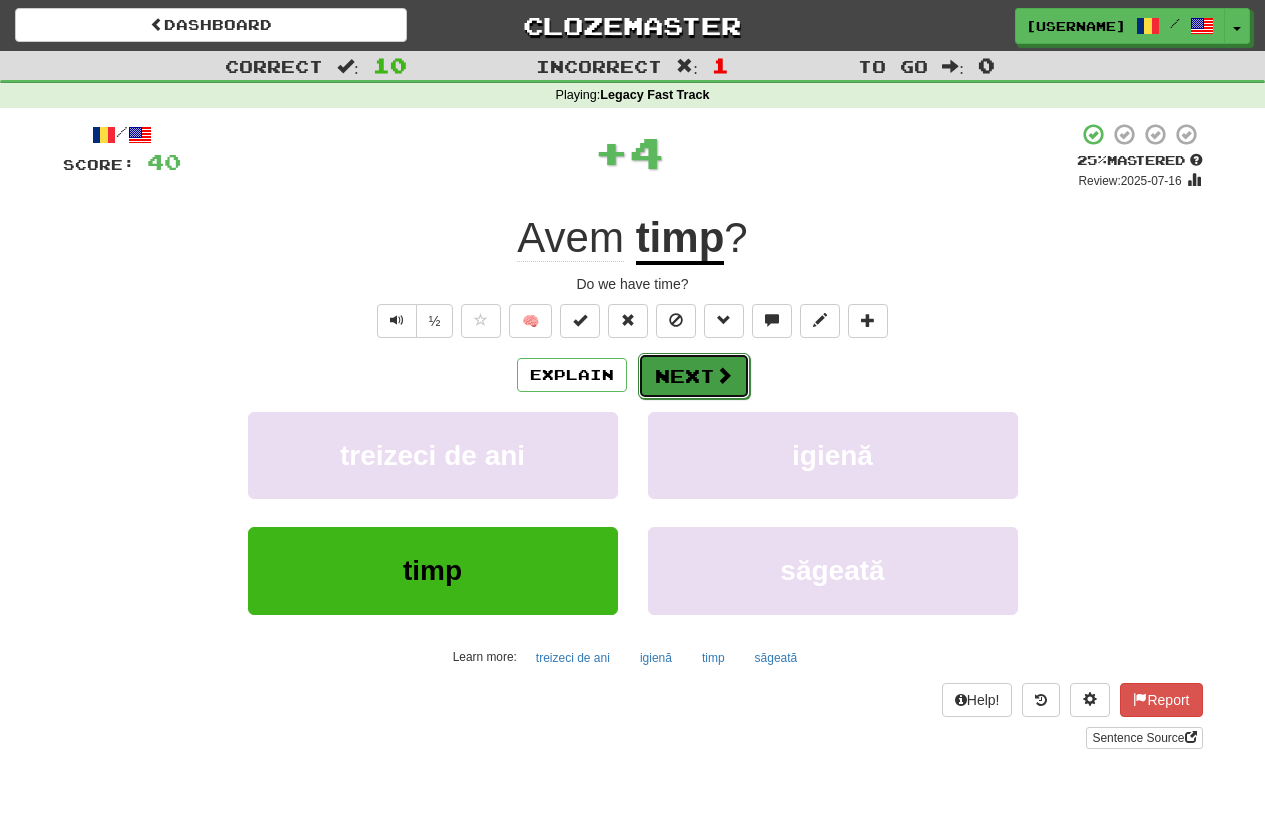 click on "Next" at bounding box center (694, 376) 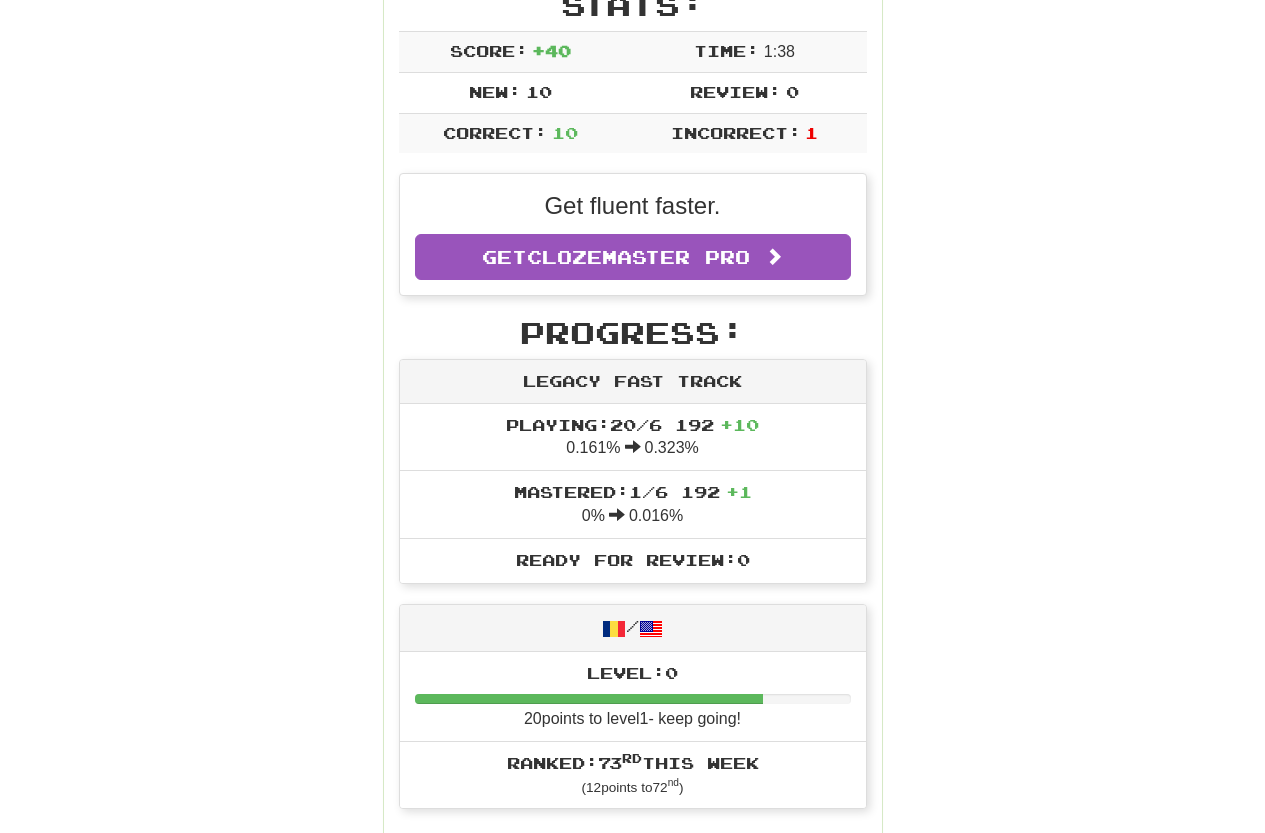 scroll, scrollTop: 0, scrollLeft: 0, axis: both 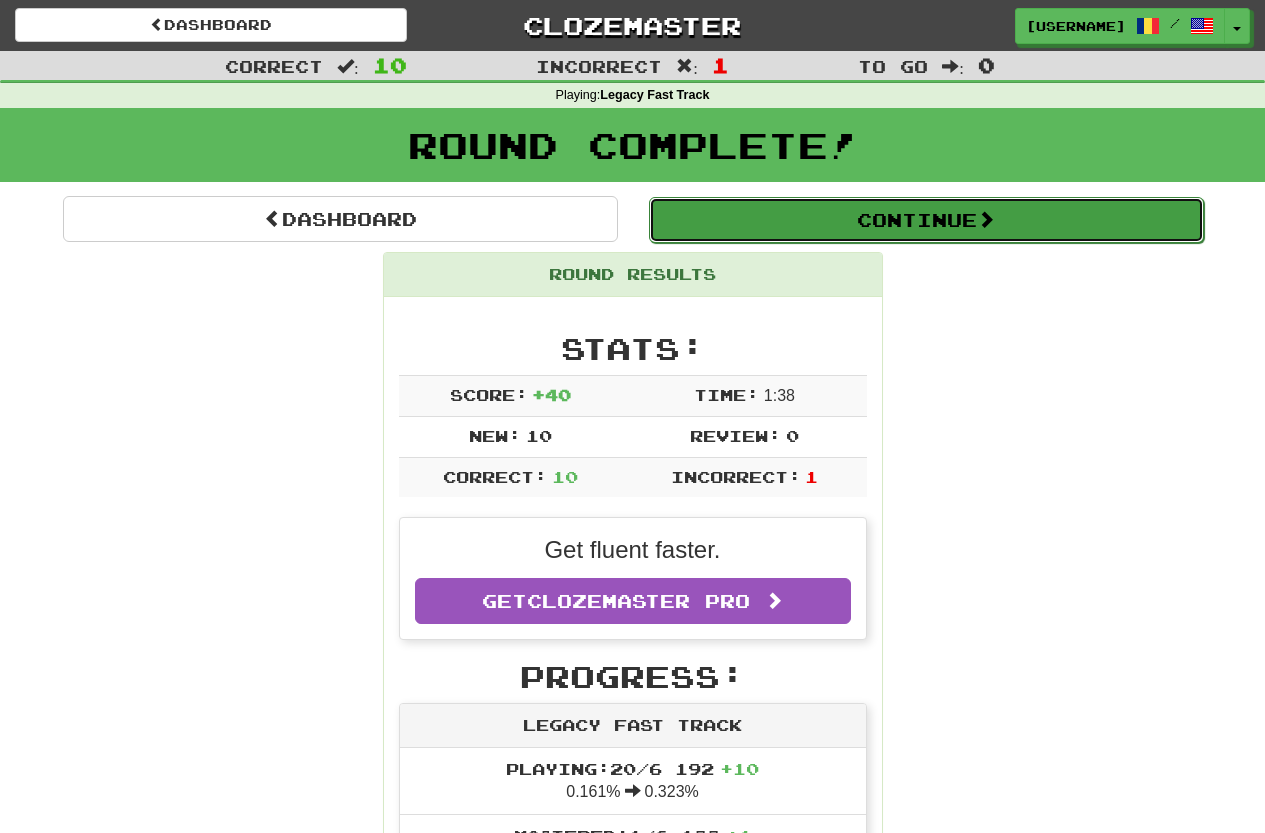 click on "Continue" at bounding box center [926, 220] 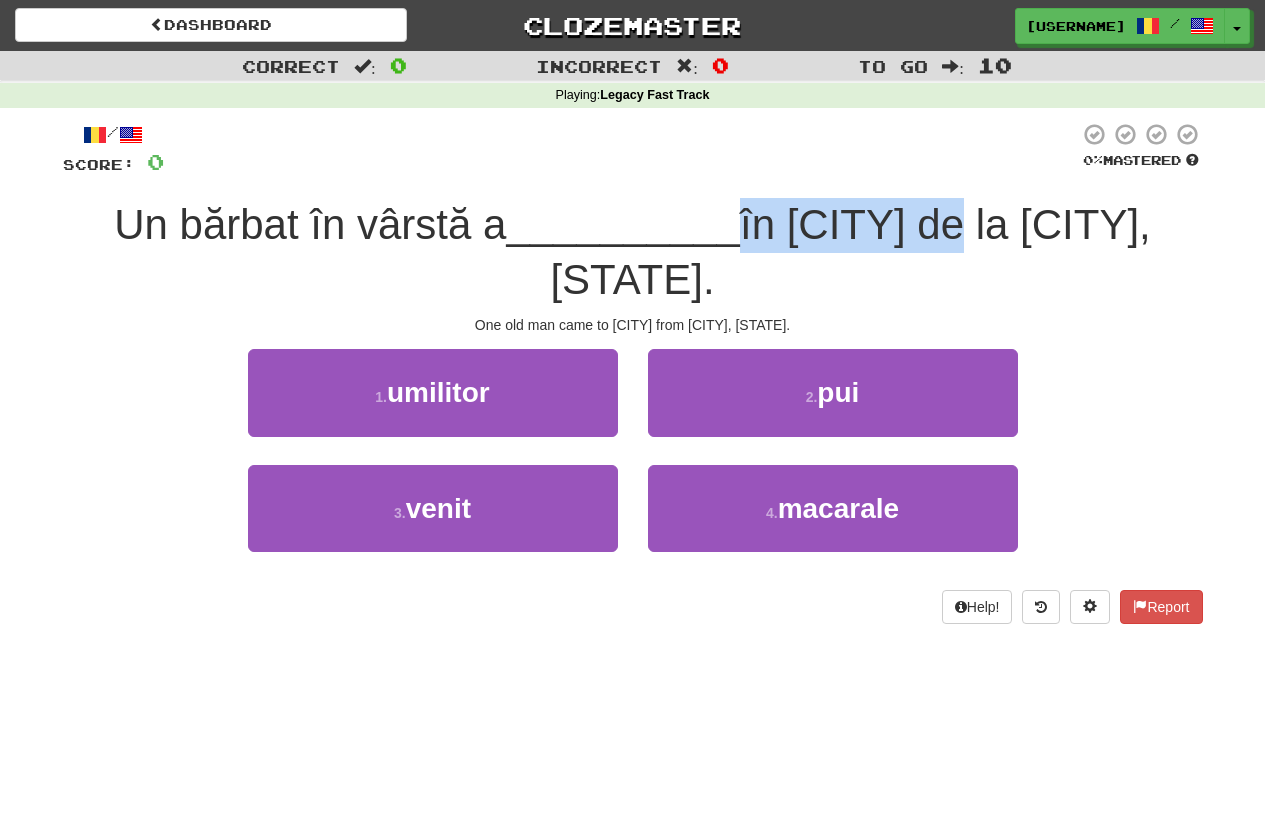 drag, startPoint x: 719, startPoint y: 218, endPoint x: 942, endPoint y: 246, distance: 224.75098 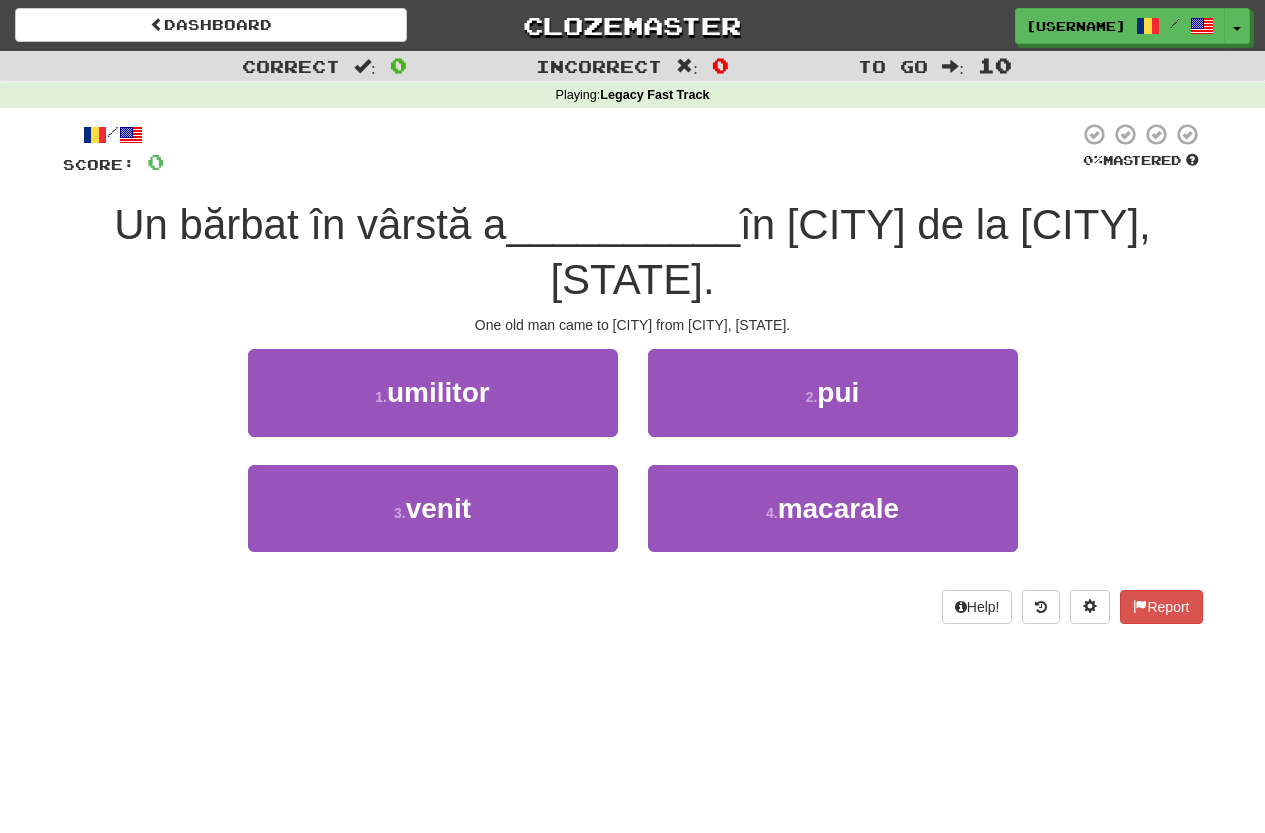 drag, startPoint x: 931, startPoint y: 275, endPoint x: 958, endPoint y: 250, distance: 36.796738 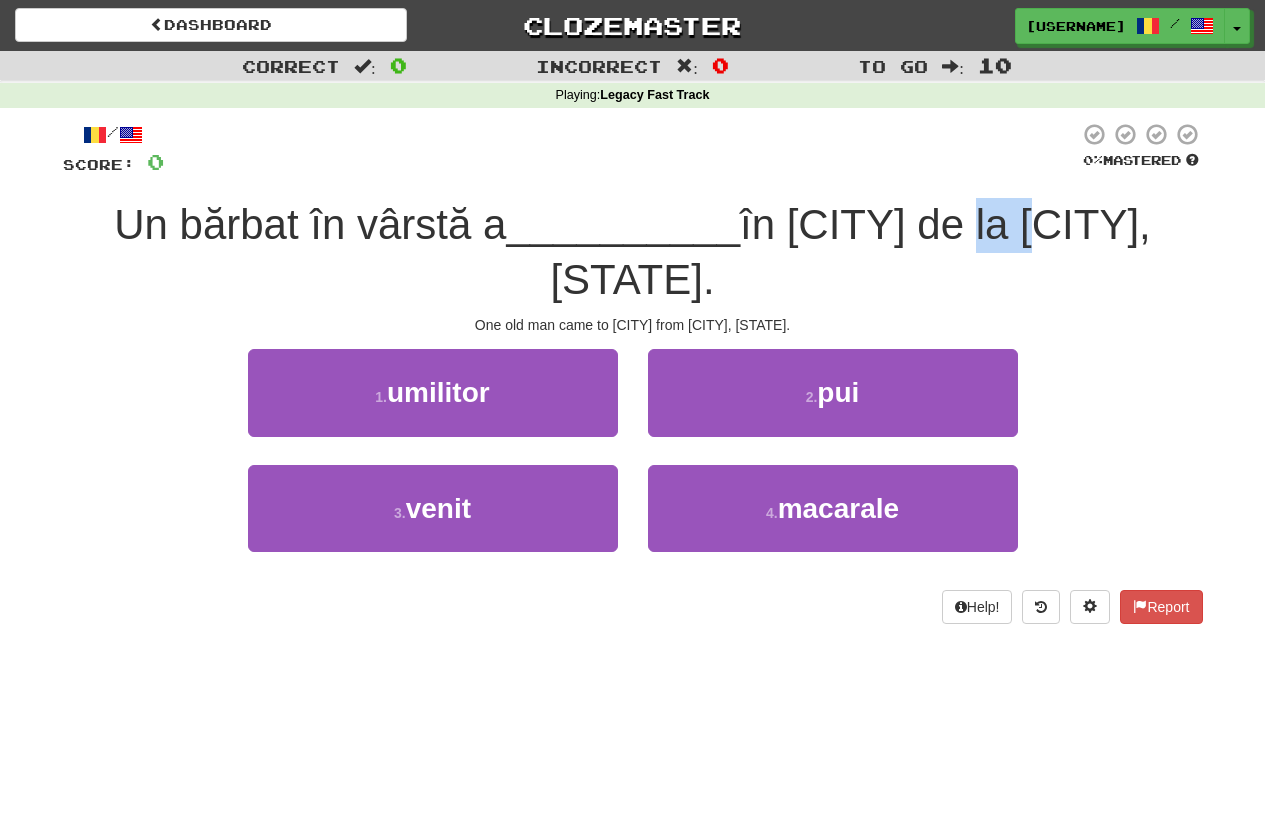 drag, startPoint x: 1058, startPoint y: 231, endPoint x: 1192, endPoint y: 263, distance: 137.76791 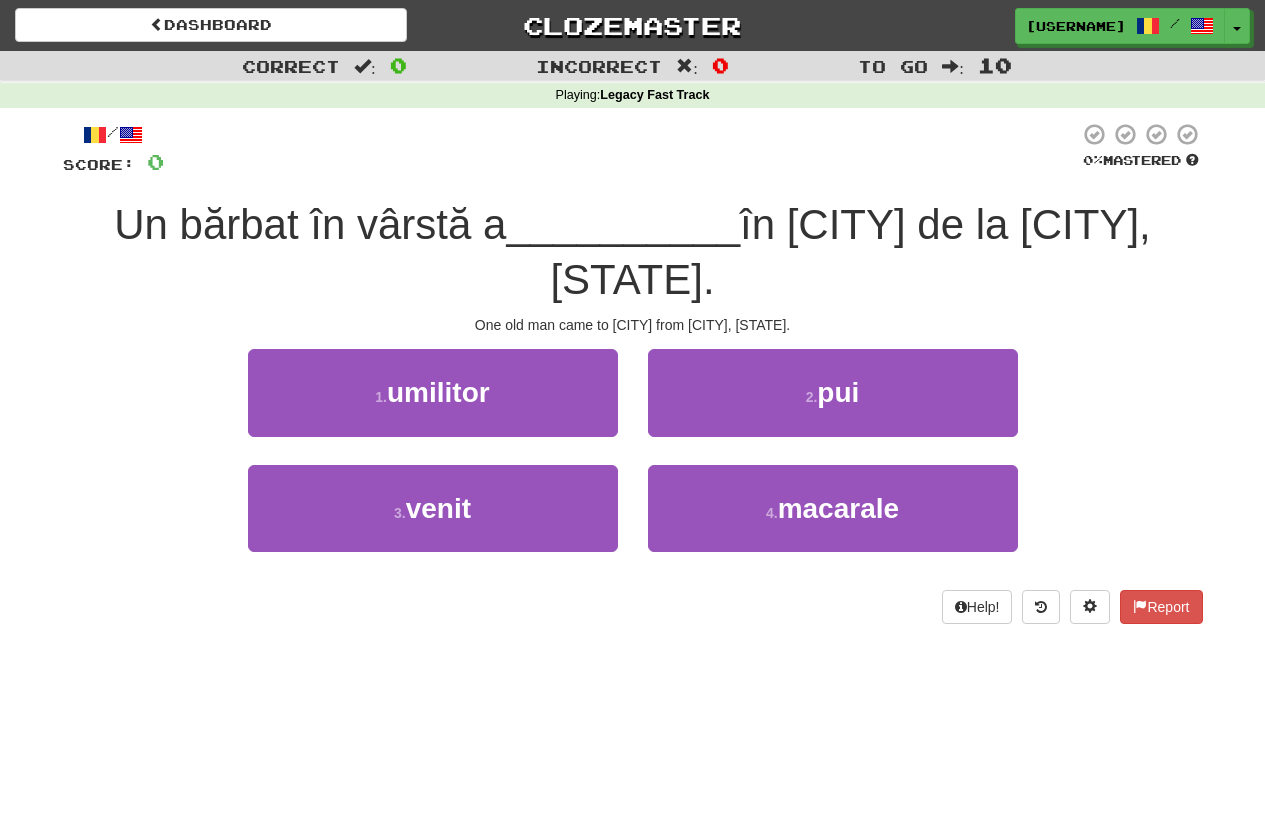 click on "Un bărbat în vârstă a __________ în [CITY] de la [CITY], [STATE]." at bounding box center [633, 252] 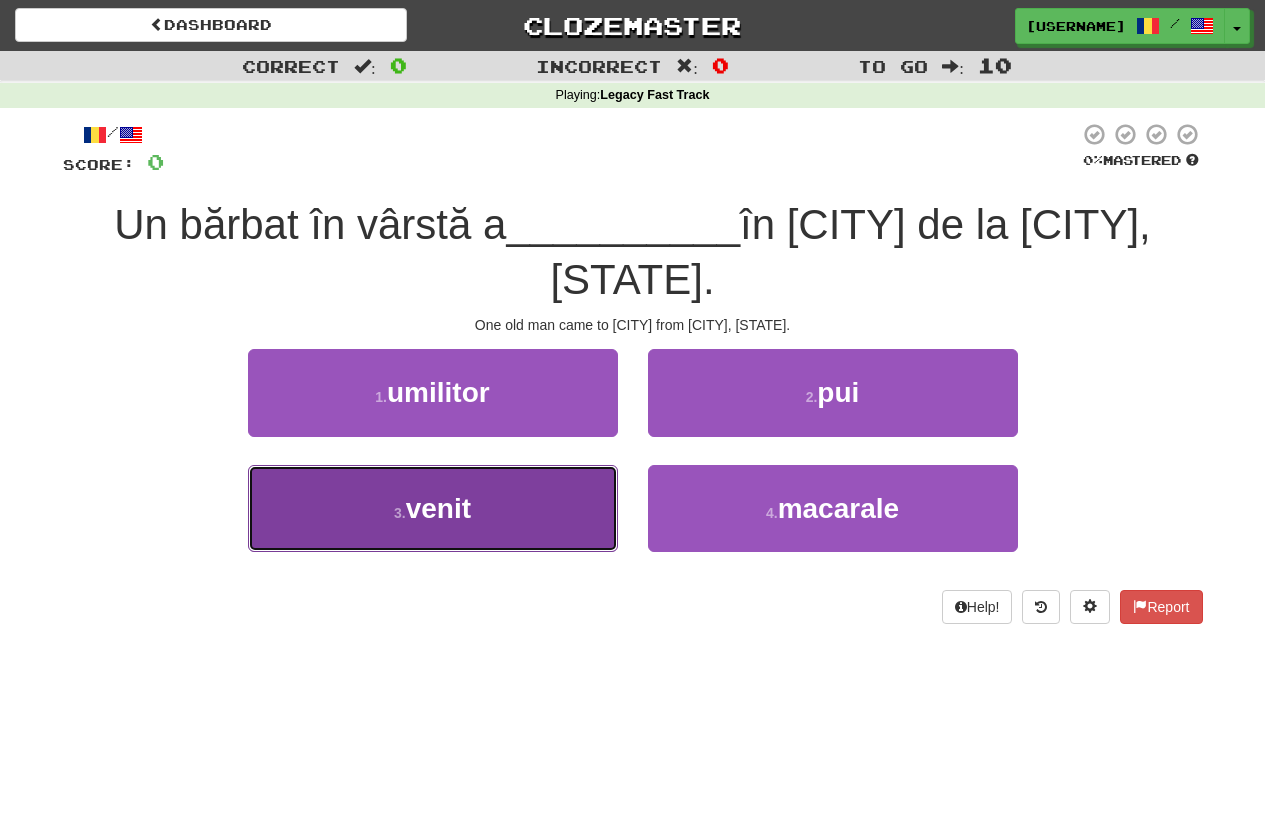 click on "3 .  venit" at bounding box center [433, 508] 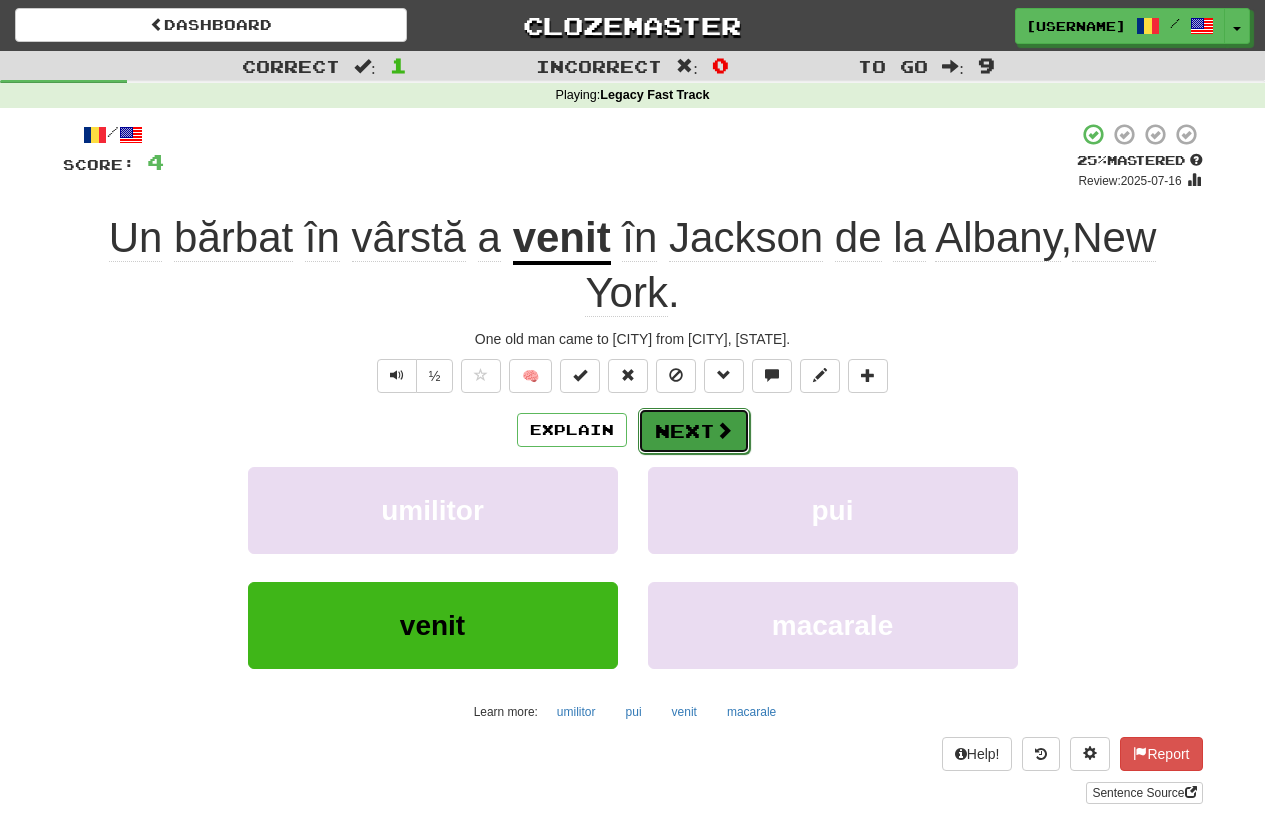 click on "Next" at bounding box center [694, 431] 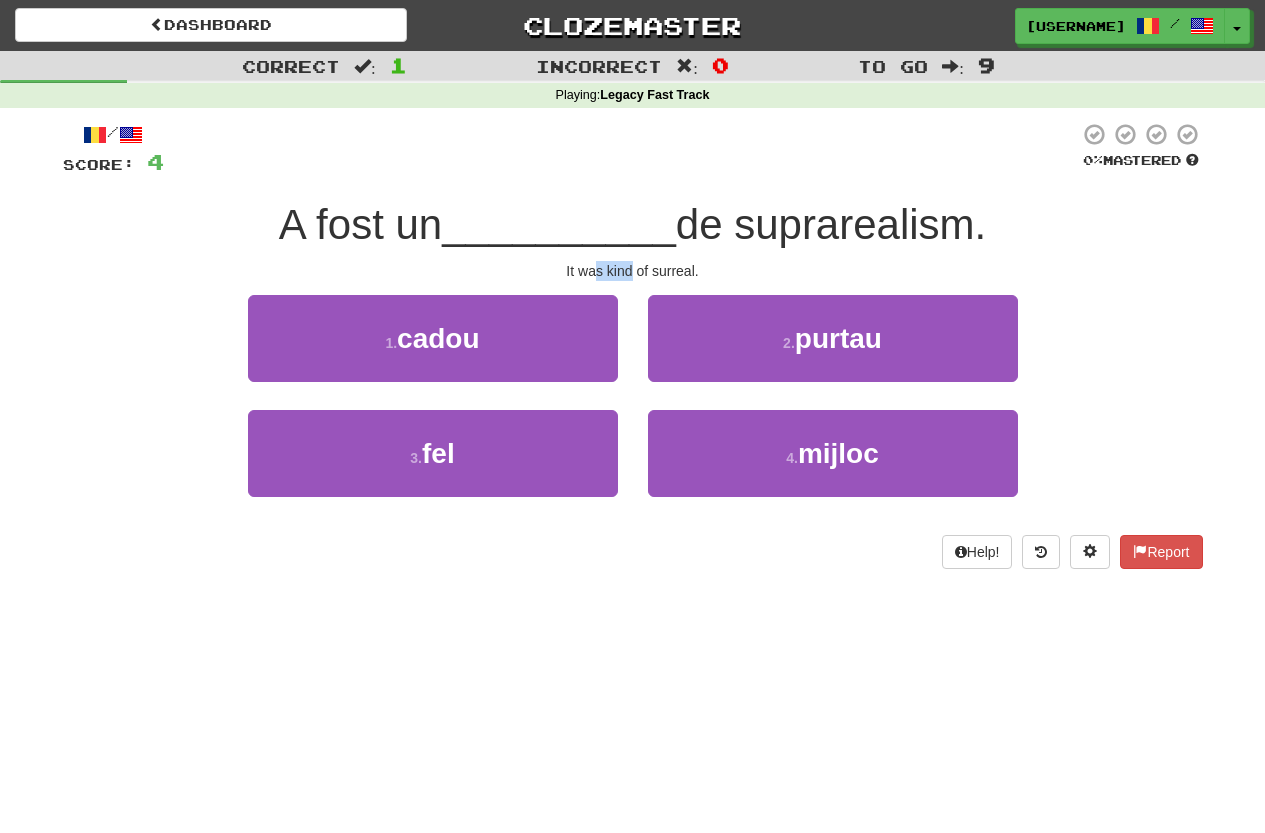 drag, startPoint x: 605, startPoint y: 274, endPoint x: 629, endPoint y: 271, distance: 24.186773 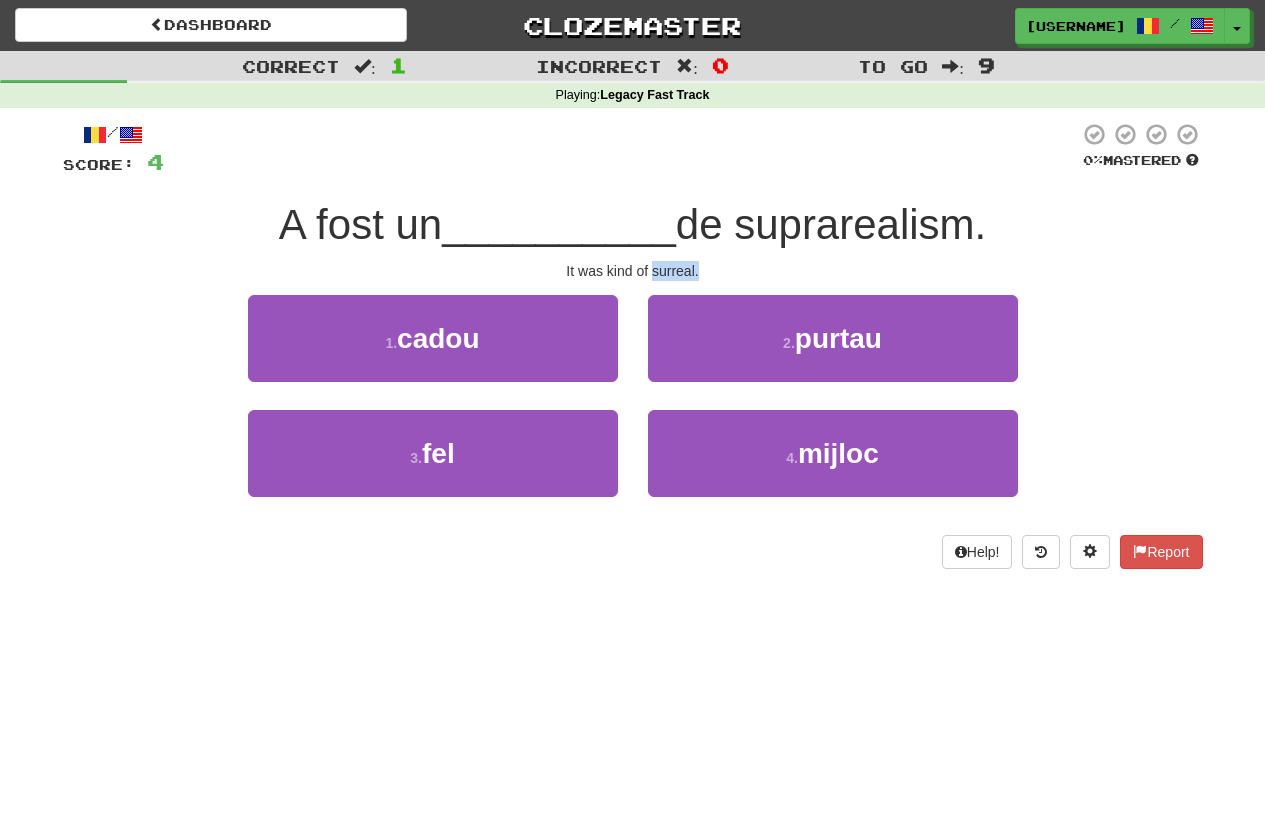 drag, startPoint x: 654, startPoint y: 272, endPoint x: 724, endPoint y: 267, distance: 70.178345 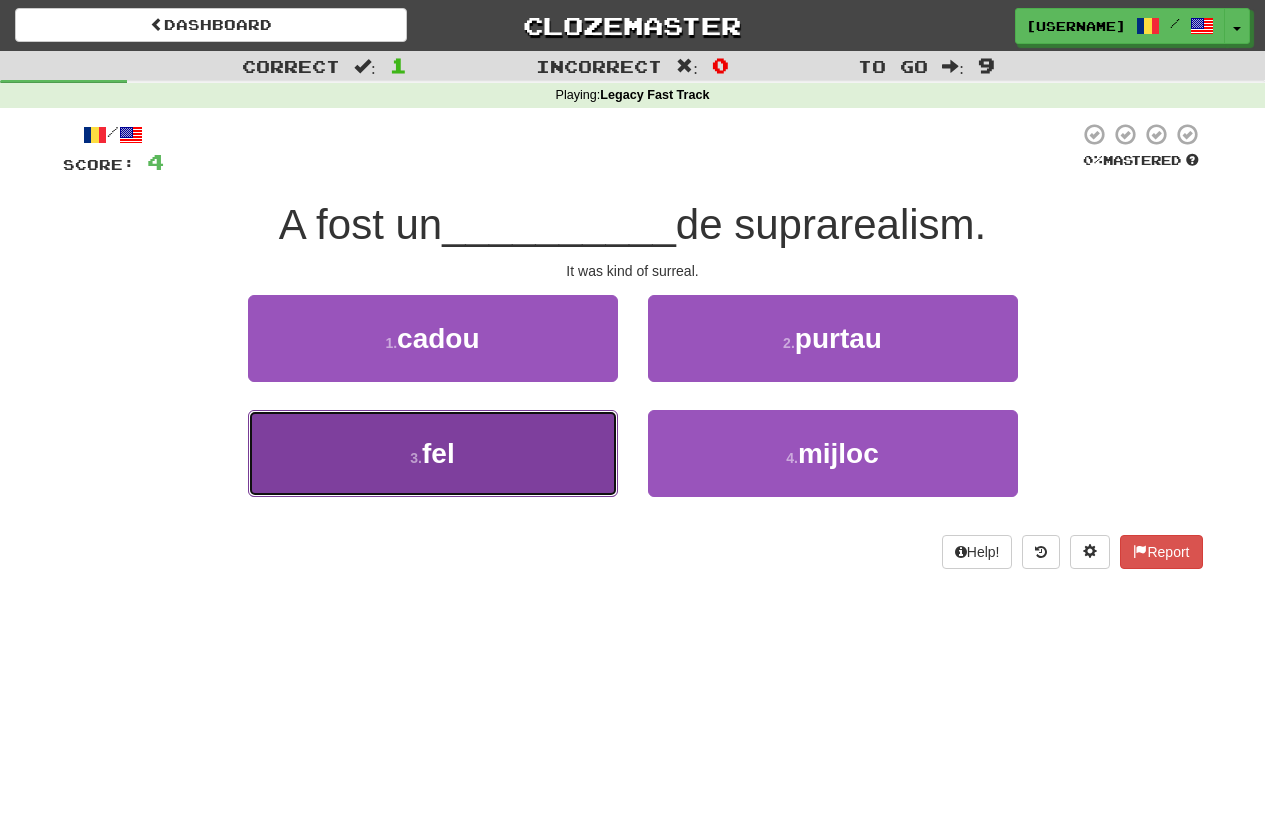 click on "3 .  fel" at bounding box center (433, 453) 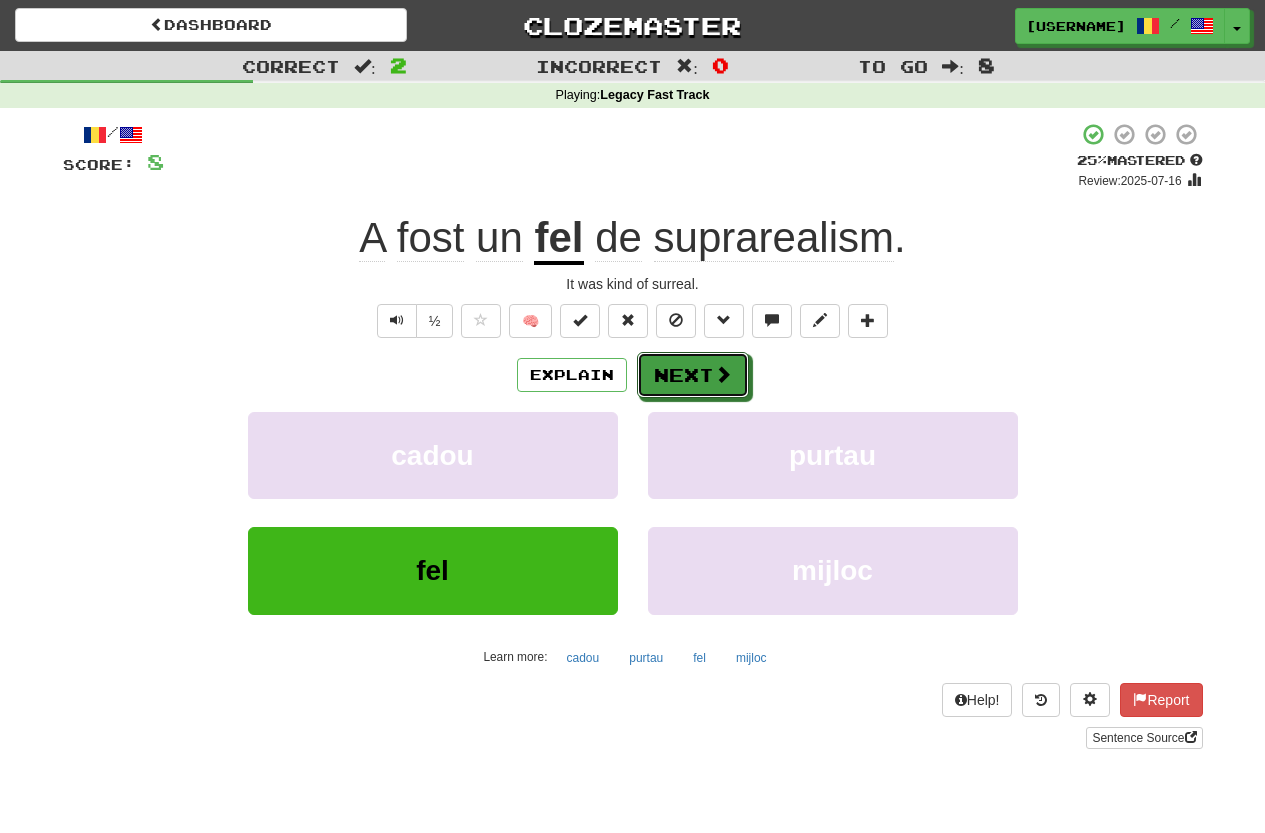 drag, startPoint x: 721, startPoint y: 383, endPoint x: 915, endPoint y: 351, distance: 196.62146 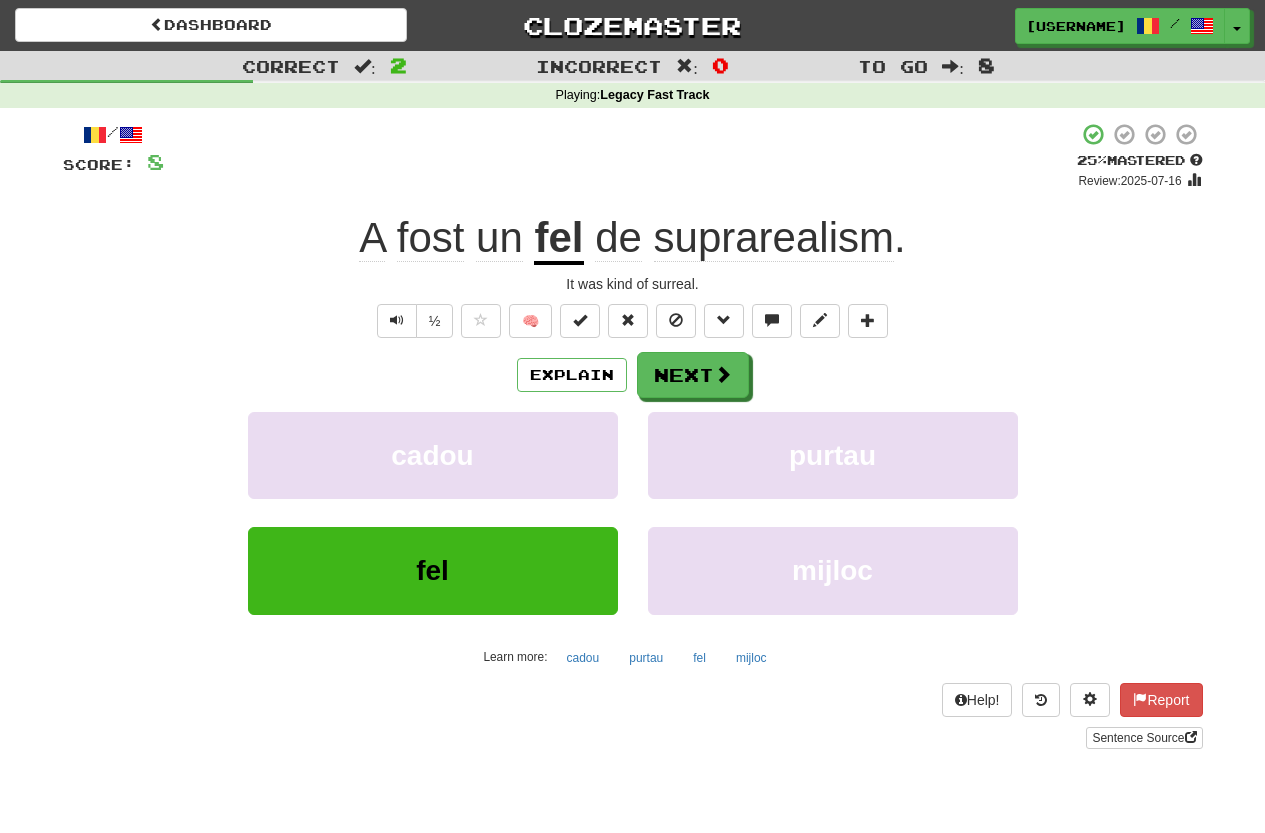 drag, startPoint x: 727, startPoint y: 204, endPoint x: 610, endPoint y: 78, distance: 171.94476 